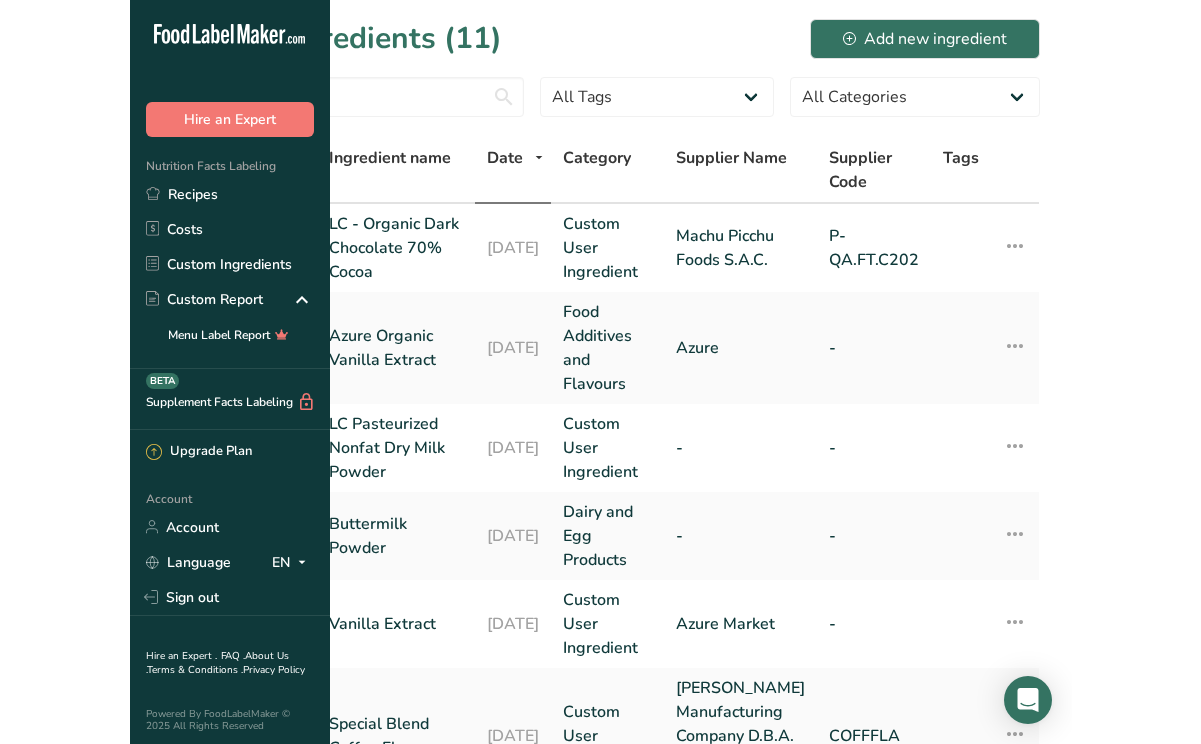 scroll, scrollTop: 442, scrollLeft: 0, axis: vertical 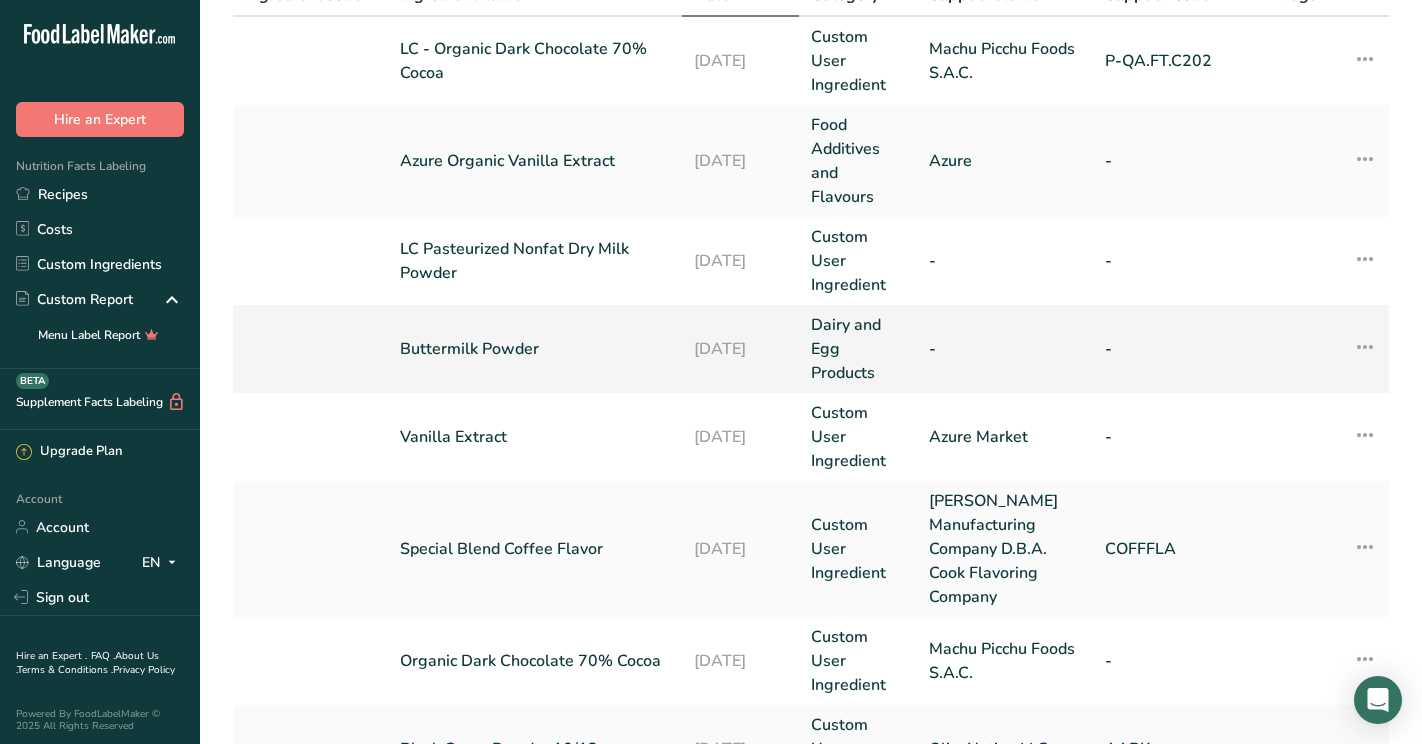 click on "Buttermilk Powder" at bounding box center [535, 349] 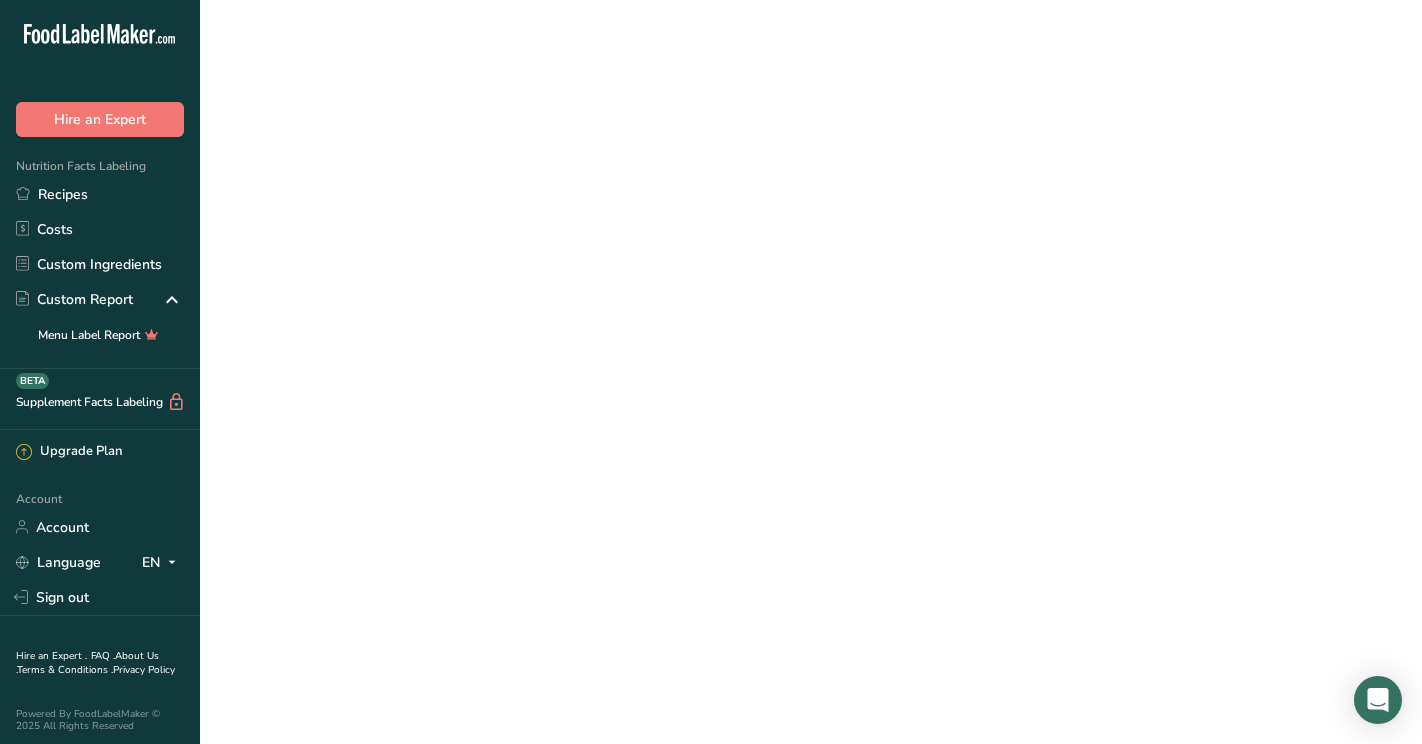 scroll, scrollTop: 0, scrollLeft: 0, axis: both 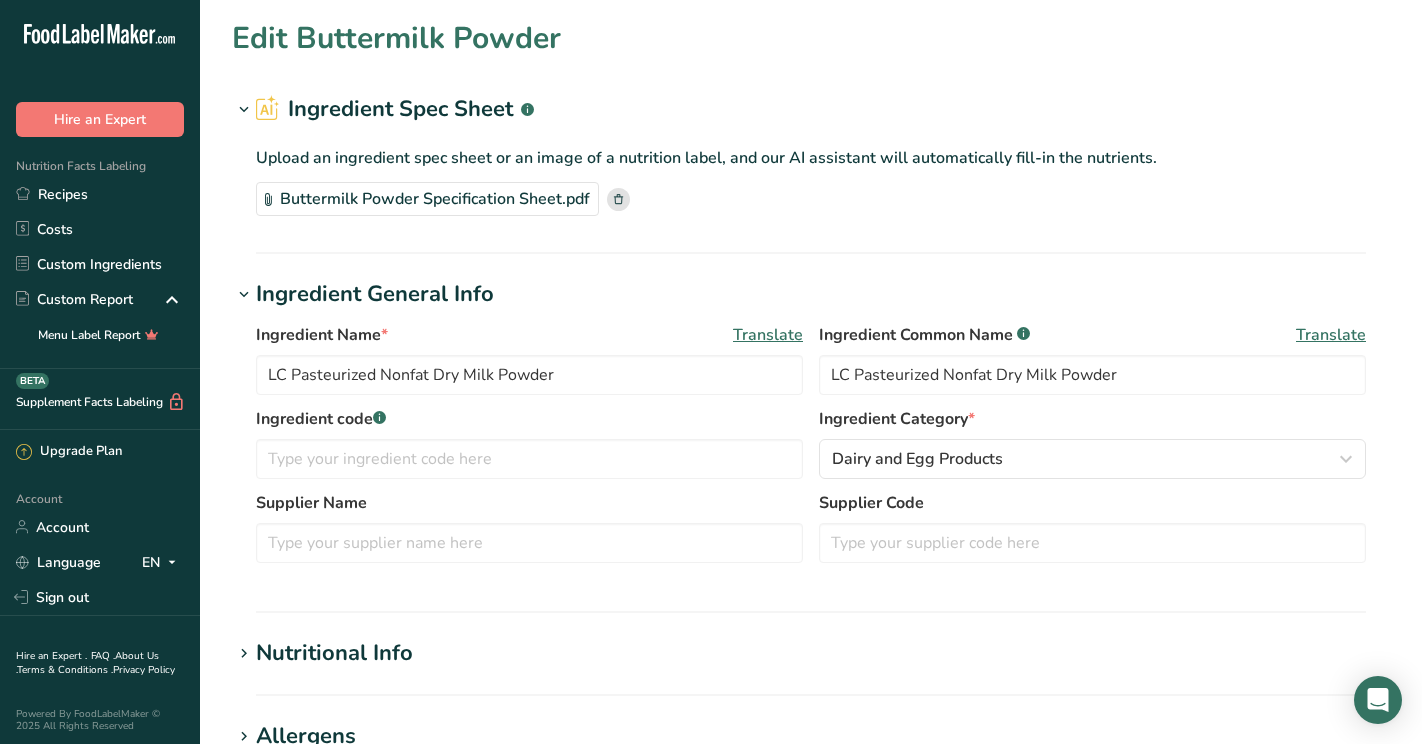 type on "Buttermilk Powder" 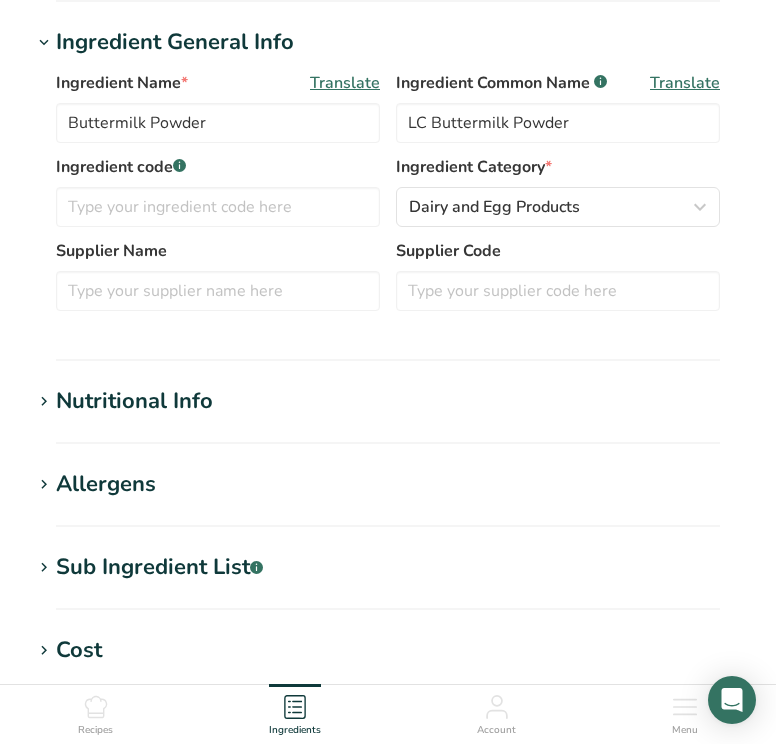 scroll, scrollTop: 275, scrollLeft: 0, axis: vertical 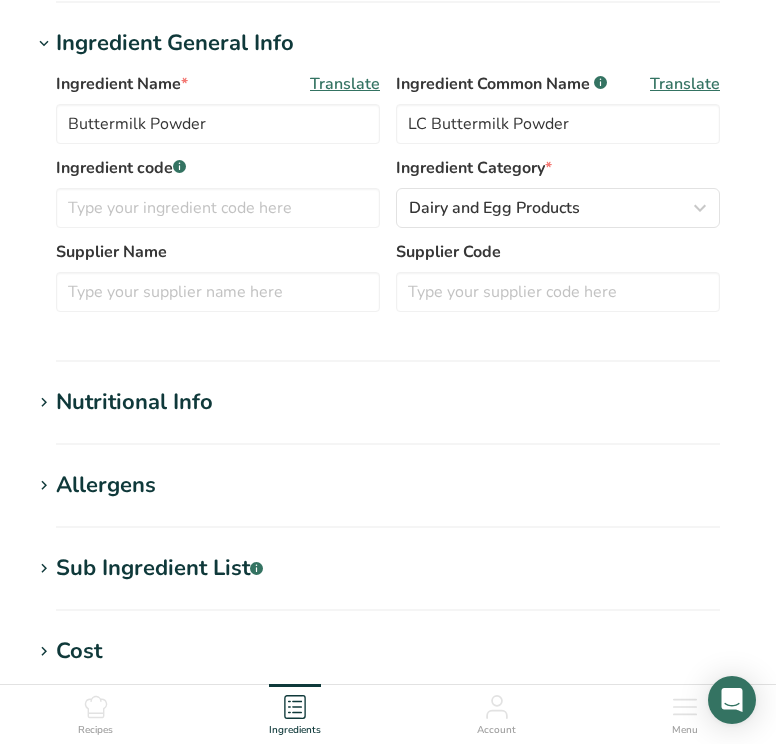click on "Nutritional Info" at bounding box center [134, 402] 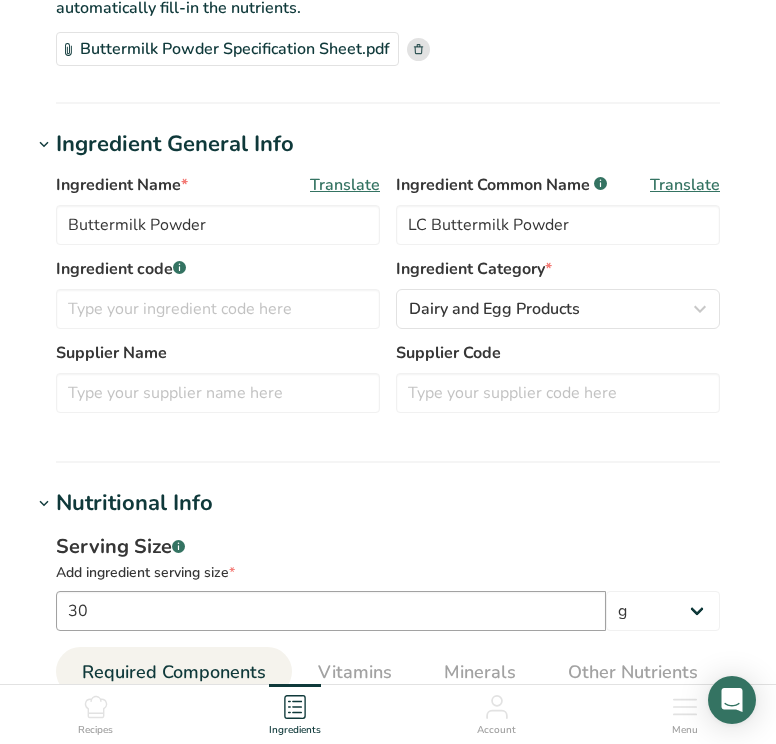 scroll, scrollTop: 173, scrollLeft: 0, axis: vertical 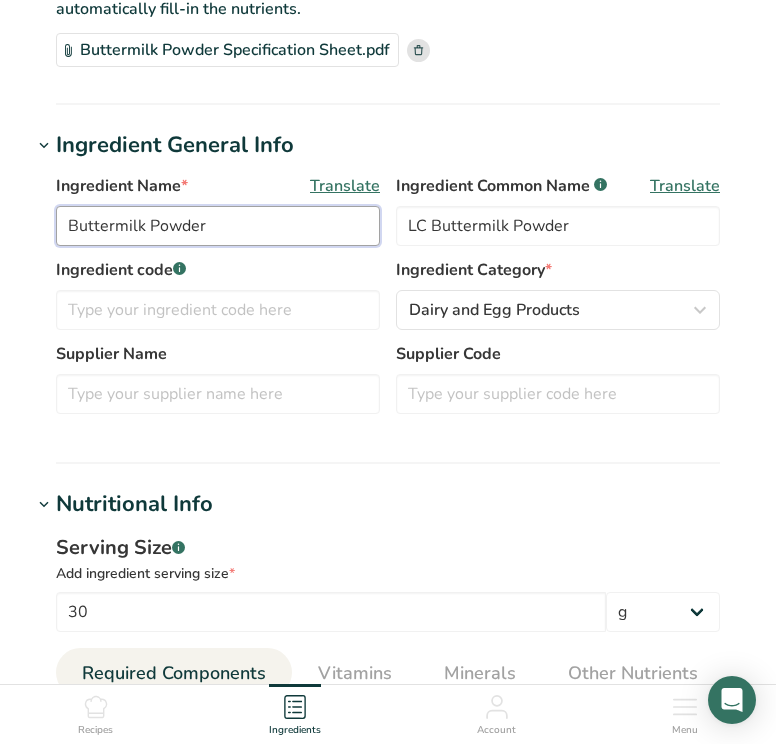 click on "Buttermilk Powder" at bounding box center (218, 226) 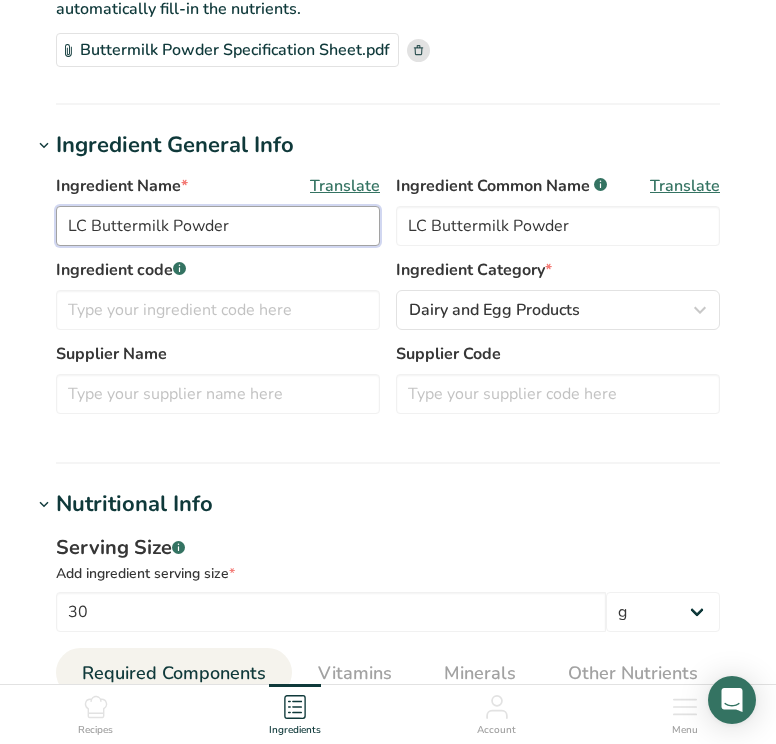 click on "LC Buttermilk Powder" at bounding box center [218, 226] 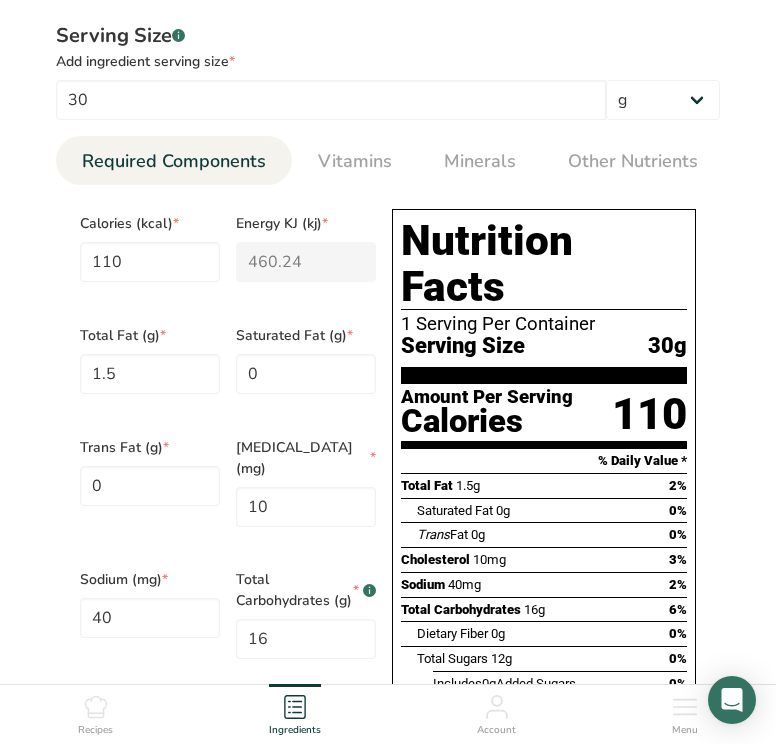 scroll, scrollTop: 690, scrollLeft: 0, axis: vertical 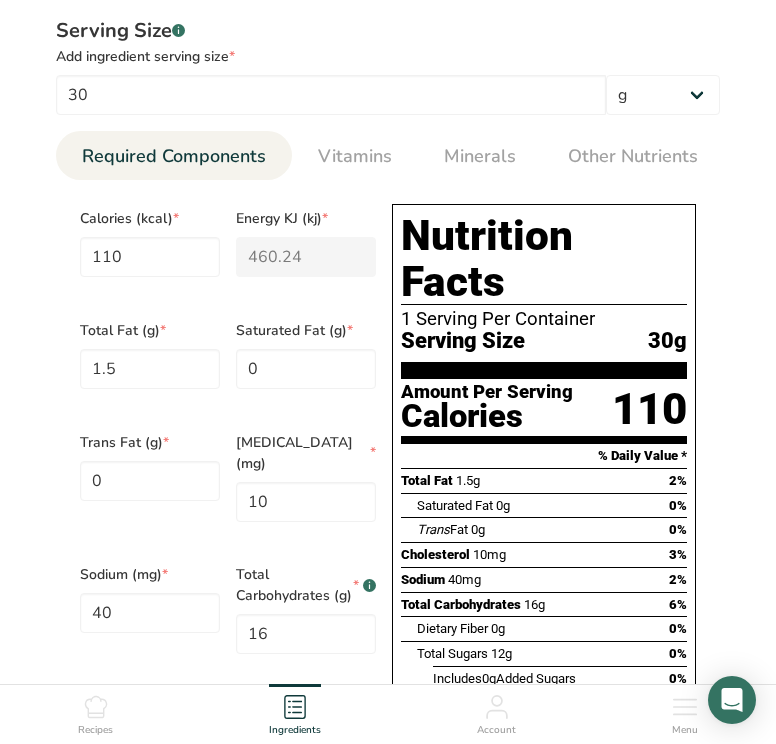 type on "LC Buttermilk Powder" 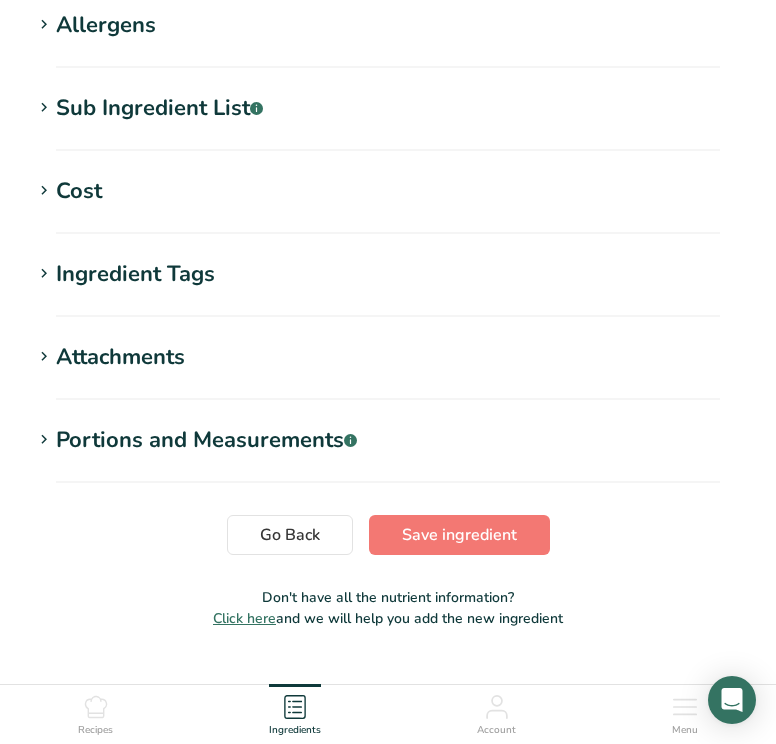 scroll, scrollTop: 1515, scrollLeft: 0, axis: vertical 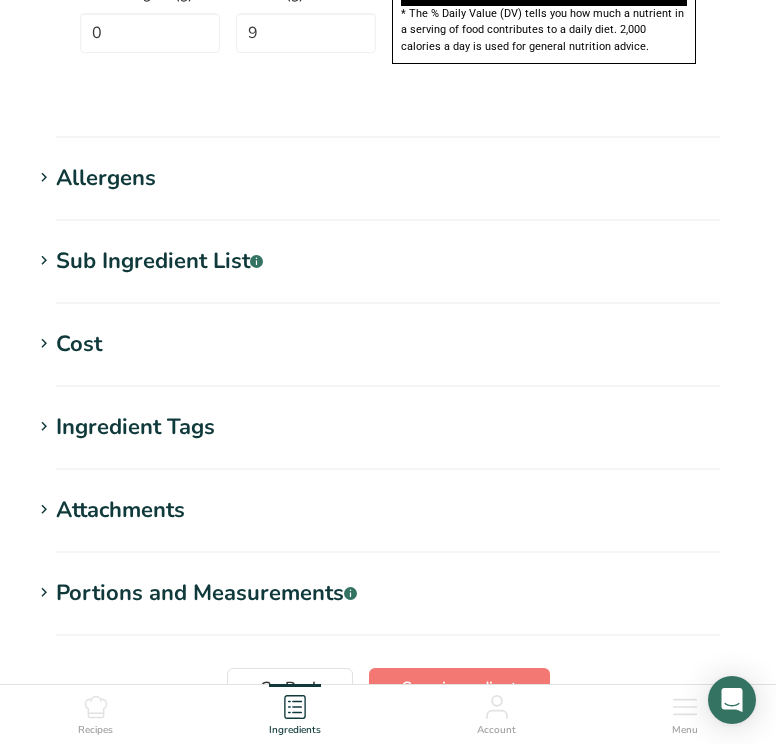 click on "Allergens" at bounding box center (106, 178) 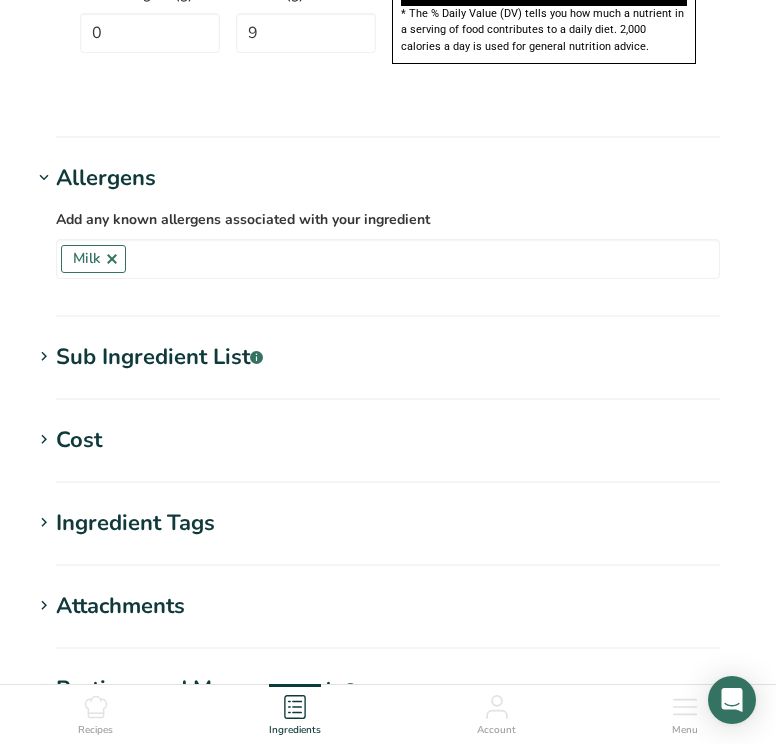 click on "Allergens" at bounding box center [106, 178] 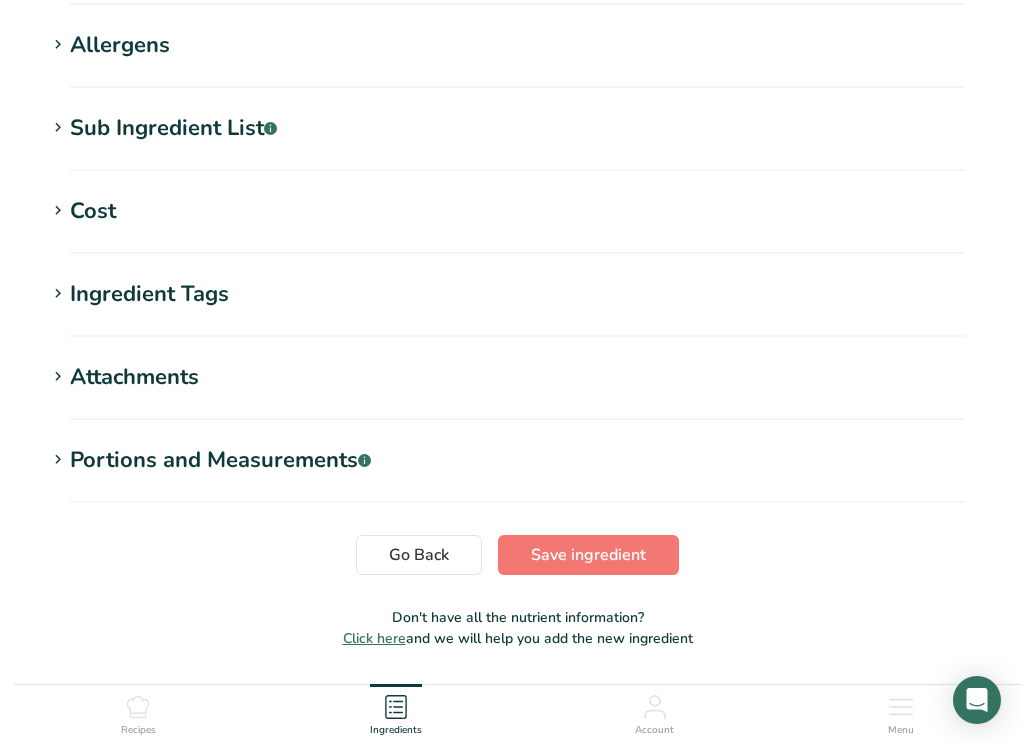 scroll, scrollTop: 1608, scrollLeft: 0, axis: vertical 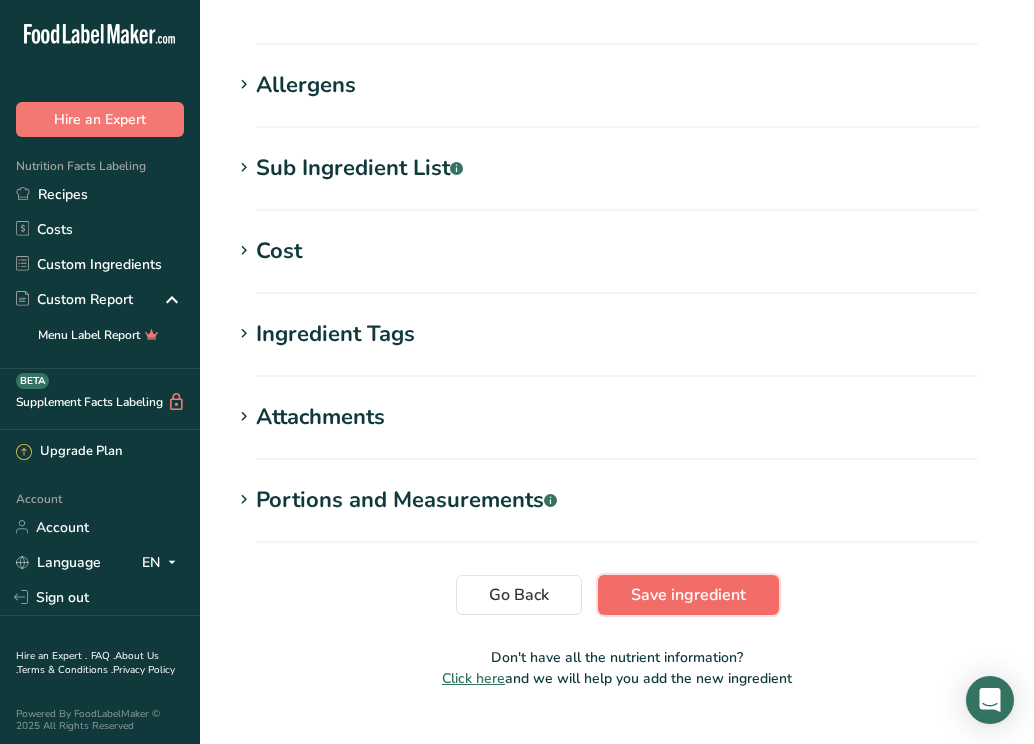 click on "Save ingredient" at bounding box center [688, 595] 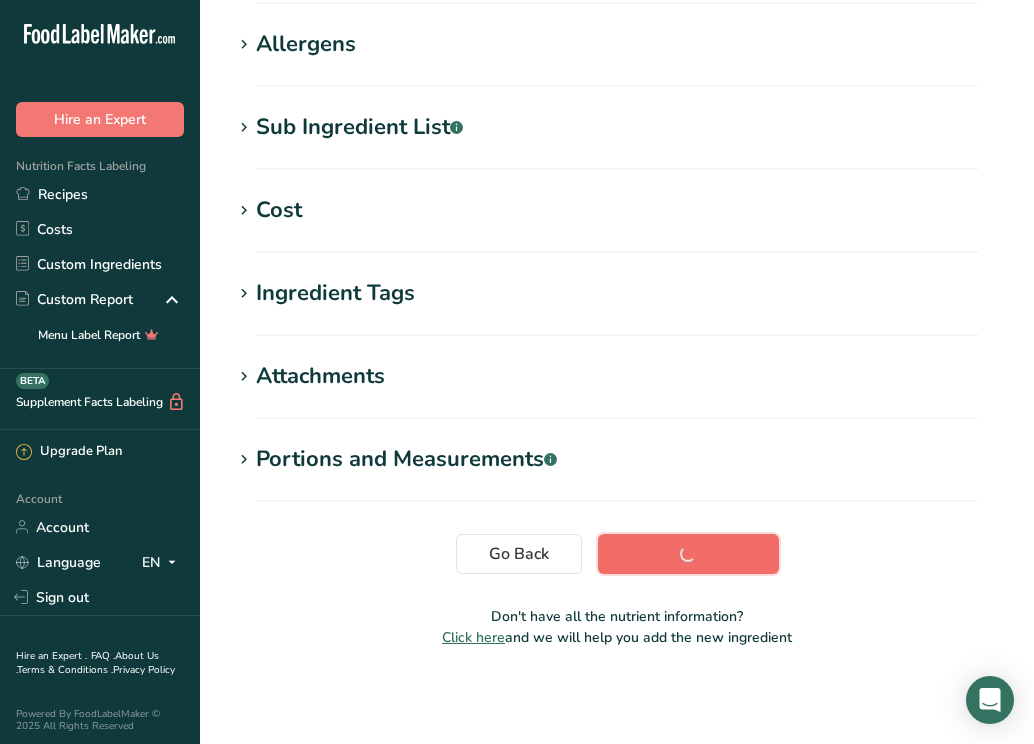 scroll, scrollTop: 314, scrollLeft: 0, axis: vertical 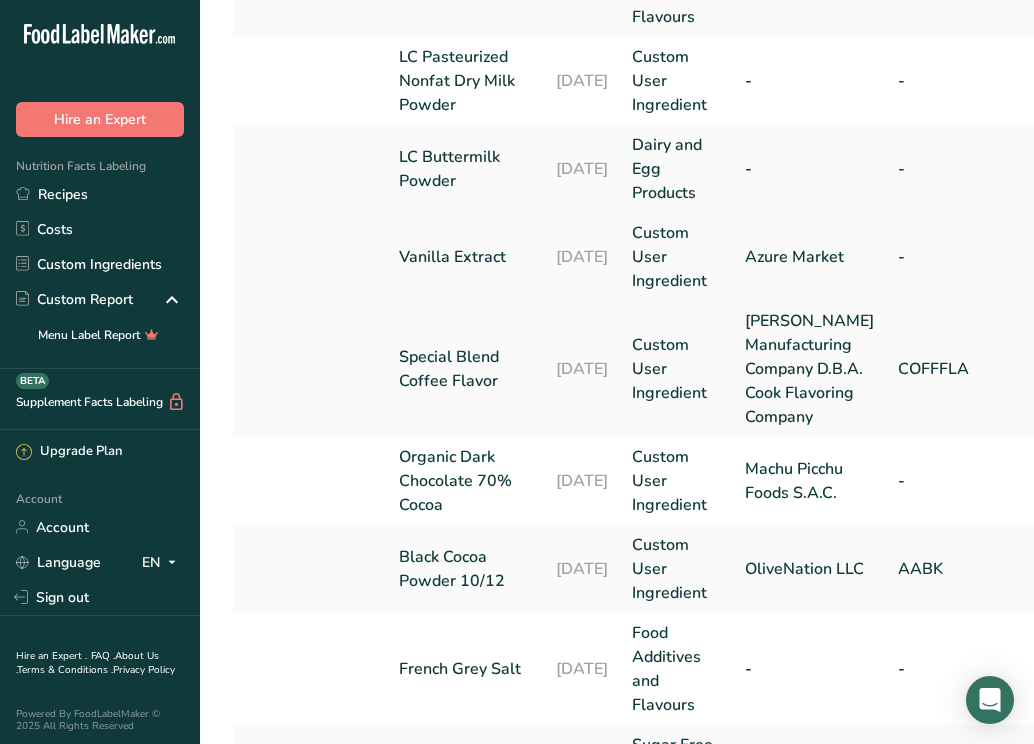 click on "Vanilla Extract" at bounding box center [465, 257] 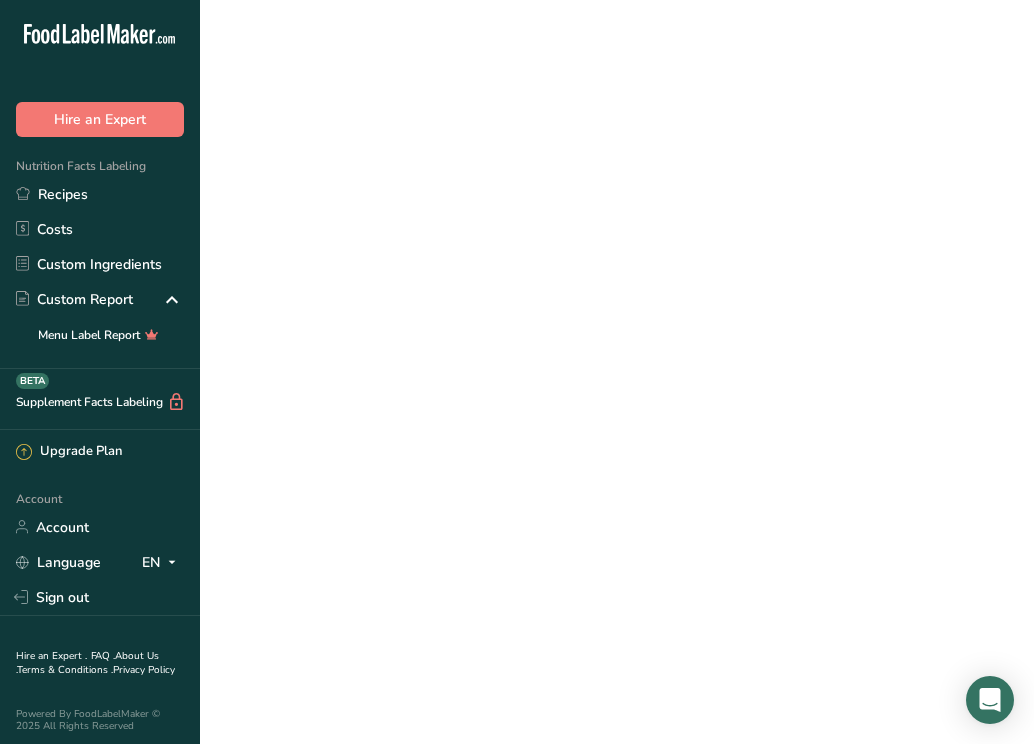 scroll, scrollTop: 0, scrollLeft: 0, axis: both 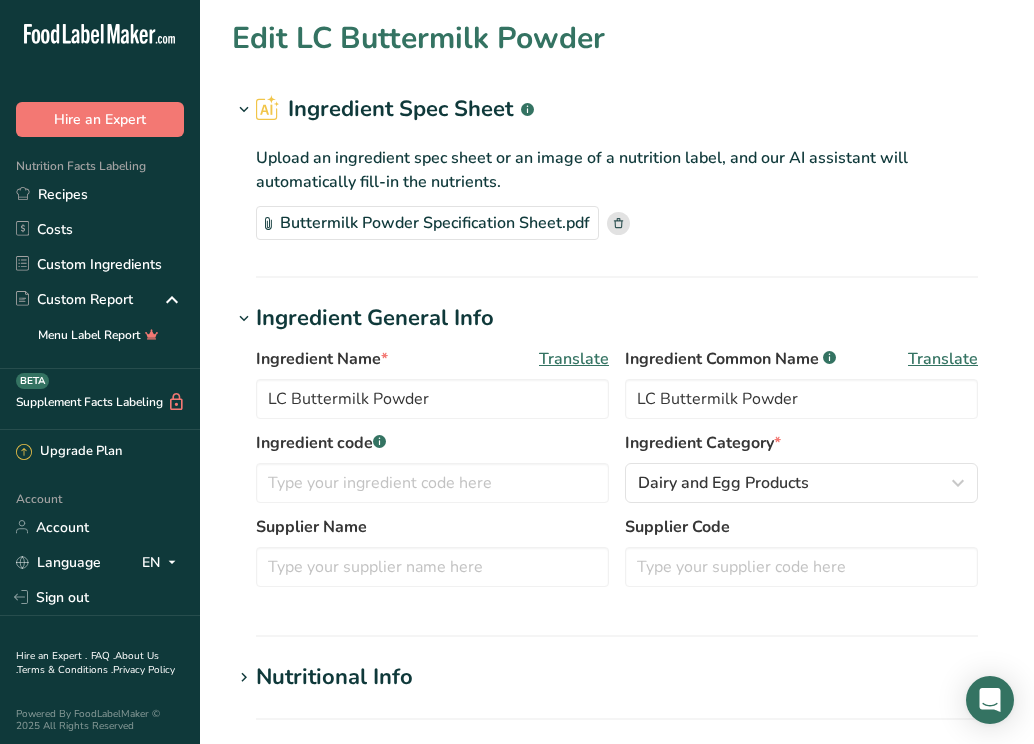 type on "Vanilla Extract" 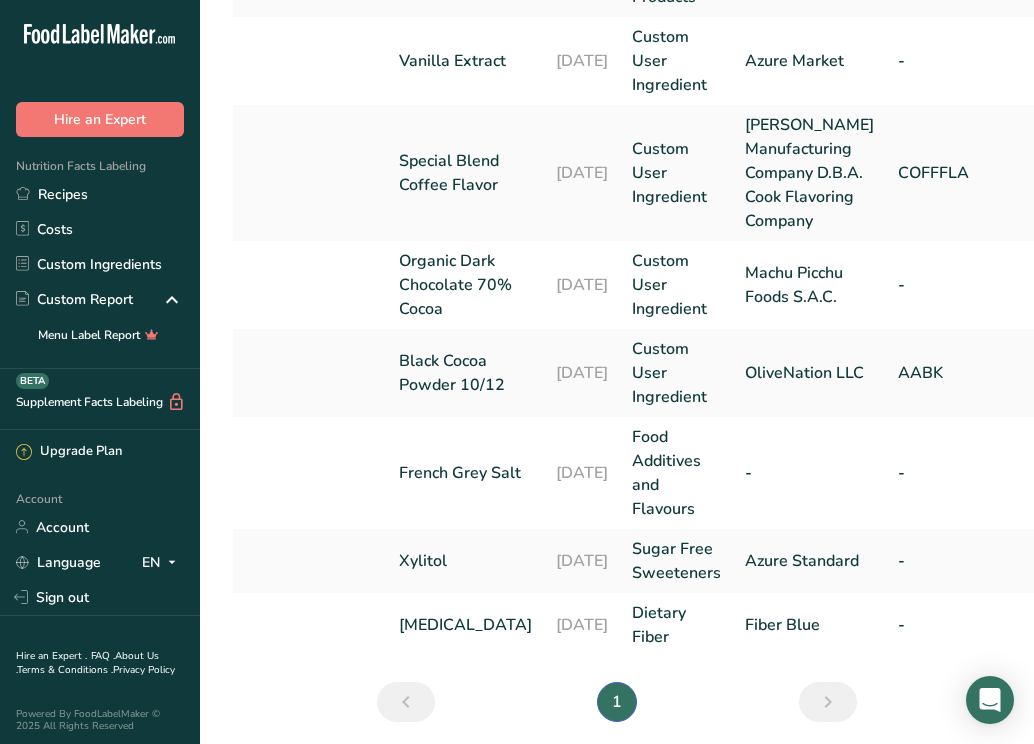scroll, scrollTop: 575, scrollLeft: 0, axis: vertical 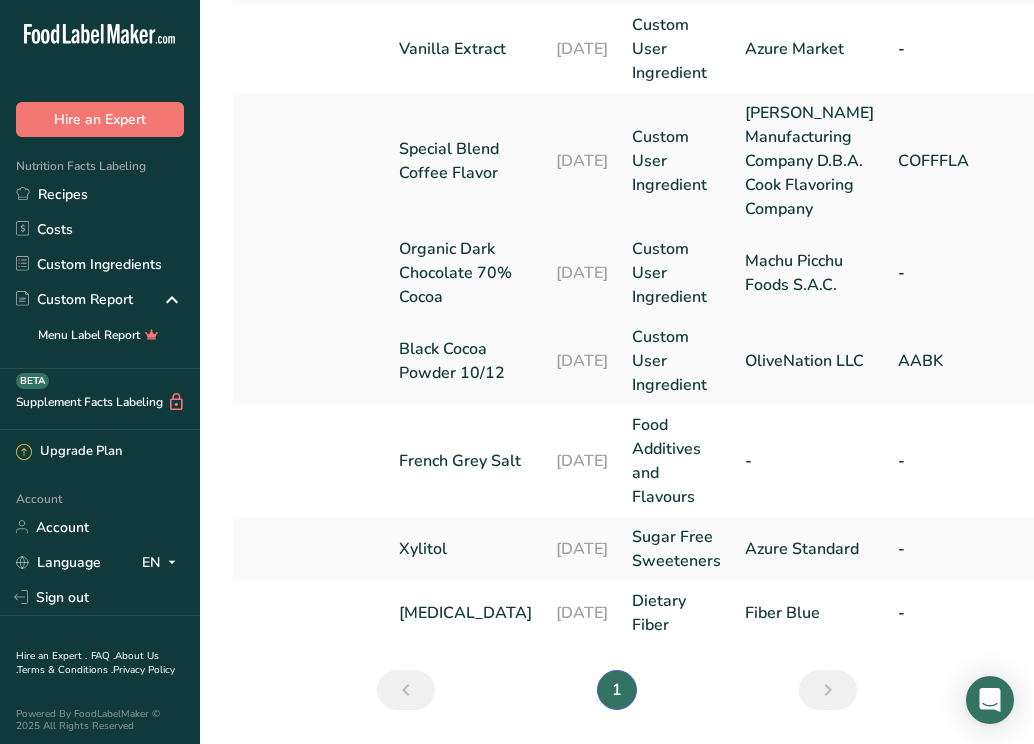 click on "Organic Dark Chocolate 70% Cocoa" at bounding box center (465, 273) 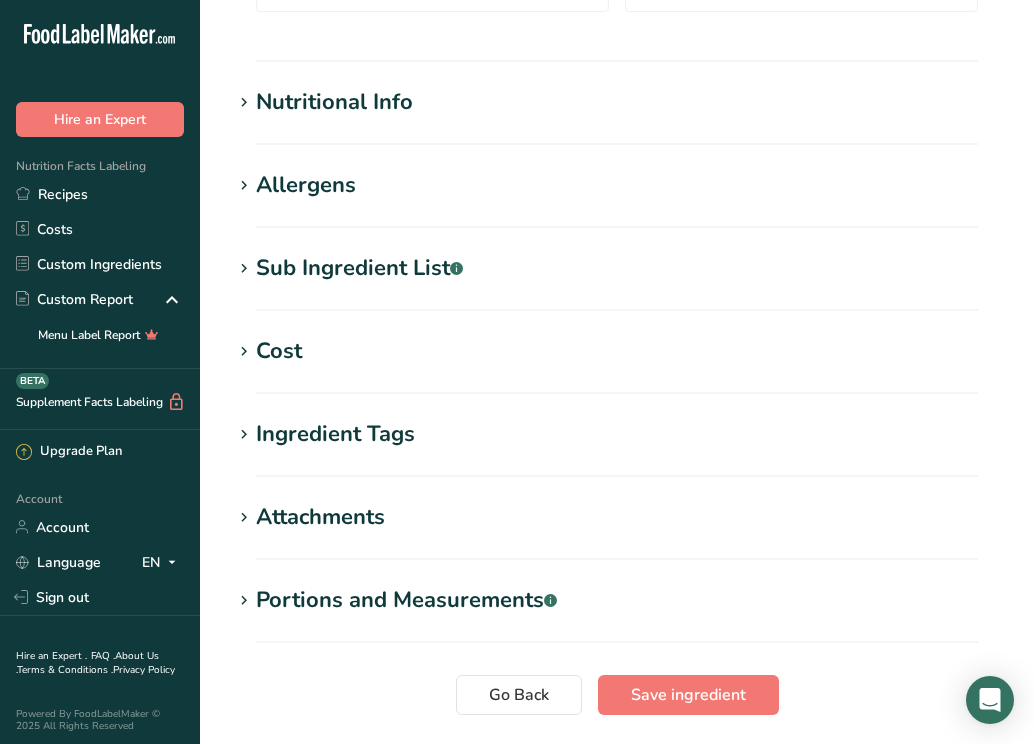 scroll, scrollTop: 0, scrollLeft: 0, axis: both 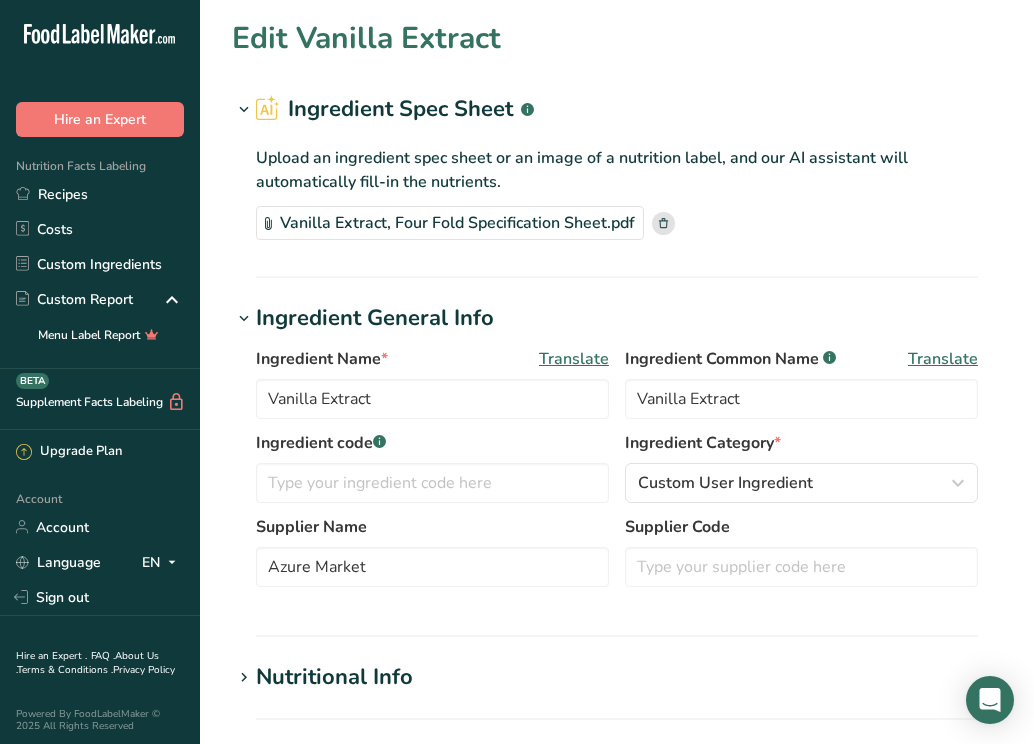 type on "Organic Dark Chocolate 70% Cocoa" 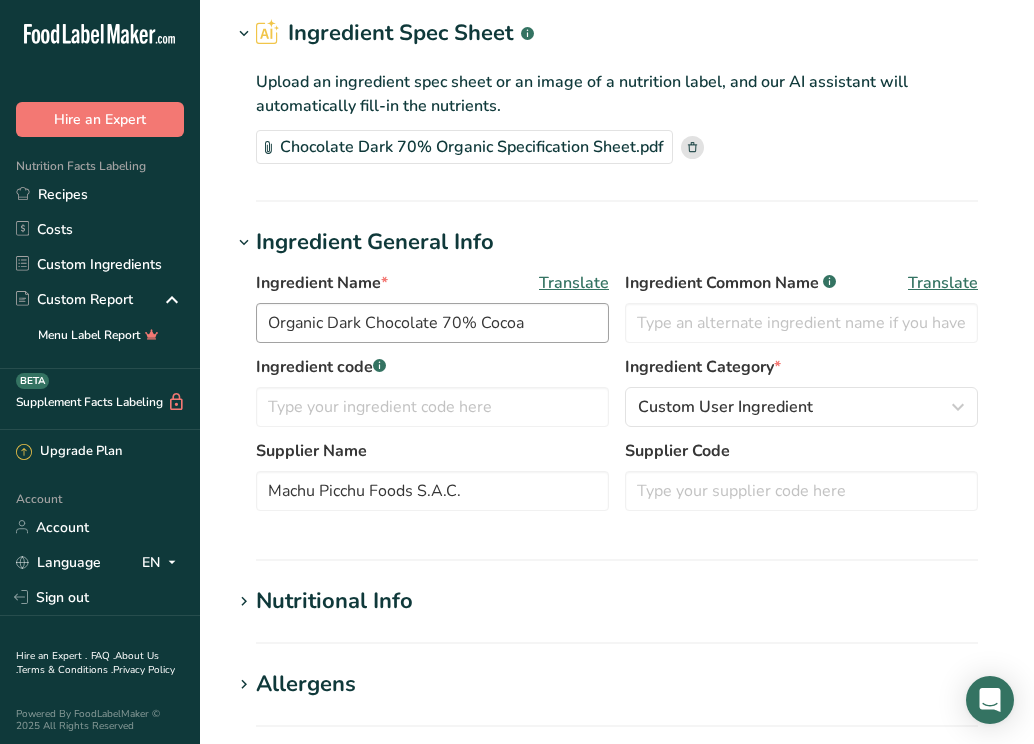 scroll, scrollTop: 41, scrollLeft: 0, axis: vertical 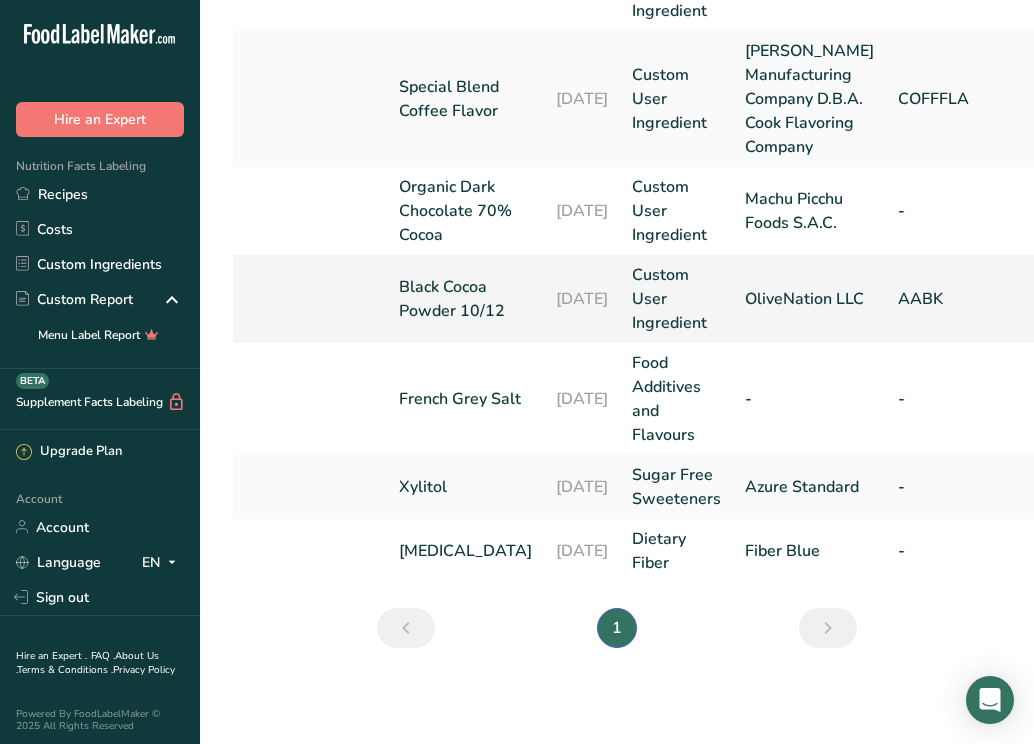 click on "Black Cocoa Powder 10/12" at bounding box center [465, 299] 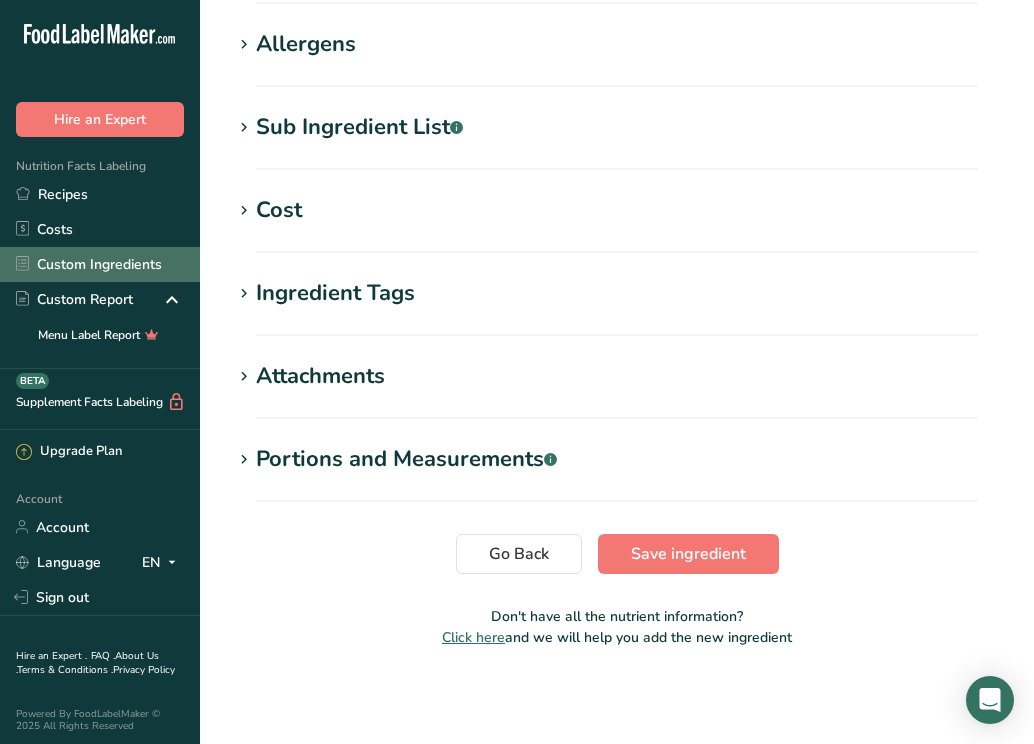 scroll, scrollTop: 0, scrollLeft: 0, axis: both 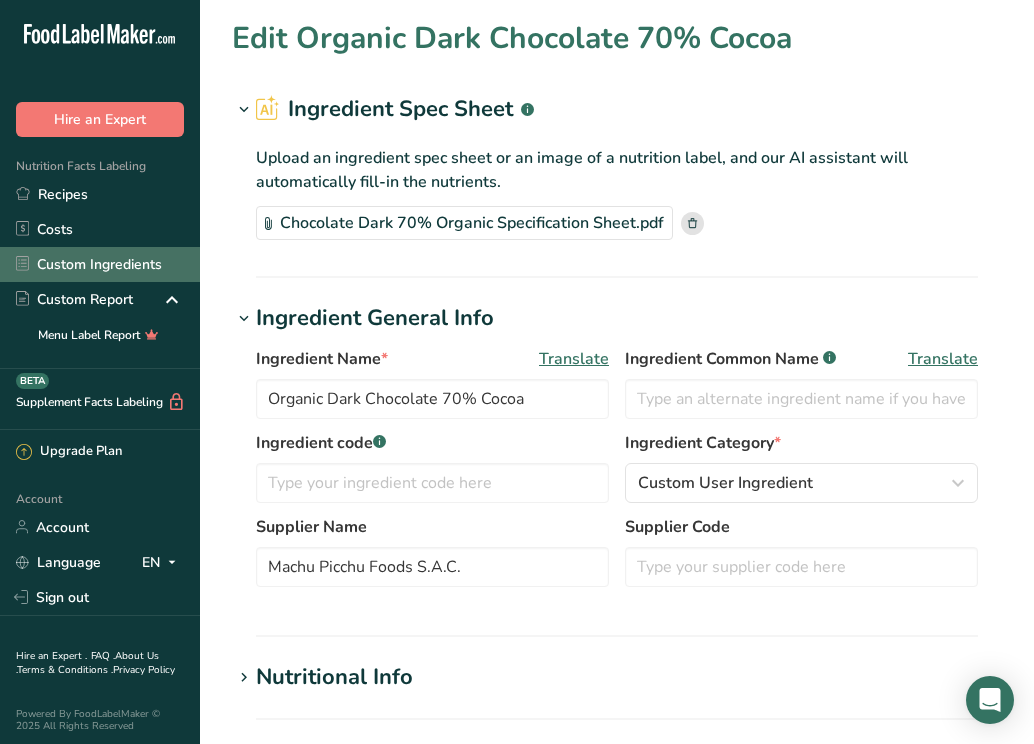 type on "Black Cocoa Powder 10/12" 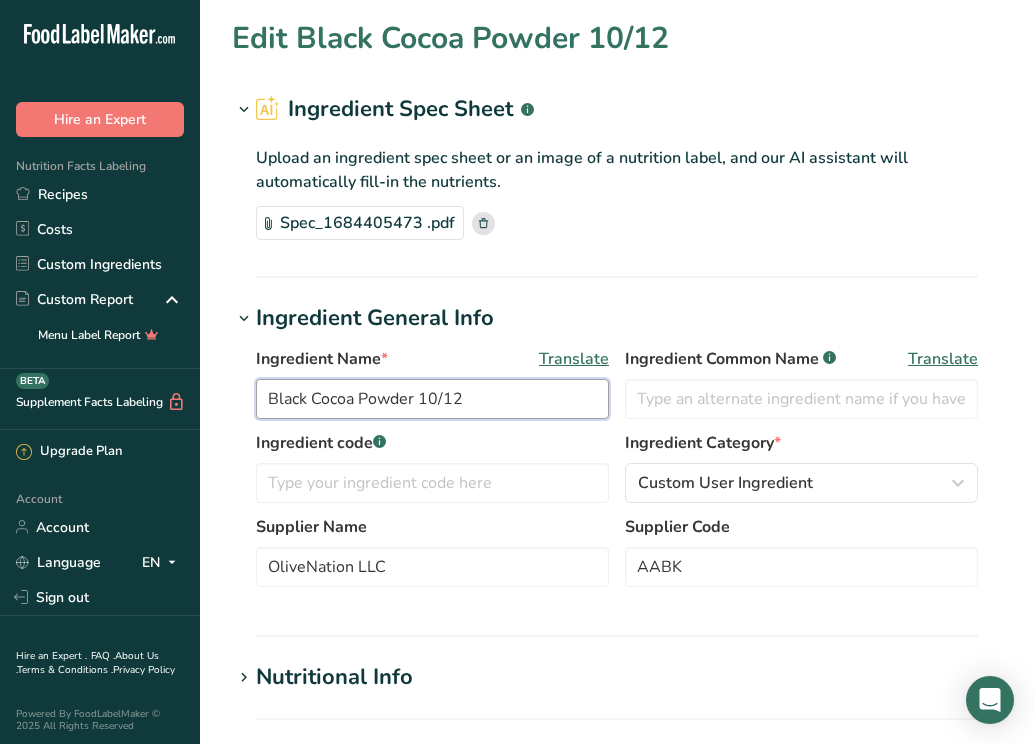 click on "Black Cocoa Powder 10/12" at bounding box center [432, 399] 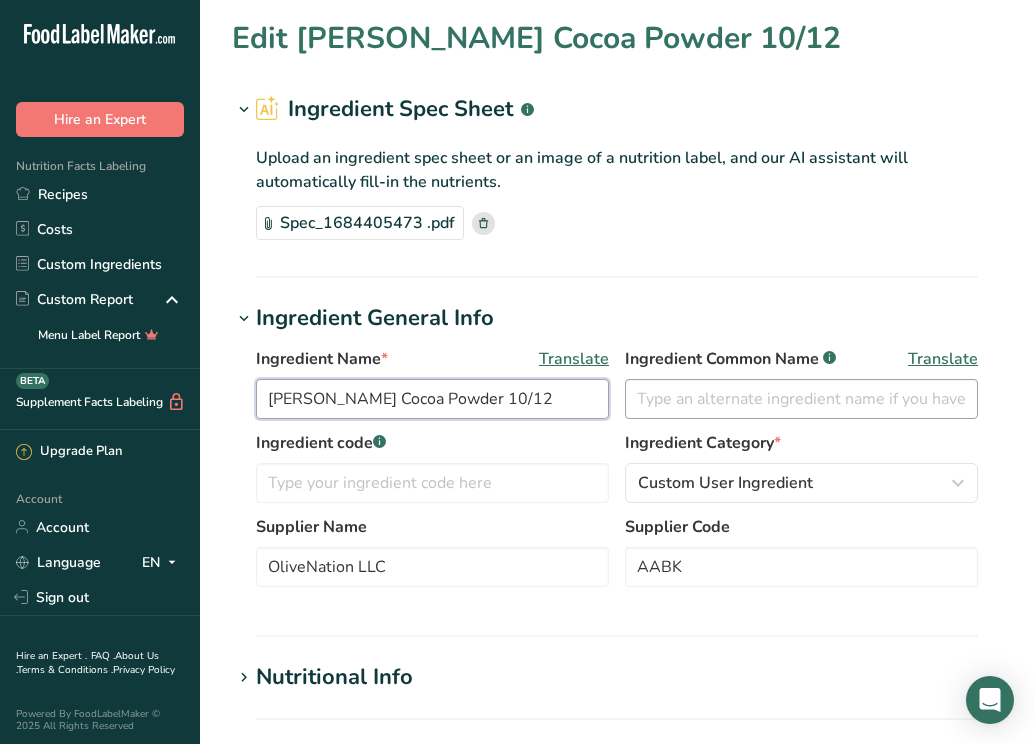 type on "[PERSON_NAME] Cocoa Powder 10/12" 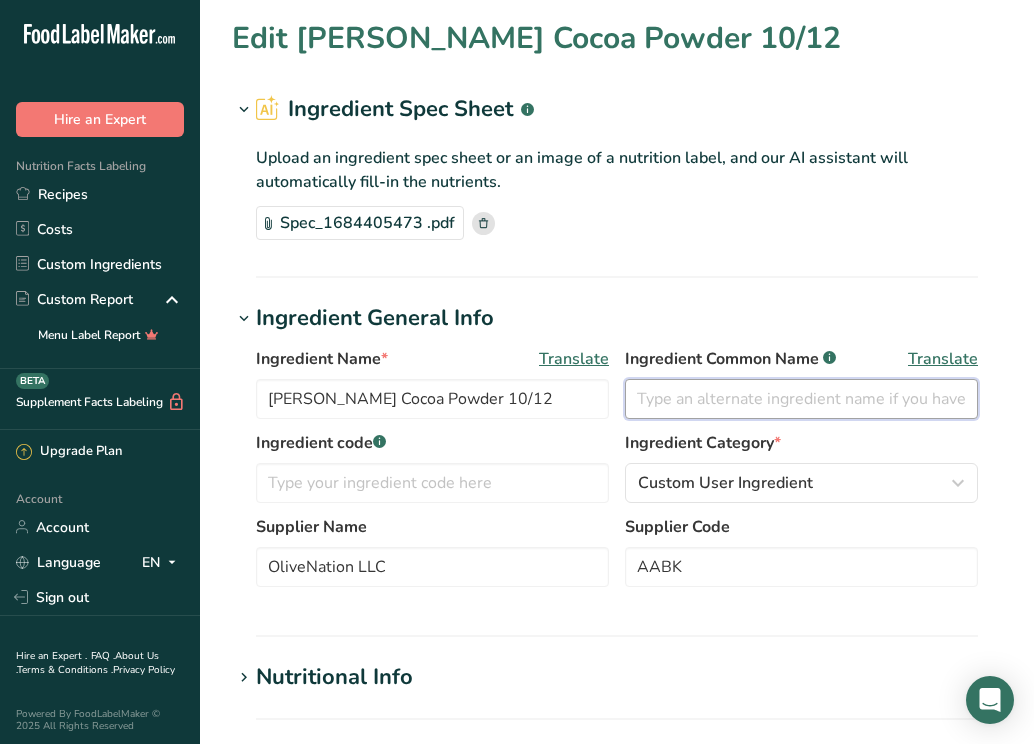 click at bounding box center (801, 399) 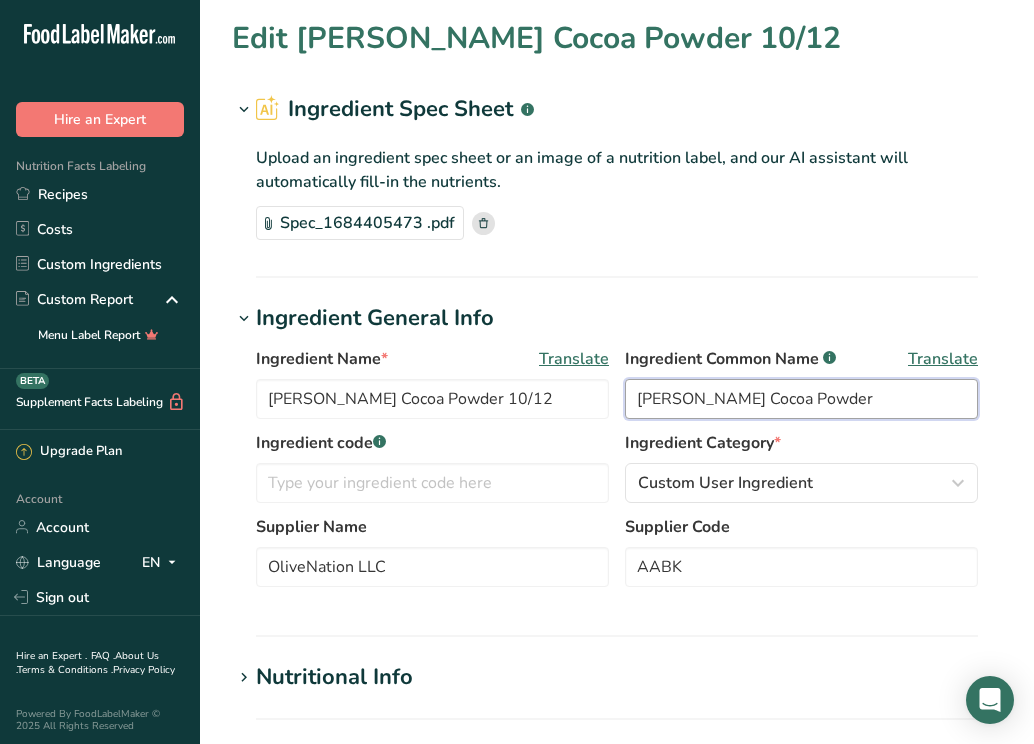 type on "[PERSON_NAME] Cocoa Powder" 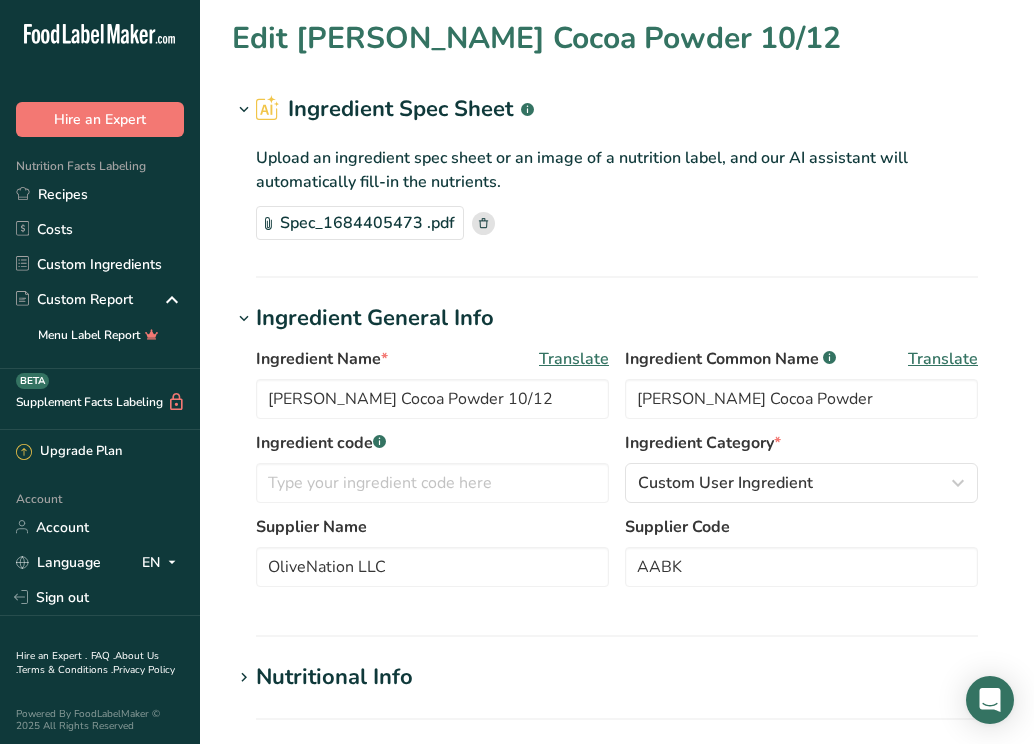 click on "Edit [PERSON_NAME] Cocoa Powder 10/12
Ingredient Spec Sheet
.a-a{fill:#347362;}.b-a{fill:#fff;}
Upload an ingredient spec sheet or an image of a nutrition label, and our AI assistant will automatically fill-in the nutrients.
Spec_1684405473 .pdf
Ingredient General Info
Ingredient Name *
Translate
[PERSON_NAME] Cocoa Powder 10/12
Ingredient Common Name
.a-a{fill:#347362;}.b-a{fill:#fff;}
Translate
[PERSON_NAME] Cocoa Powder
Ingredient code
.a-a{fill:#347362;}.b-a{fill:#fff;}
Ingredient Category *
Custom User Ingredient
Standard Categories
Custom Categories
.a-a{fill:#347362;}.b-a{fill:#fff;}" at bounding box center (617, 698) 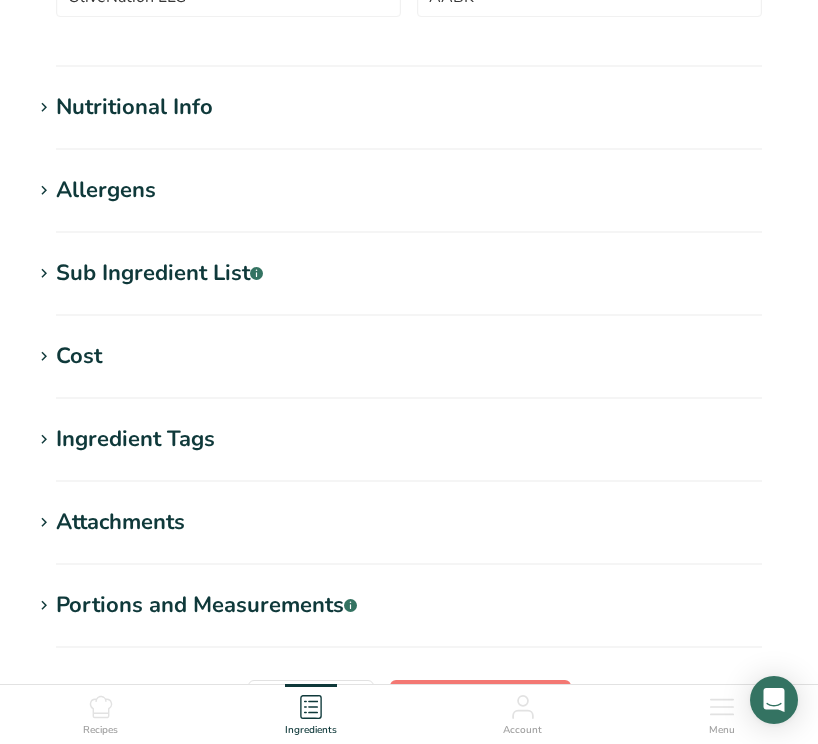 scroll, scrollTop: 571, scrollLeft: 0, axis: vertical 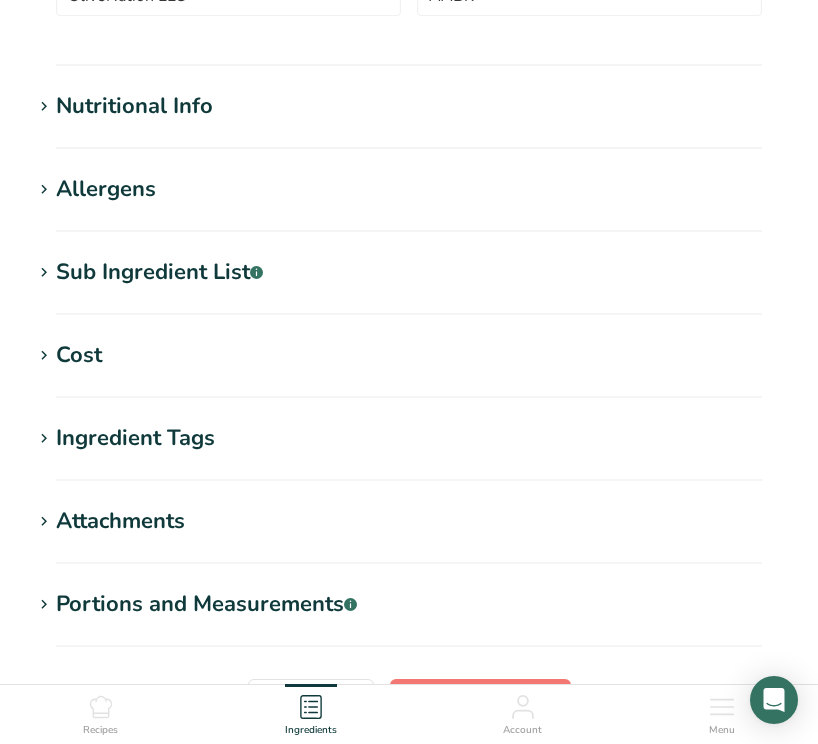 click on "Ingredient General Info
Ingredient Name *
Translate
[PERSON_NAME] Cocoa Powder 10/12
Ingredient Common Name
.a-a{fill:#347362;}.b-a{fill:#fff;}
Translate
[PERSON_NAME] Cocoa Powder
Ingredient code
.a-a{fill:#347362;}.b-a{fill:#fff;}
Ingredient Category *
Custom User Ingredient
Standard Categories
Custom Categories
.a-a{fill:#347362;}.b-a{fill:#fff;}
[DEMOGRAPHIC_DATA]/[US_STATE][DEMOGRAPHIC_DATA] Foods
Baby Foods
Baked Products
Beef Products
[GEOGRAPHIC_DATA]
Branded Food Products Database
Breakfast Cereals
Snacks" at bounding box center [409, -102] 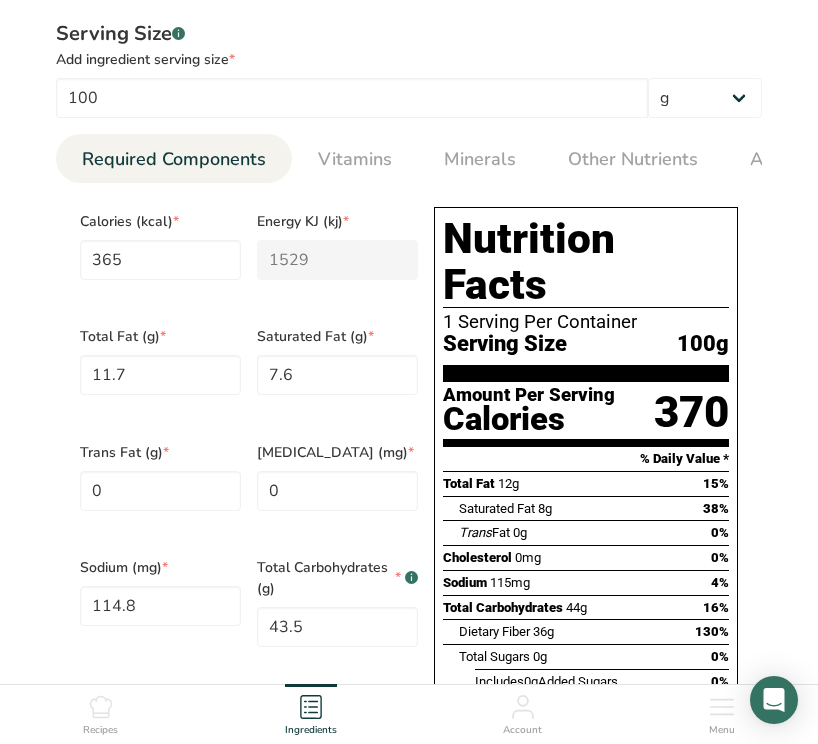 scroll, scrollTop: 676, scrollLeft: 0, axis: vertical 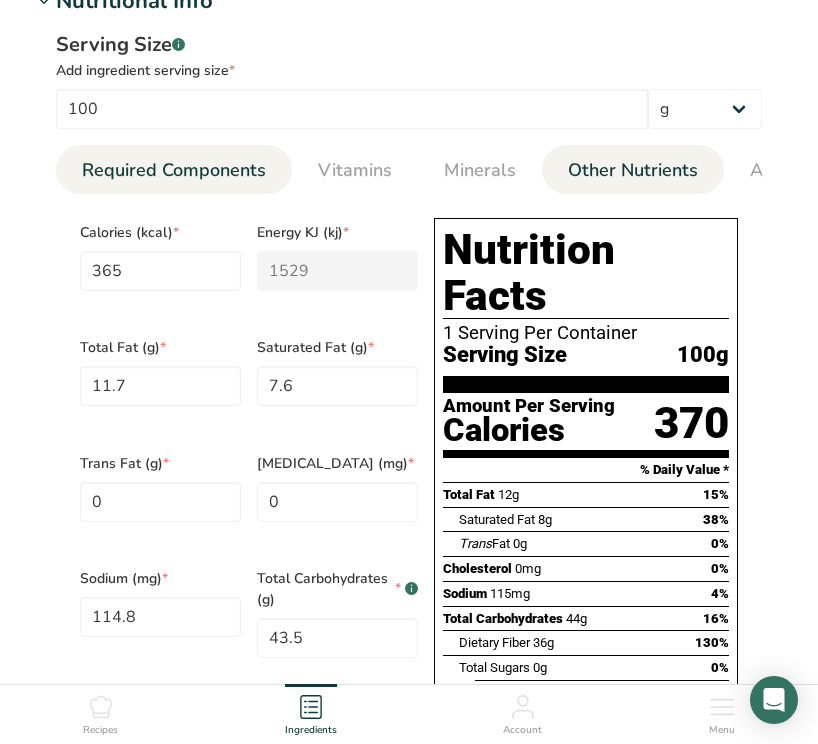 click on "Other Nutrients" at bounding box center [633, 170] 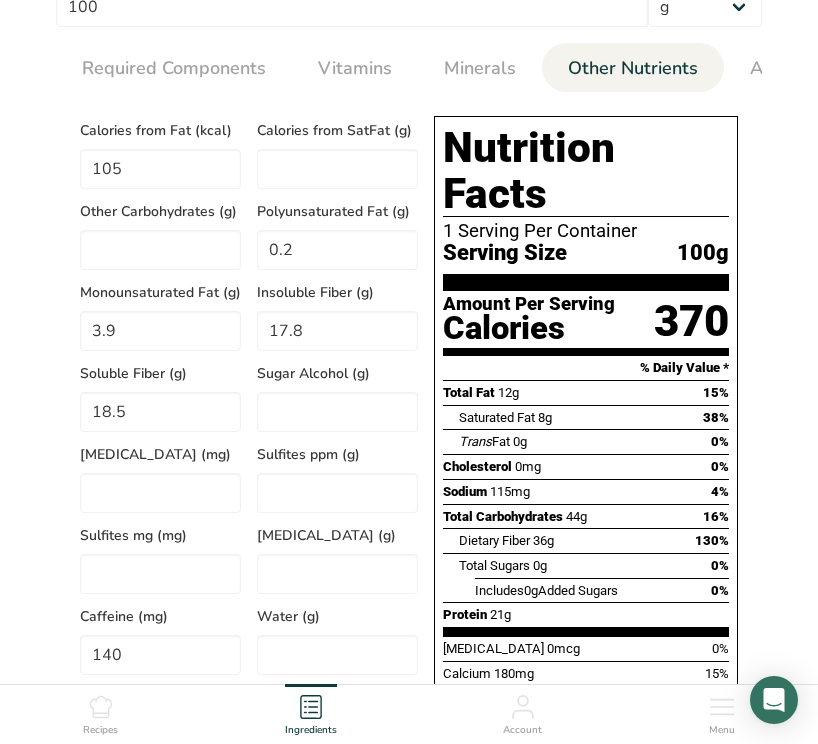 scroll, scrollTop: 769, scrollLeft: 0, axis: vertical 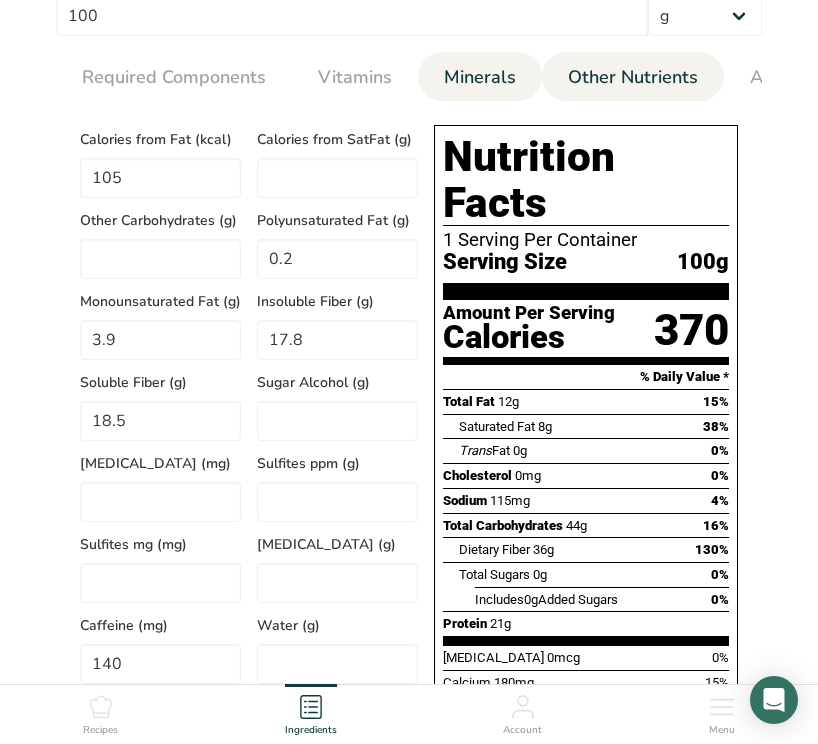 click on "Minerals" at bounding box center [480, 77] 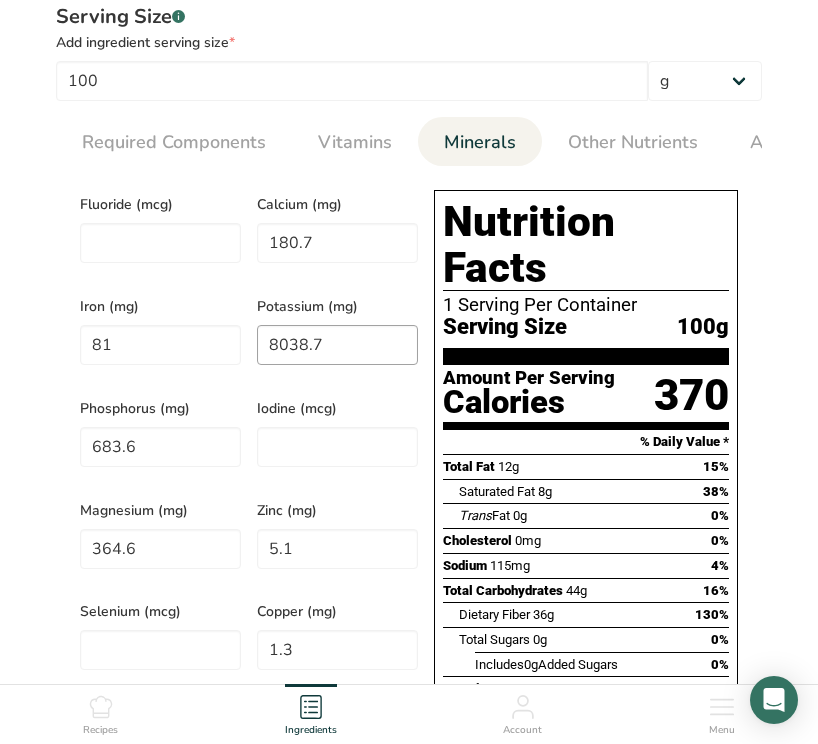 scroll, scrollTop: 708, scrollLeft: 0, axis: vertical 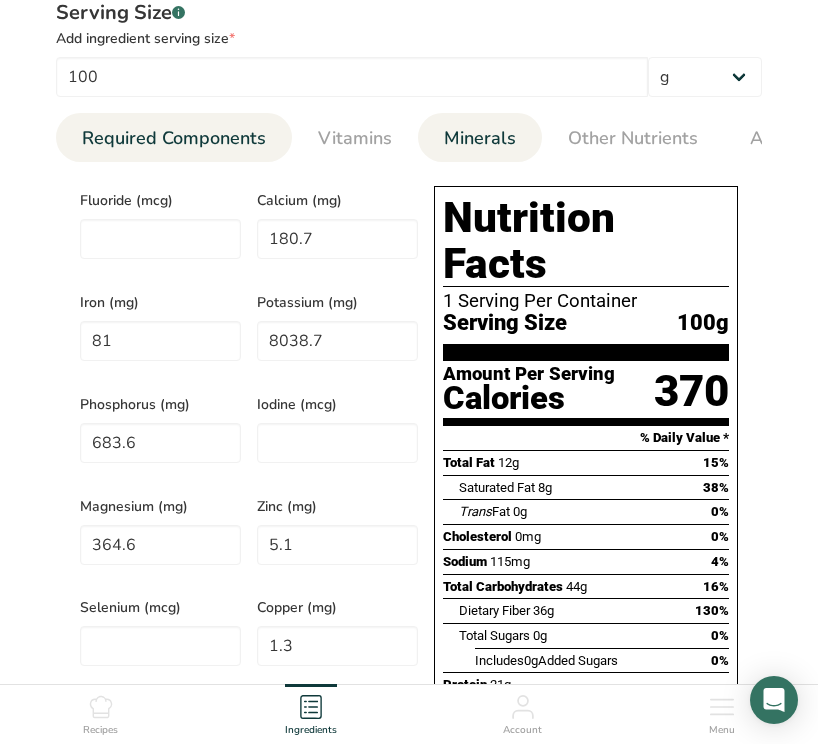 click on "Required Components" at bounding box center [174, 138] 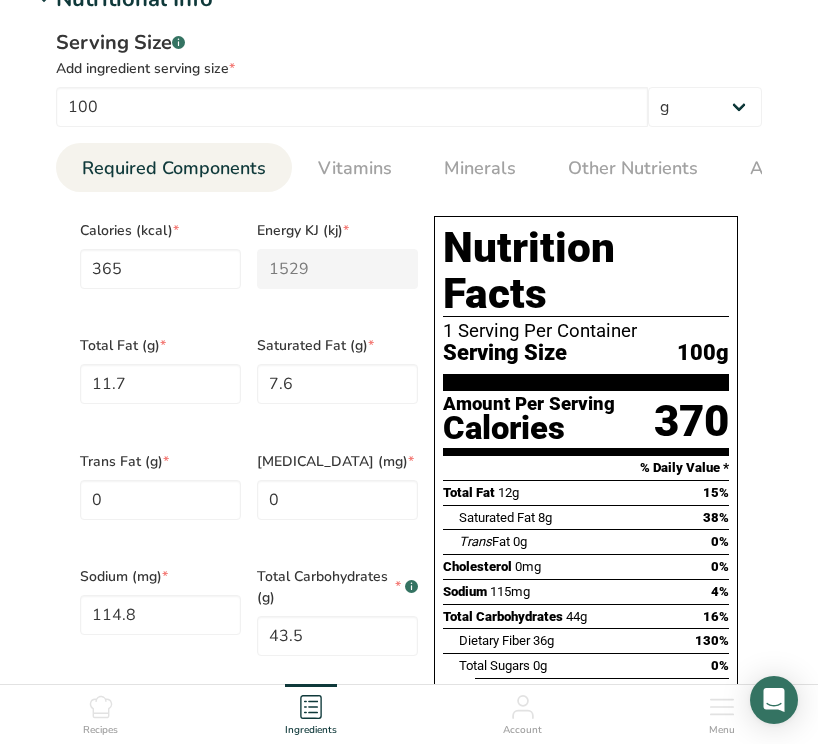 scroll, scrollTop: 681, scrollLeft: 0, axis: vertical 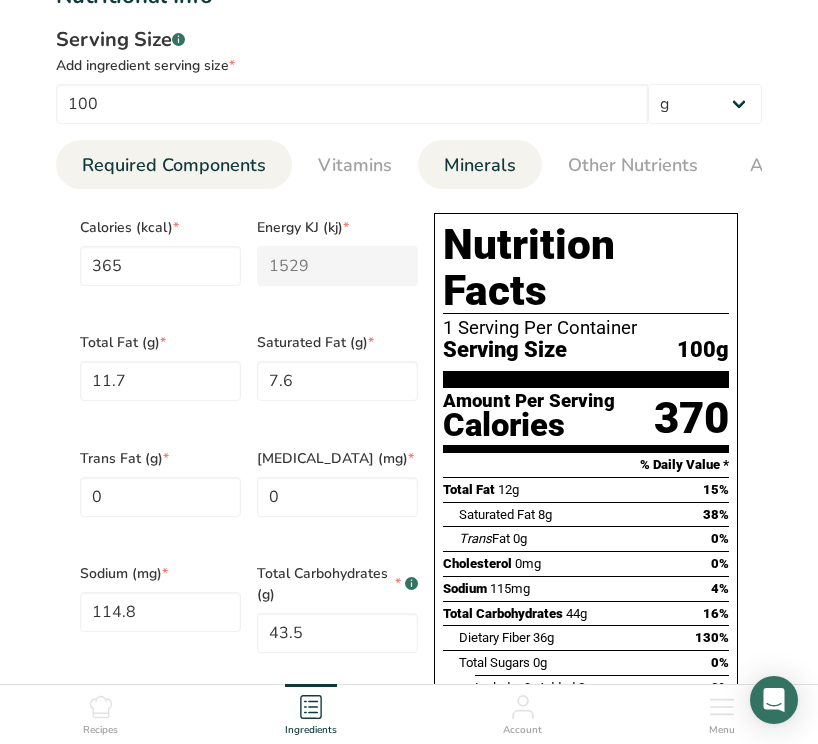 click on "Minerals" at bounding box center (480, 165) 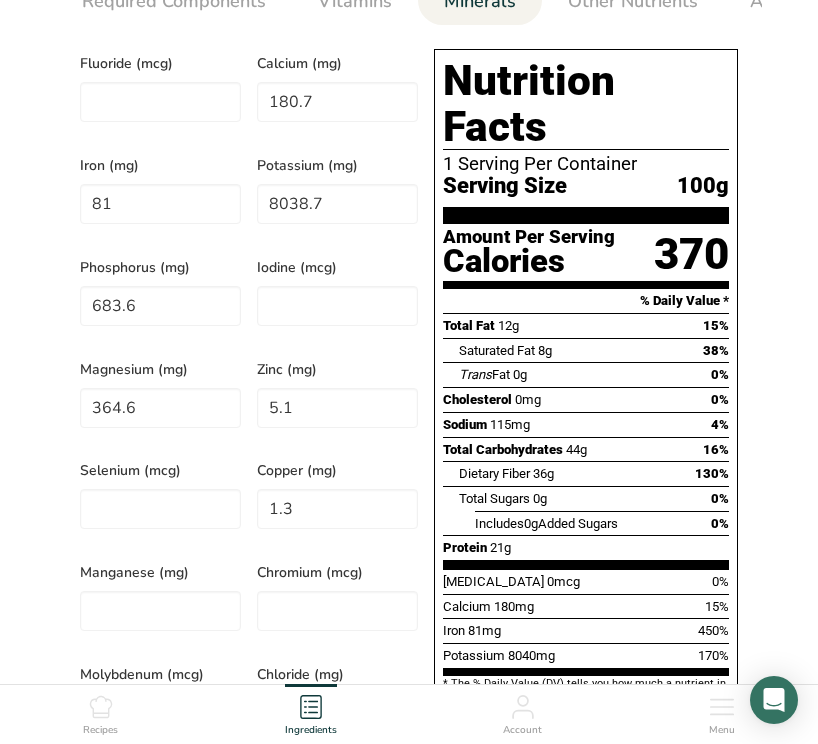 scroll, scrollTop: 786, scrollLeft: 0, axis: vertical 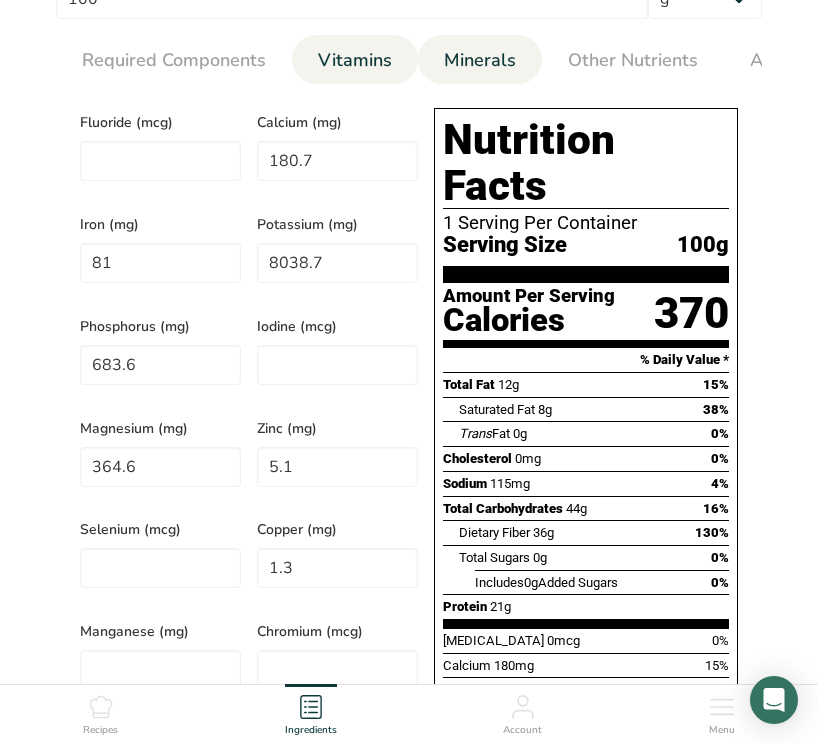 click on "Vitamins" at bounding box center [355, 60] 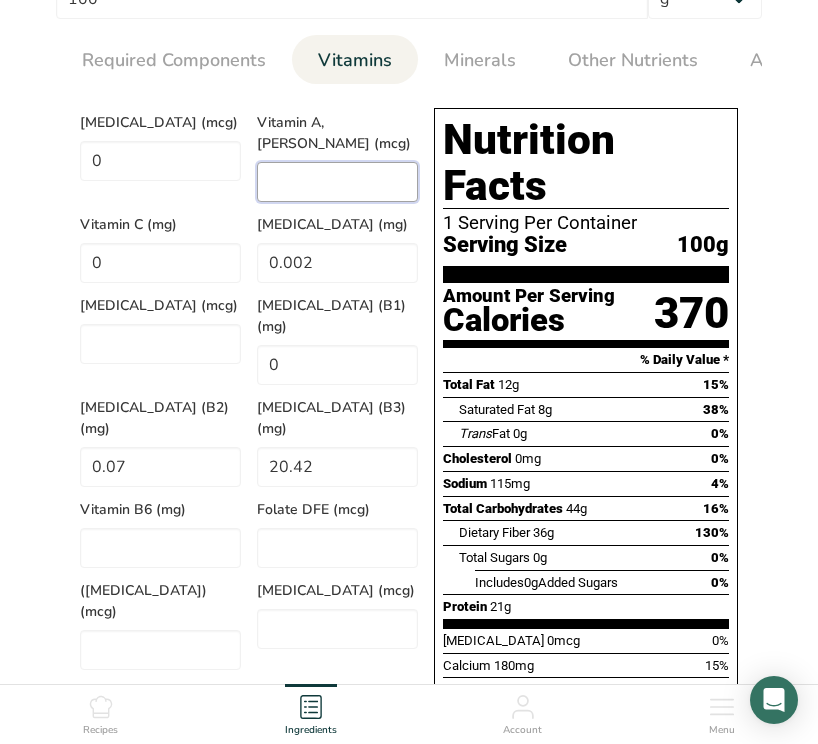 click at bounding box center [337, 182] 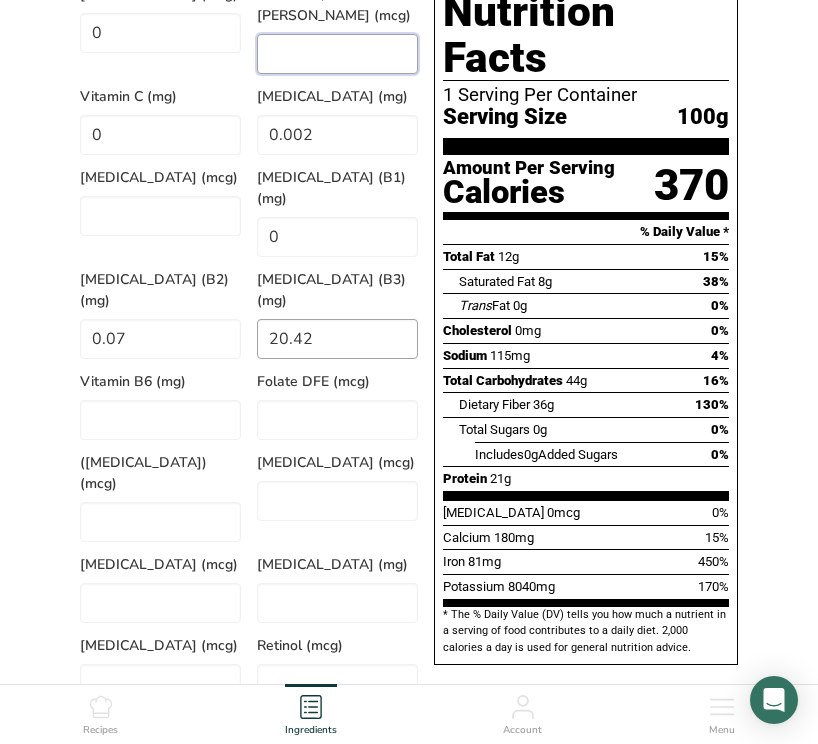 scroll, scrollTop: 926, scrollLeft: 0, axis: vertical 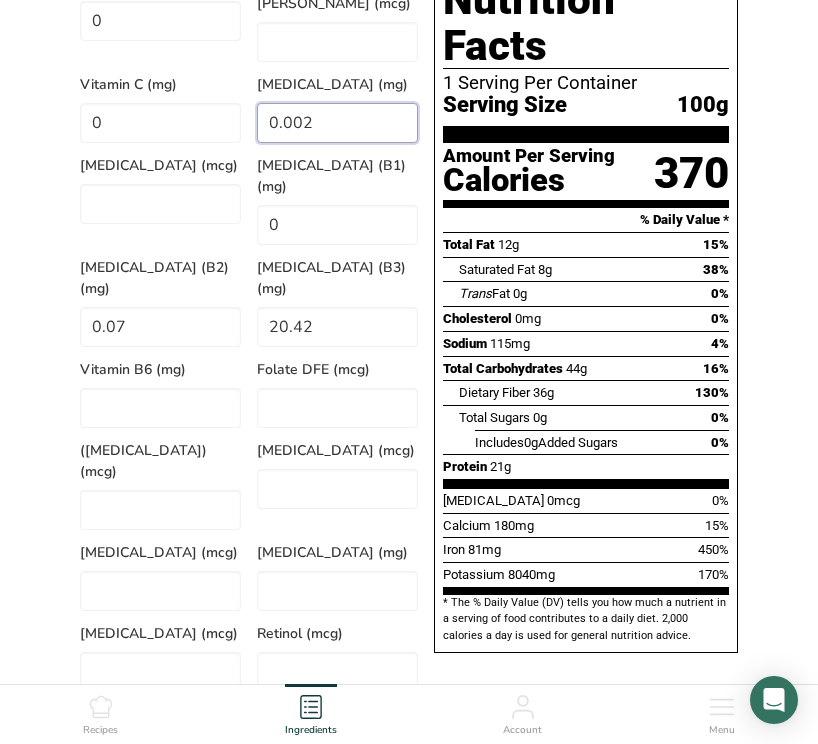 click on "0.002" at bounding box center [337, 123] 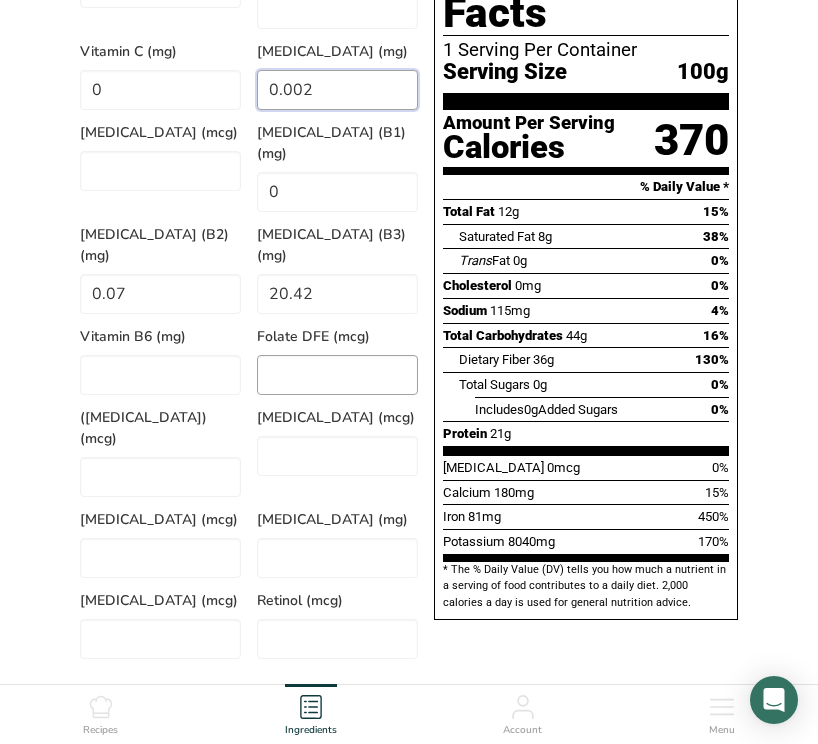 scroll, scrollTop: 981, scrollLeft: 0, axis: vertical 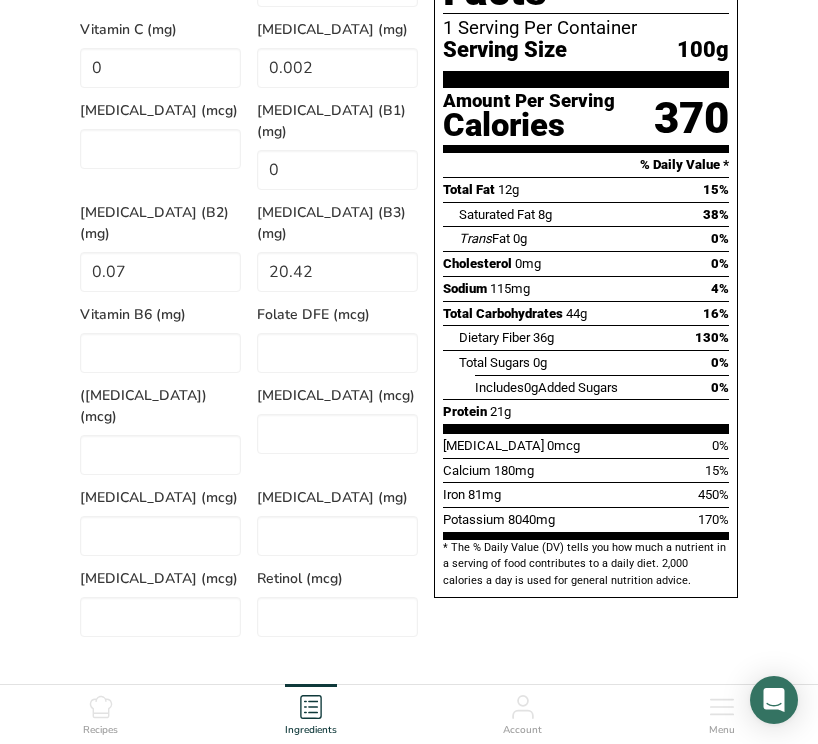 click on "Serving Size
.a-a{fill:#347362;}.b-a{fill:#fff;}
Add ingredient serving size *   100
g
kg
mg
mcg
lb
oz
l
mL
fl oz
tbsp
tsp
cup
qt
gallon
Required Components Vitamins Minerals Other Nutrients Amino Acid Profile
Calories
(kcal) *     365
Energy KJ
(kj) *     1529
Total Fat
(g) *     11.7
Saturated Fat
(g) *" at bounding box center (409, 189) 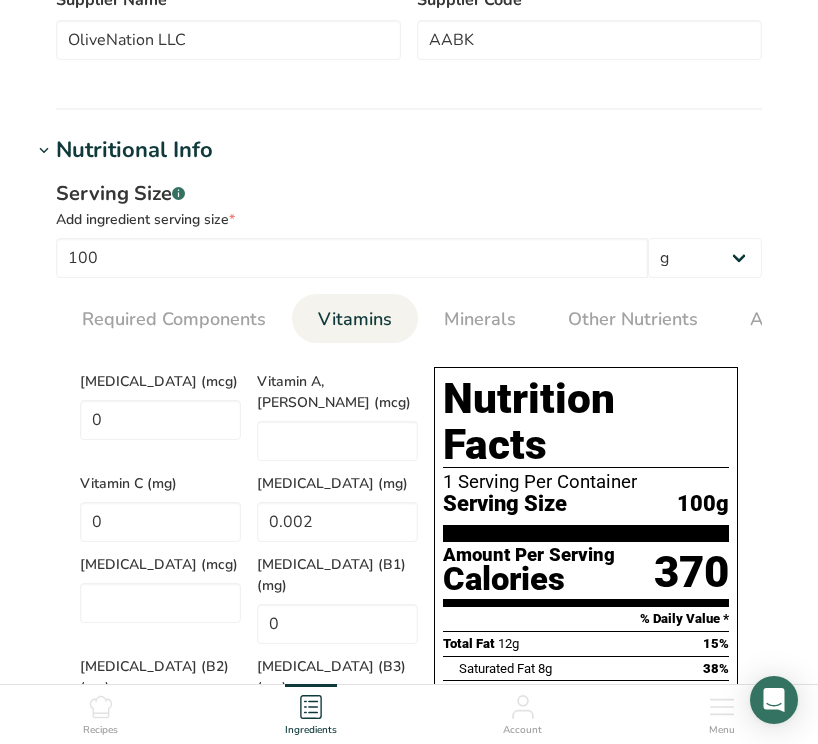 scroll, scrollTop: 556, scrollLeft: 0, axis: vertical 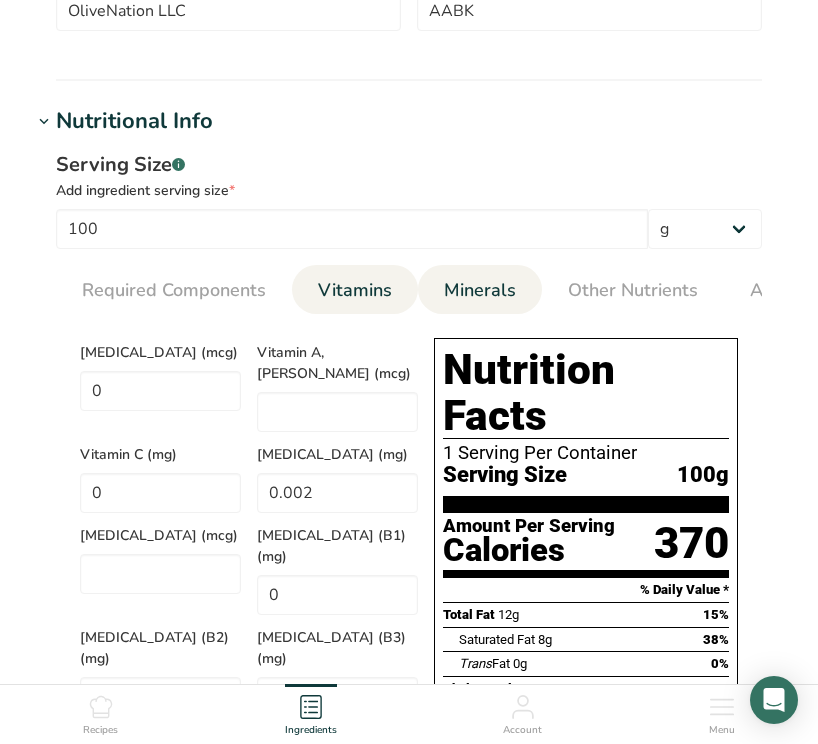 click on "Minerals" at bounding box center (480, 290) 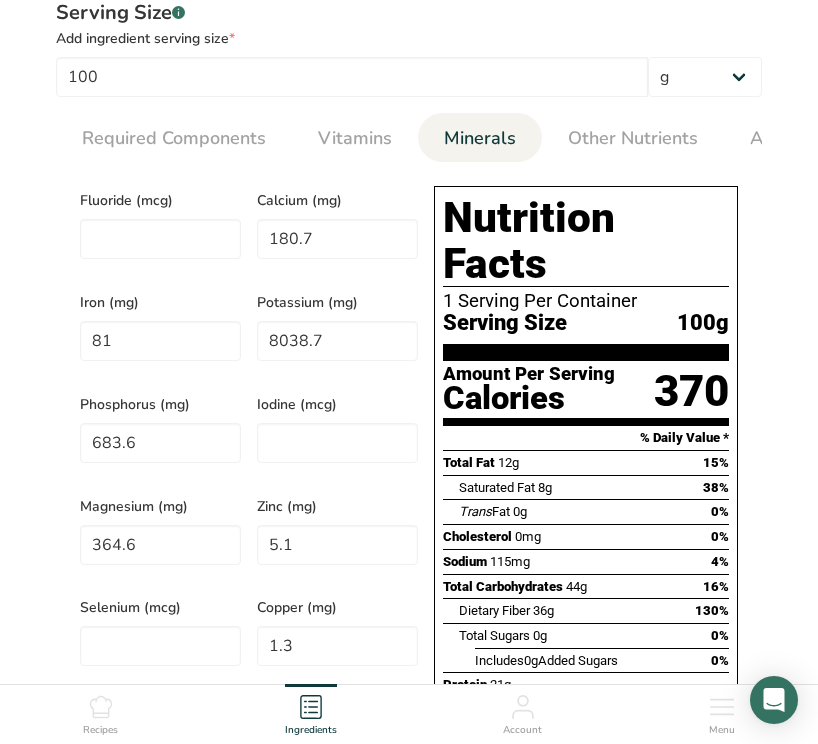 scroll, scrollTop: 707, scrollLeft: 0, axis: vertical 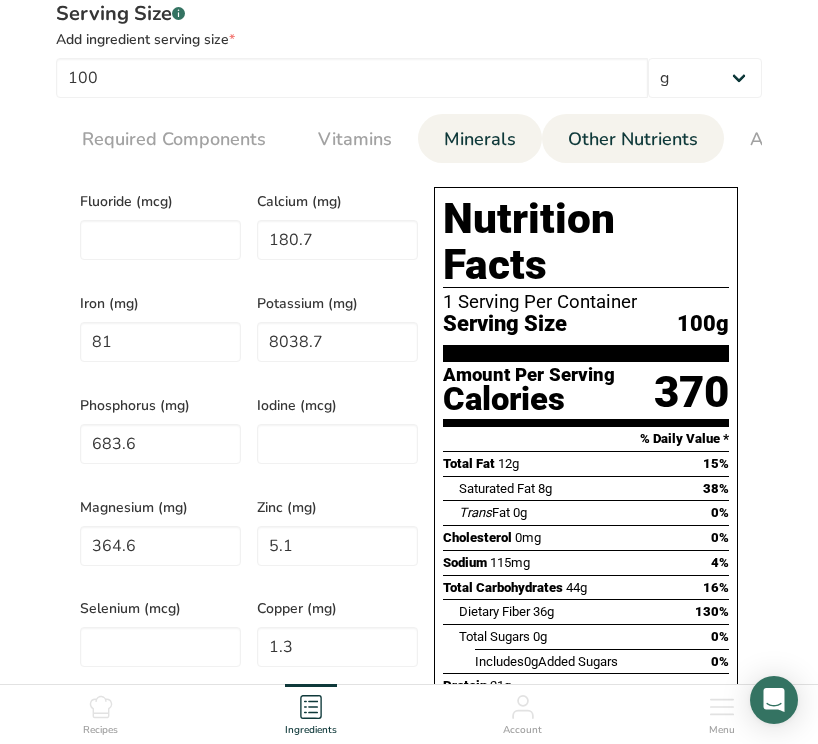 click on "Other Nutrients" at bounding box center (633, 139) 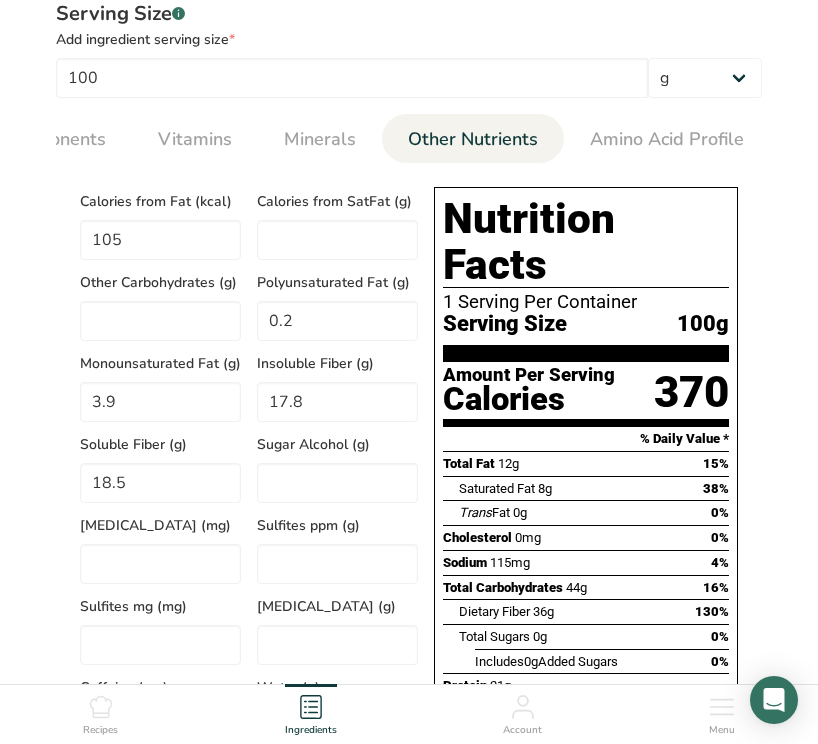 scroll, scrollTop: 0, scrollLeft: 162, axis: horizontal 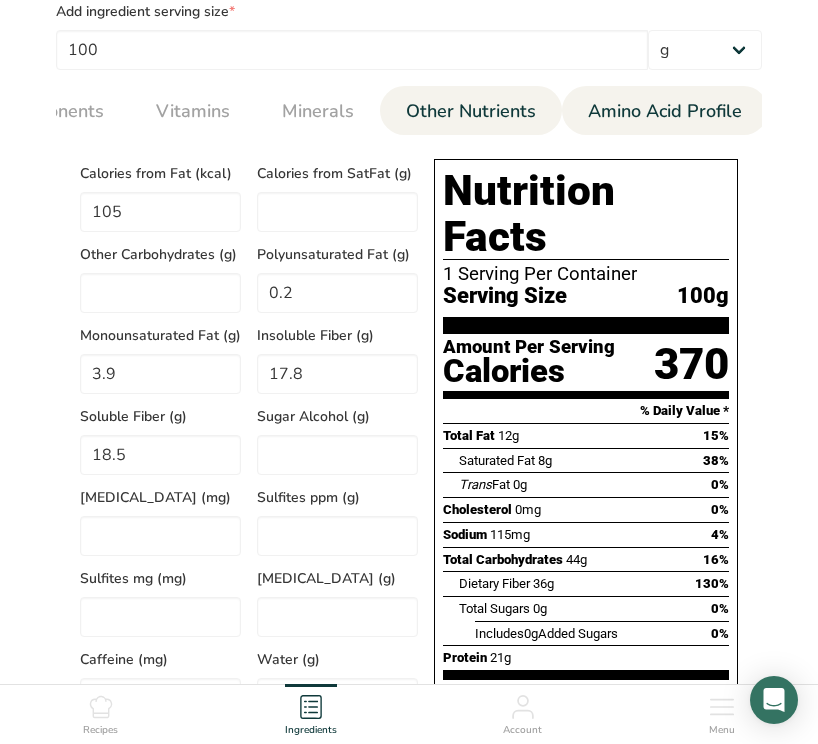 click on "Amino Acid Profile" at bounding box center [665, 111] 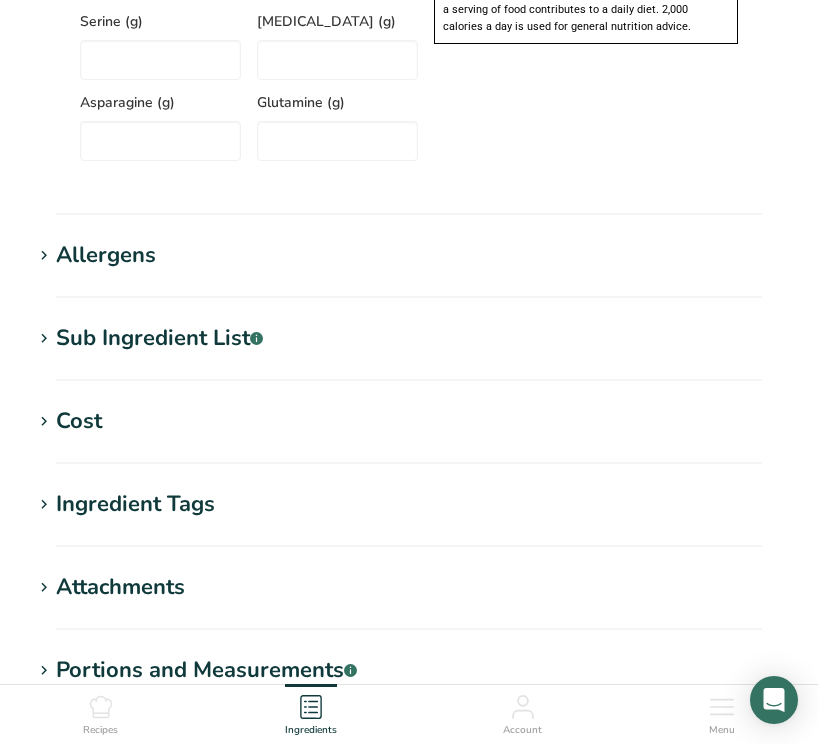 scroll, scrollTop: 1549, scrollLeft: 0, axis: vertical 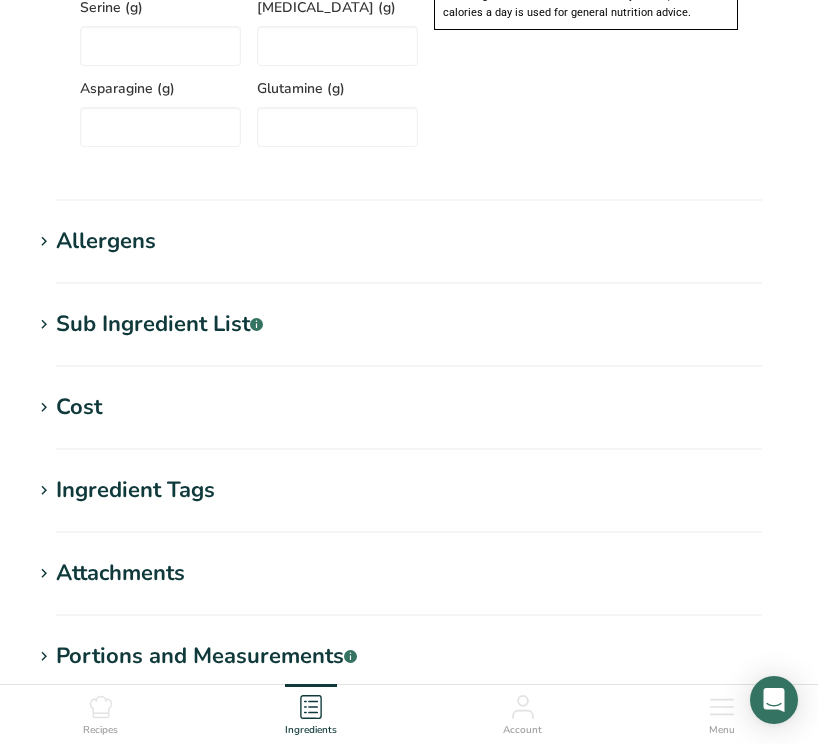 click on "Allergens" at bounding box center (106, 241) 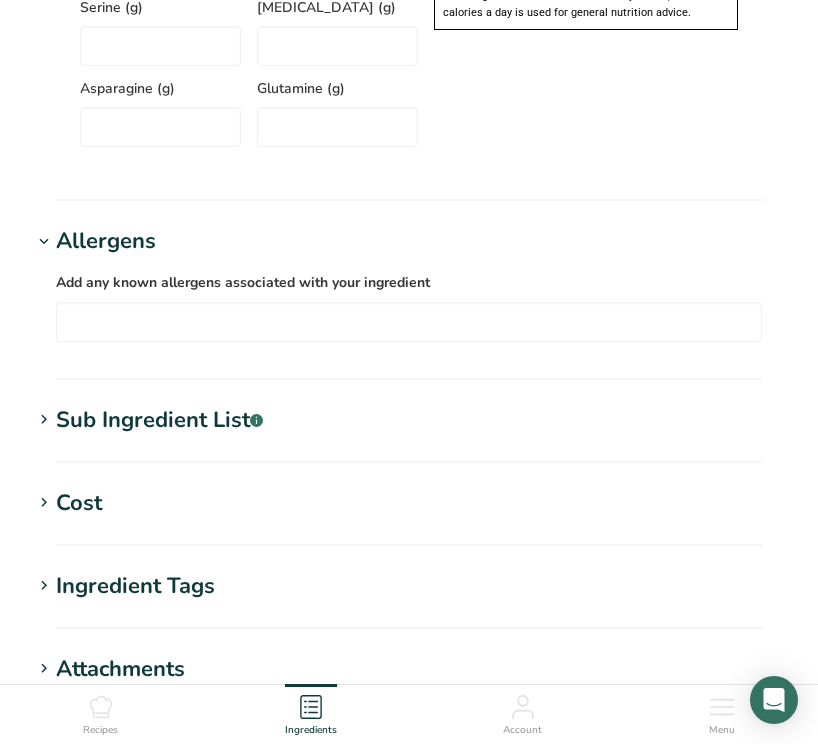 click at bounding box center [44, 242] 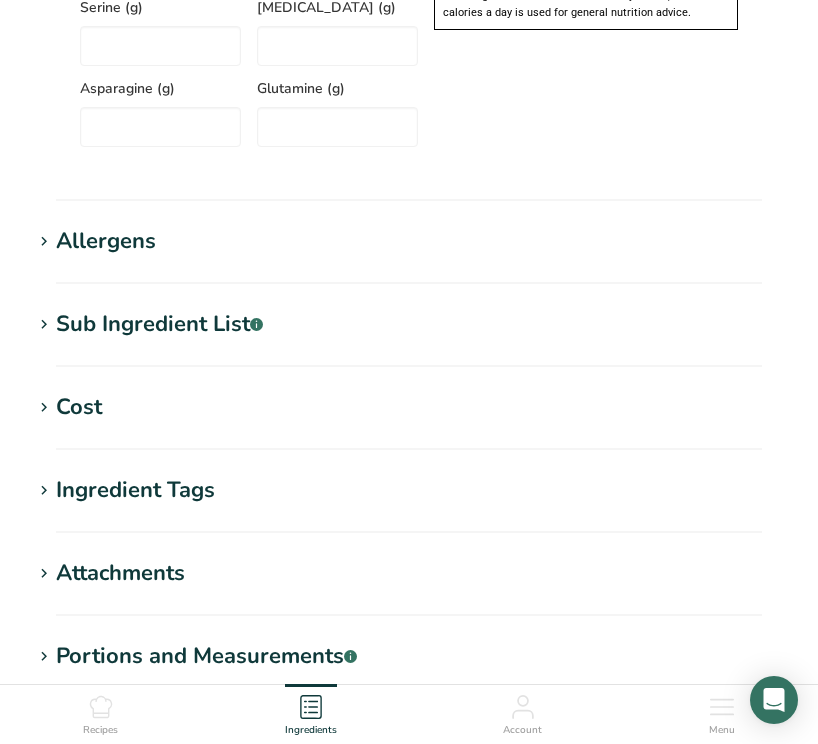 click at bounding box center (44, 325) 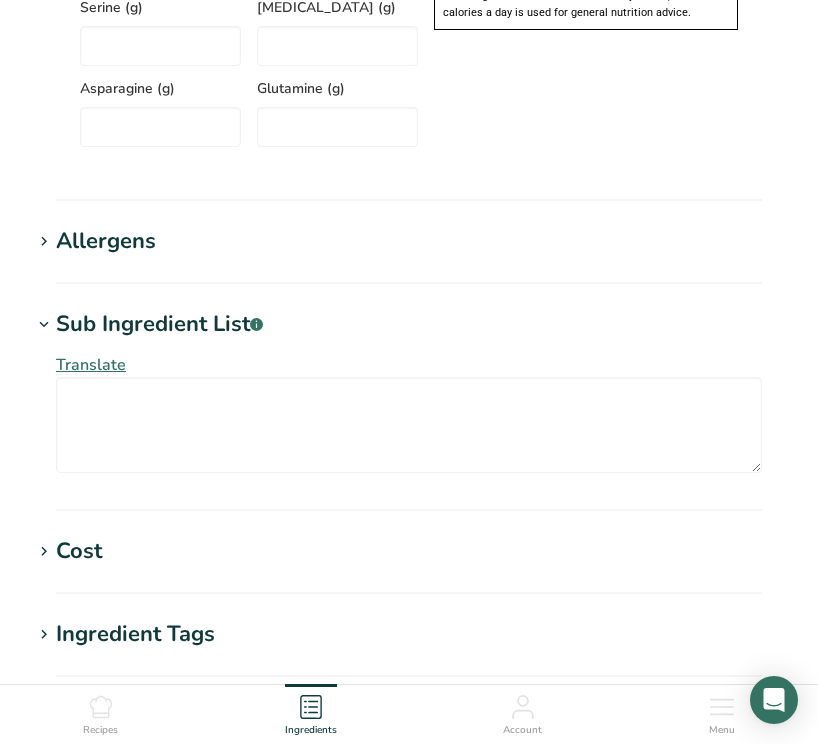 click at bounding box center [44, 325] 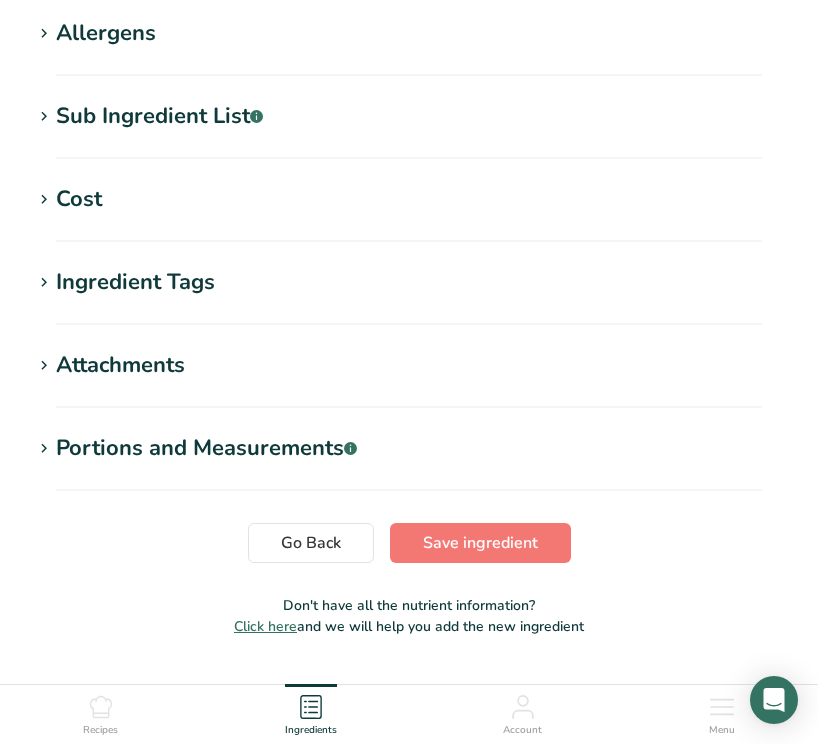 scroll, scrollTop: 1768, scrollLeft: 0, axis: vertical 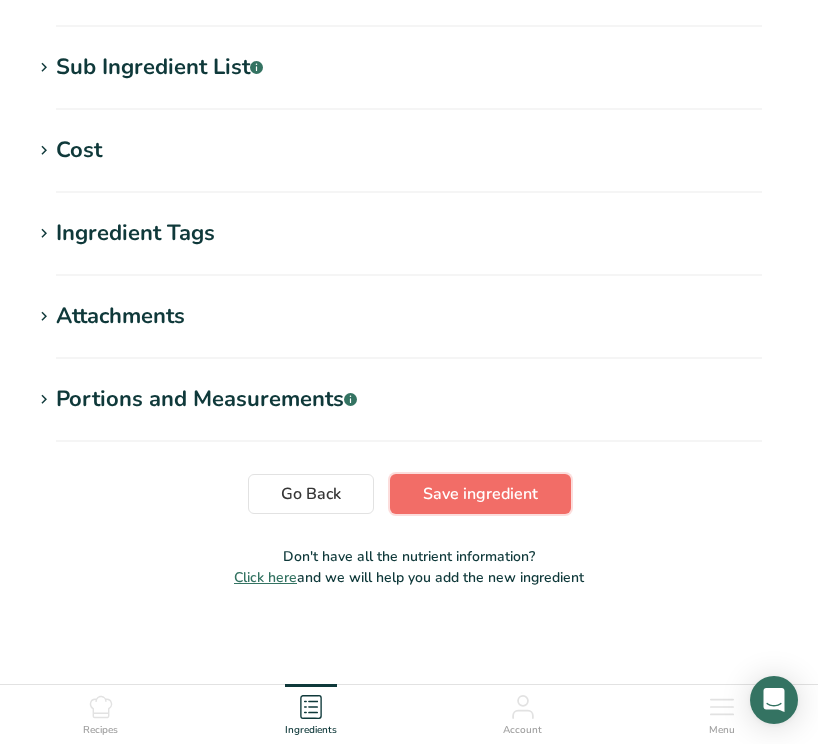 click on "Save ingredient" at bounding box center (480, 494) 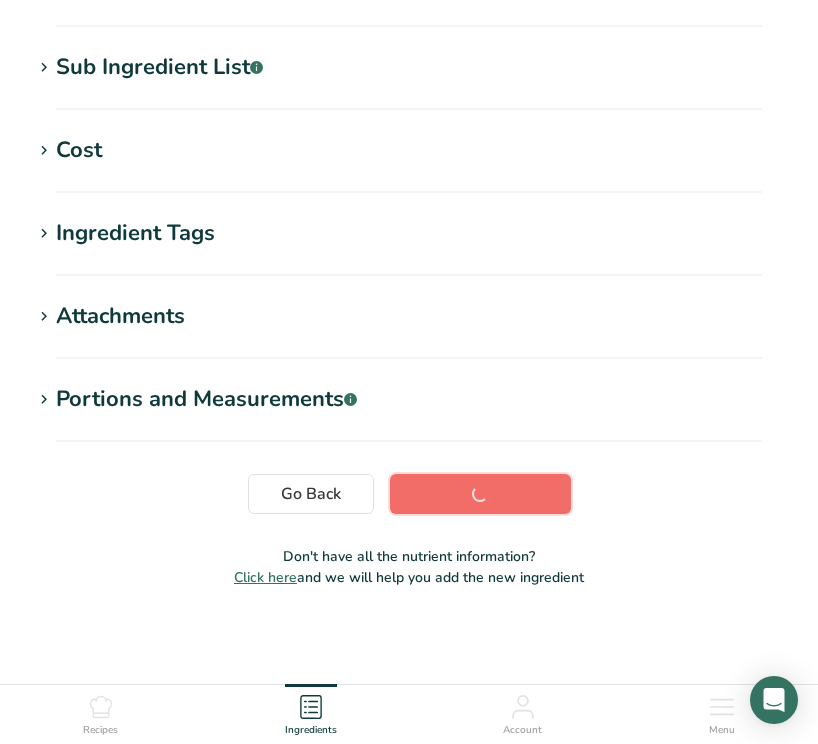 scroll, scrollTop: 371, scrollLeft: 0, axis: vertical 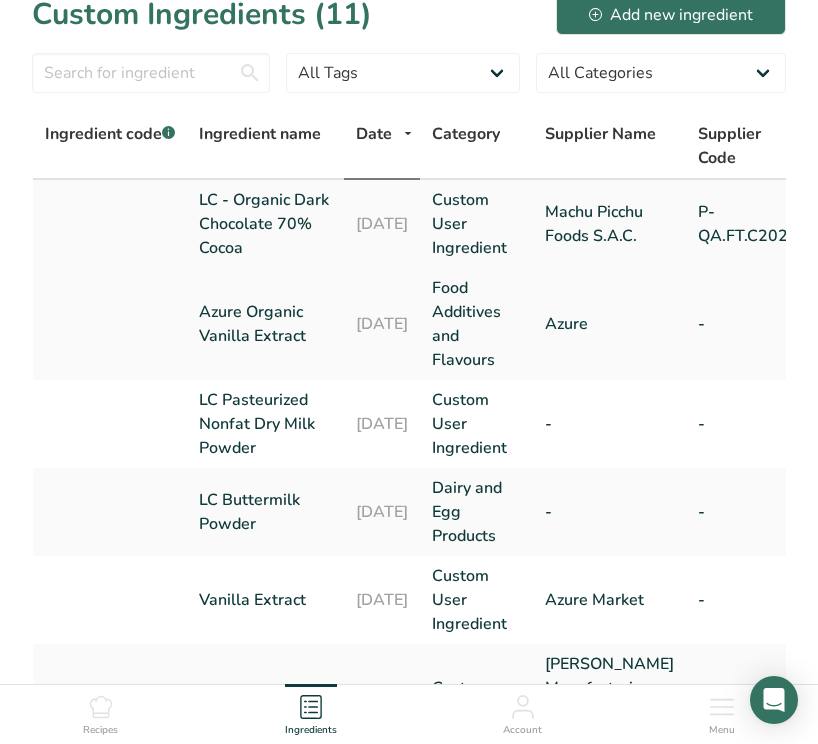 click on "LC - Organic Dark Chocolate 70% Cocoa" at bounding box center (265, 224) 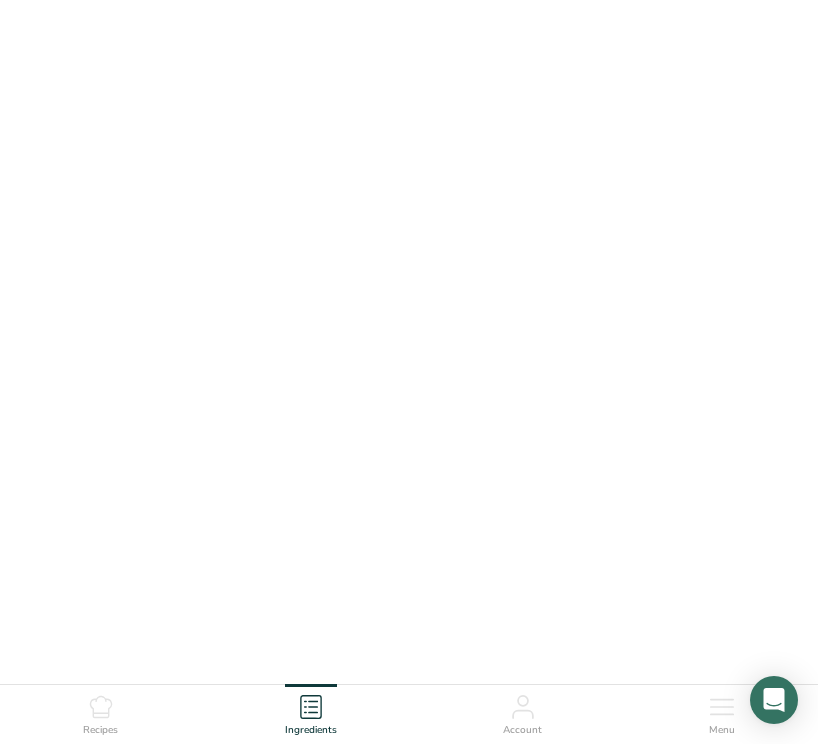 scroll, scrollTop: 0, scrollLeft: 0, axis: both 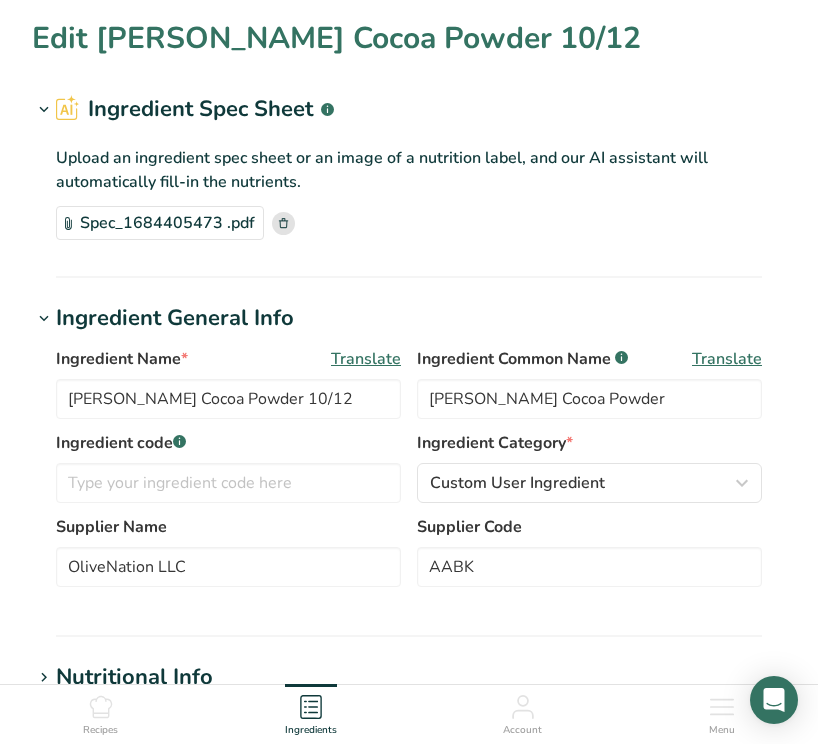 type on "LC - Organic Dark Chocolate 70% Cocoa" 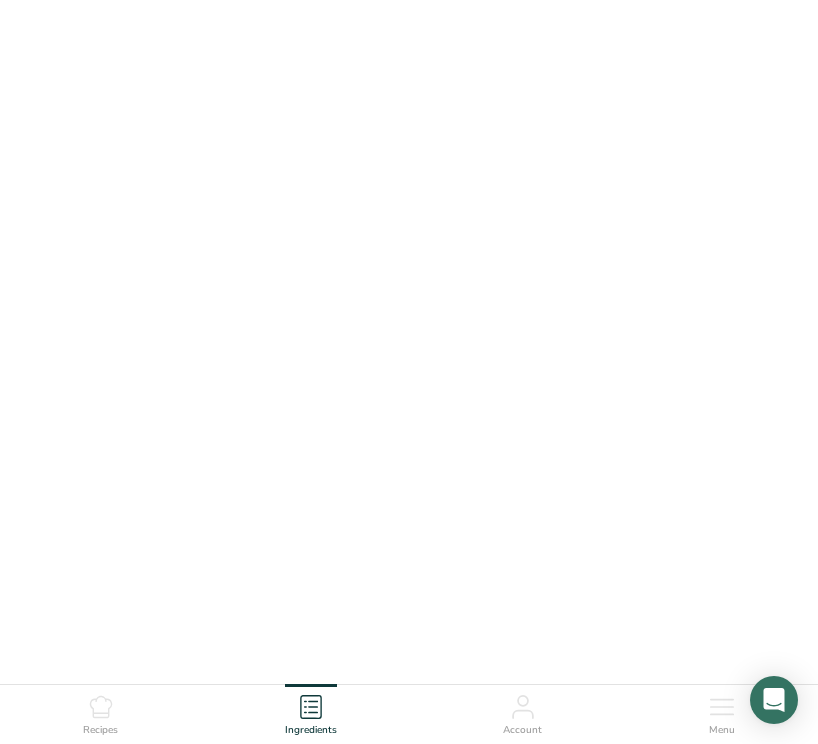 scroll, scrollTop: 24, scrollLeft: 0, axis: vertical 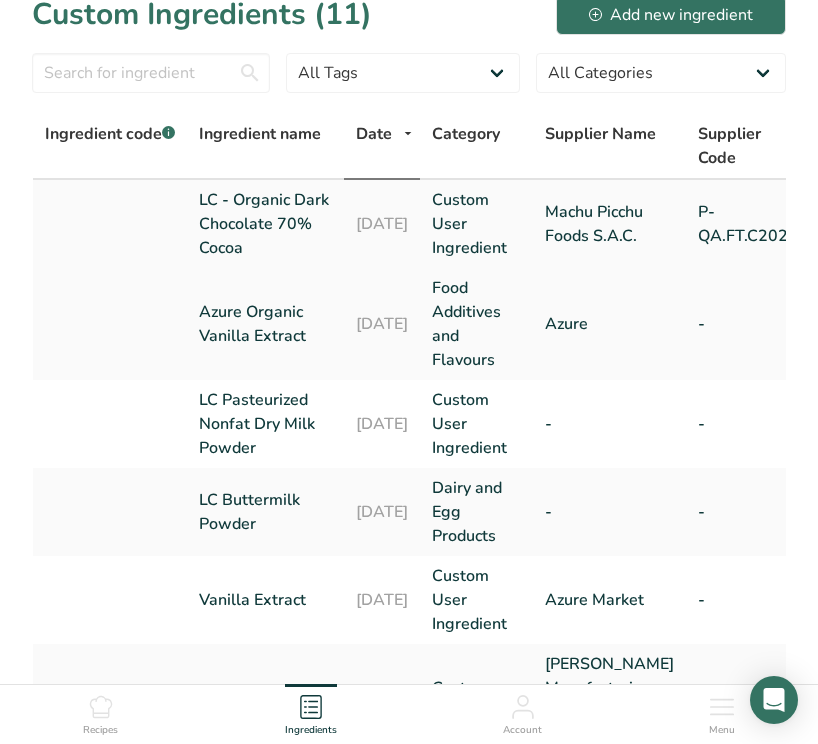 click on "LC - Organic Dark Chocolate 70% Cocoa" at bounding box center (265, 224) 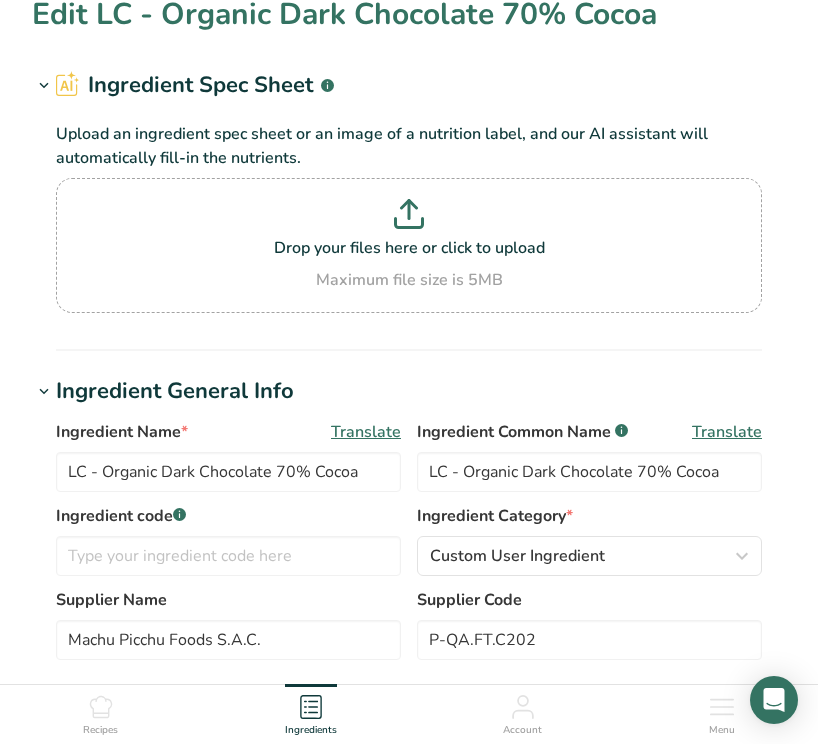 scroll, scrollTop: 0, scrollLeft: 0, axis: both 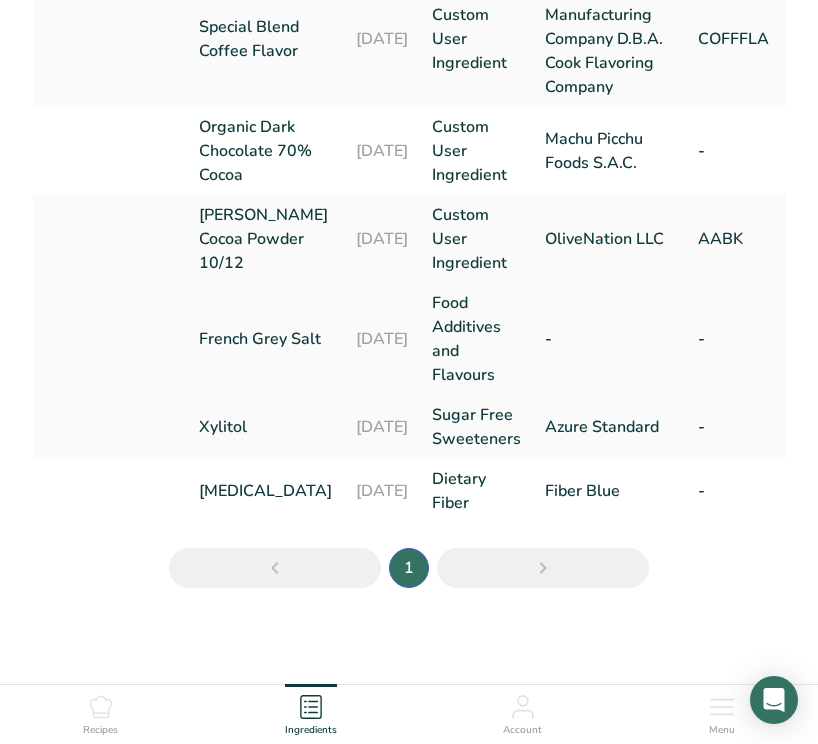 click on "French Grey Salt" at bounding box center (265, 339) 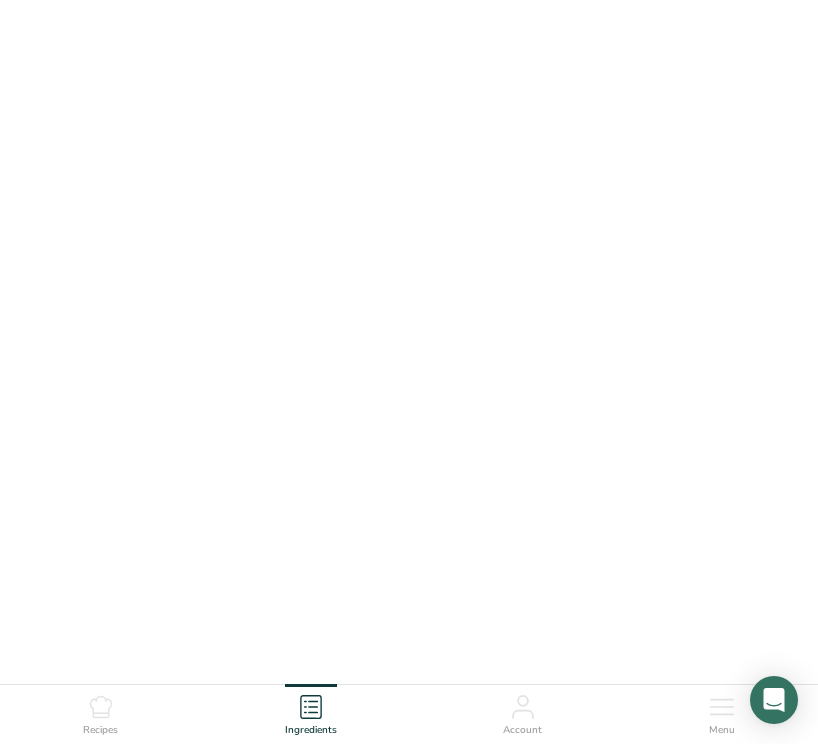 click on "French Grey Salt" at bounding box center [265, 339] 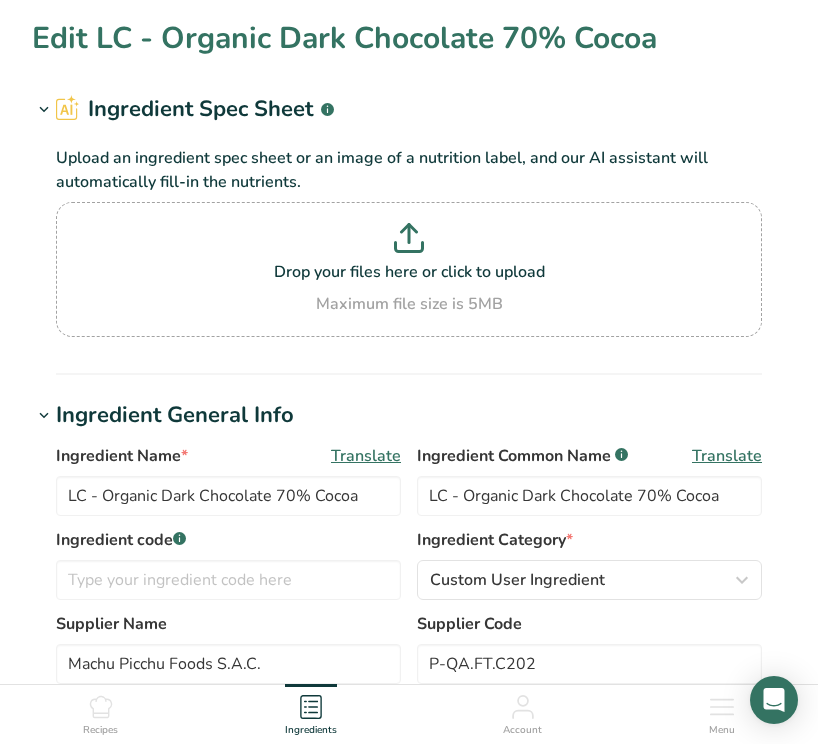type on "French Grey Salt" 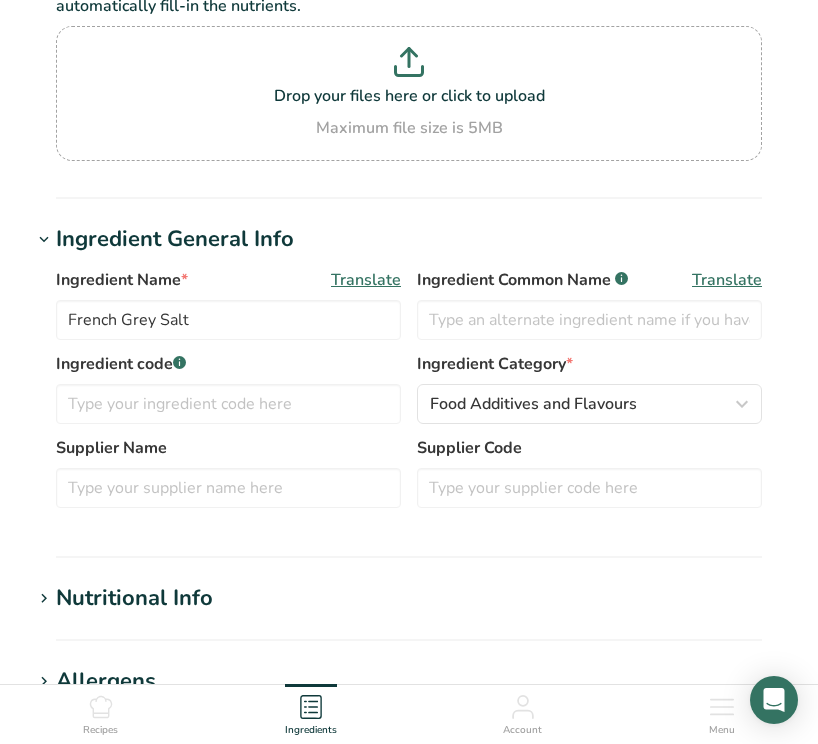 scroll, scrollTop: 198, scrollLeft: 0, axis: vertical 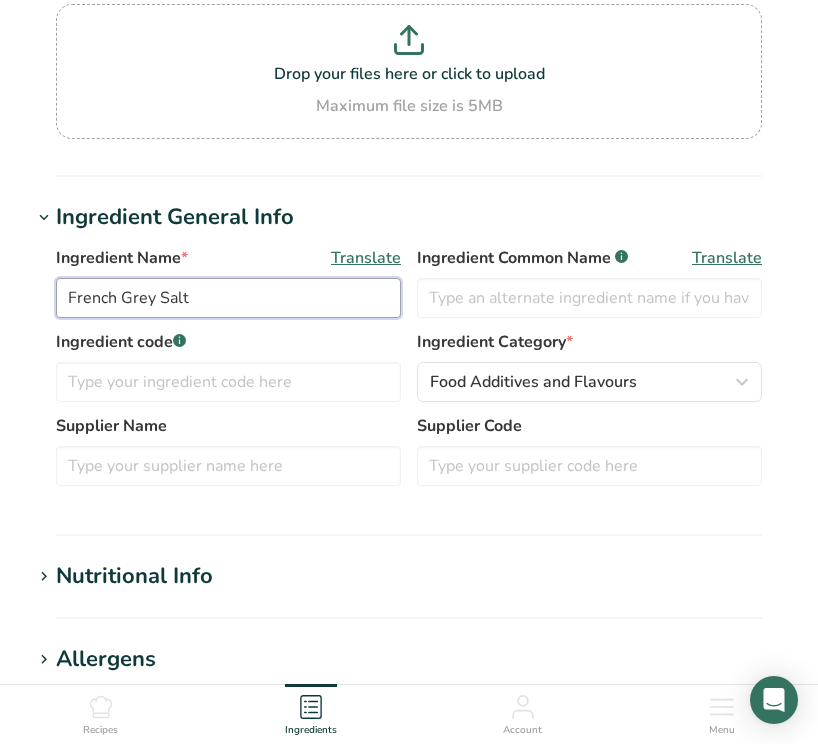 click on "French Grey Salt" at bounding box center [228, 298] 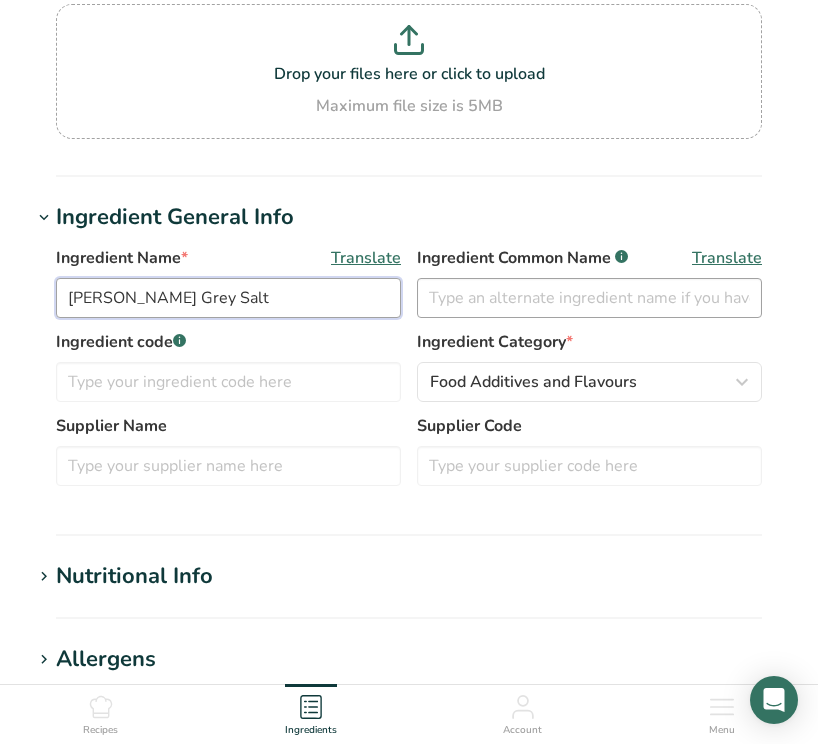 type on "[PERSON_NAME] Grey Salt" 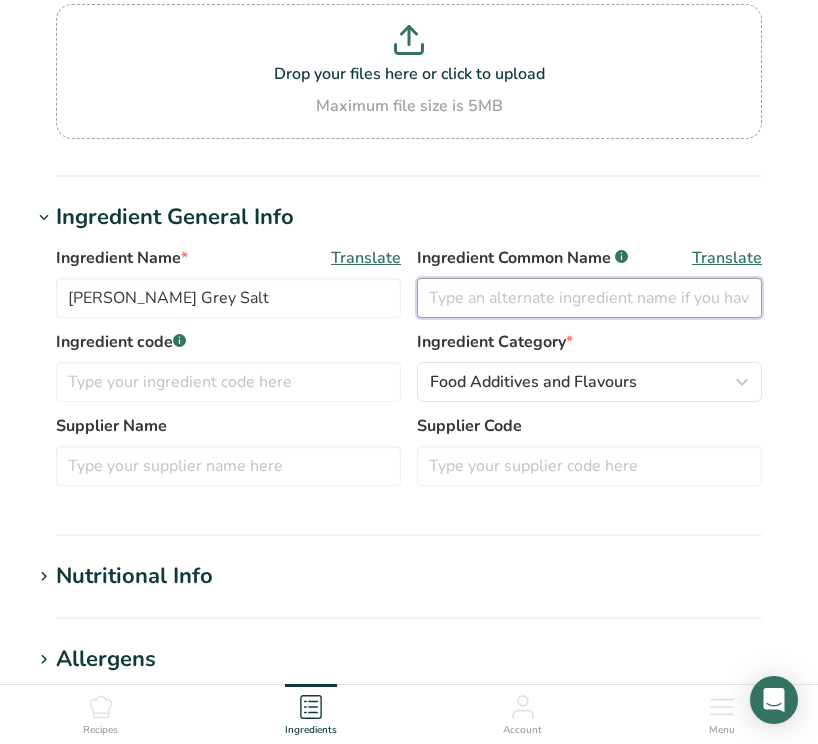 click at bounding box center (589, 298) 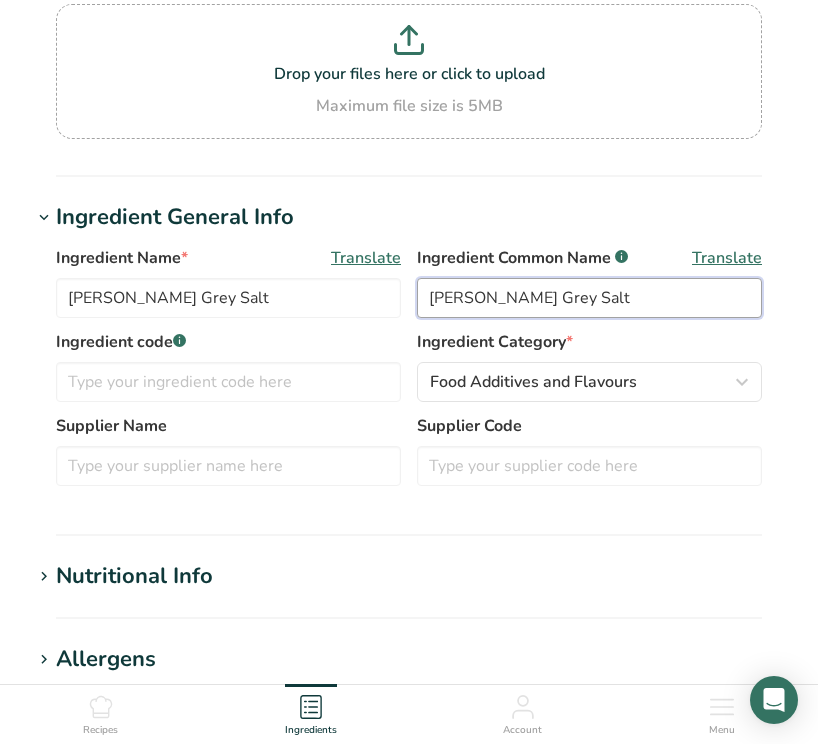 type on "[PERSON_NAME] Grey Salt" 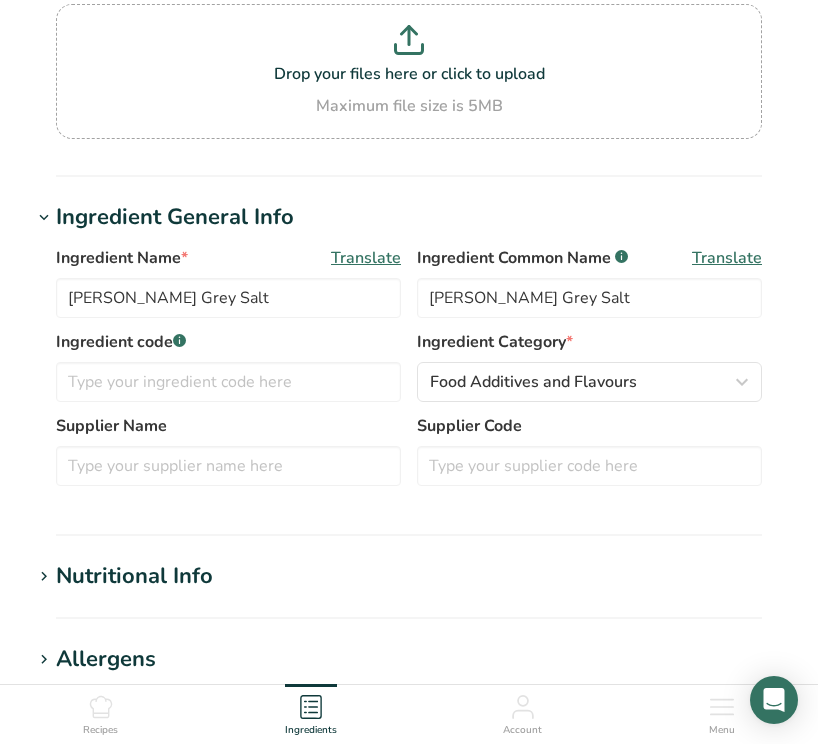 click on "Ingredient code
.a-a{fill:#347362;}.b-a{fill:#fff;}
Ingredient Category *
Food Additives and Flavours
Standard Categories
Custom Categories
.a-a{fill:#347362;}.b-a{fill:#fff;}
[DEMOGRAPHIC_DATA]/[US_STATE][DEMOGRAPHIC_DATA] Foods
Baby Foods
Baked Products
Beef Products
[GEOGRAPHIC_DATA]
Branded Food Products Database
Breakfast Cereals
Cereal Grains and Pasta
Custom User Ingredient
Dairy and Egg Products
Fast Foods
Fats and Oils
Finfish and Shellfish Products
Food Additives and Flavours" at bounding box center (409, 372) 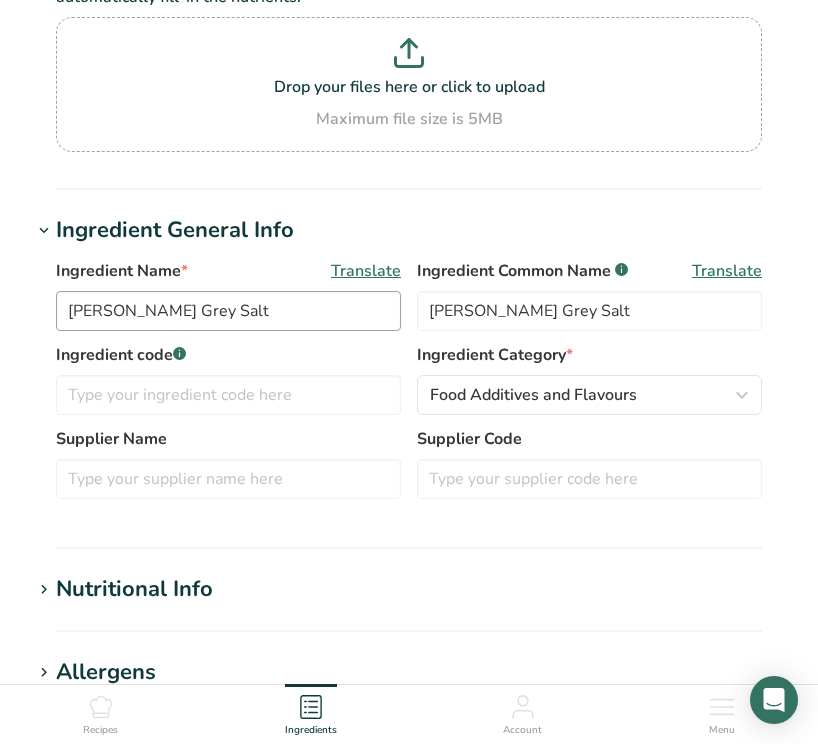 scroll, scrollTop: 363, scrollLeft: 0, axis: vertical 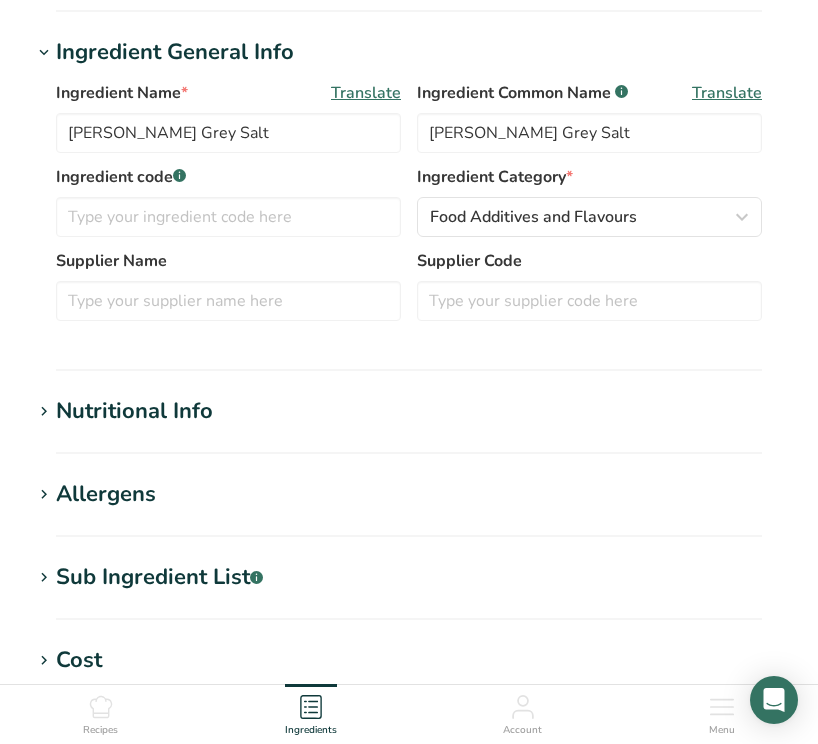 click on "Nutritional Info" at bounding box center (409, 411) 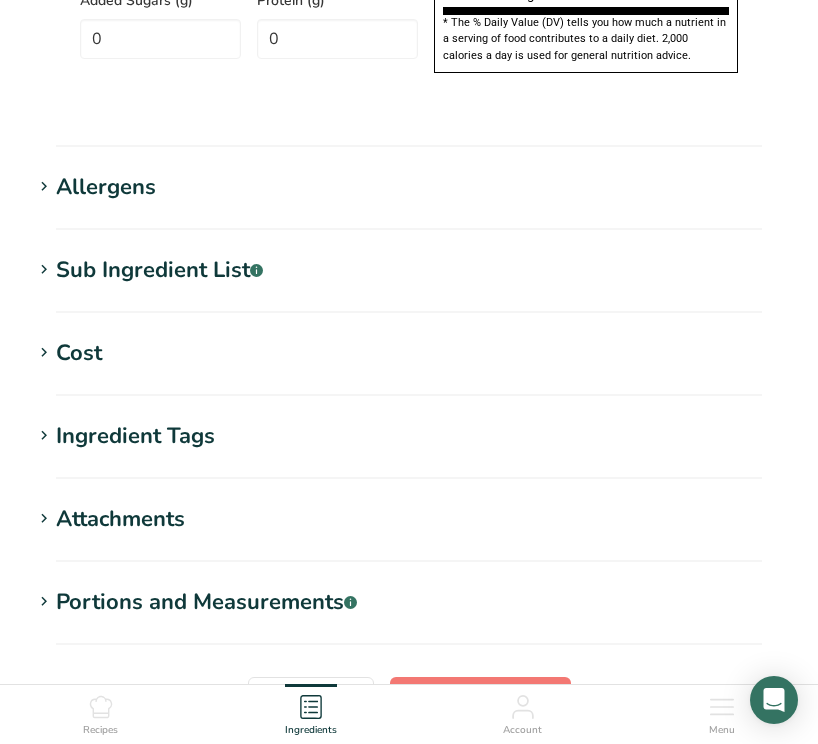 scroll, scrollTop: 1659, scrollLeft: 0, axis: vertical 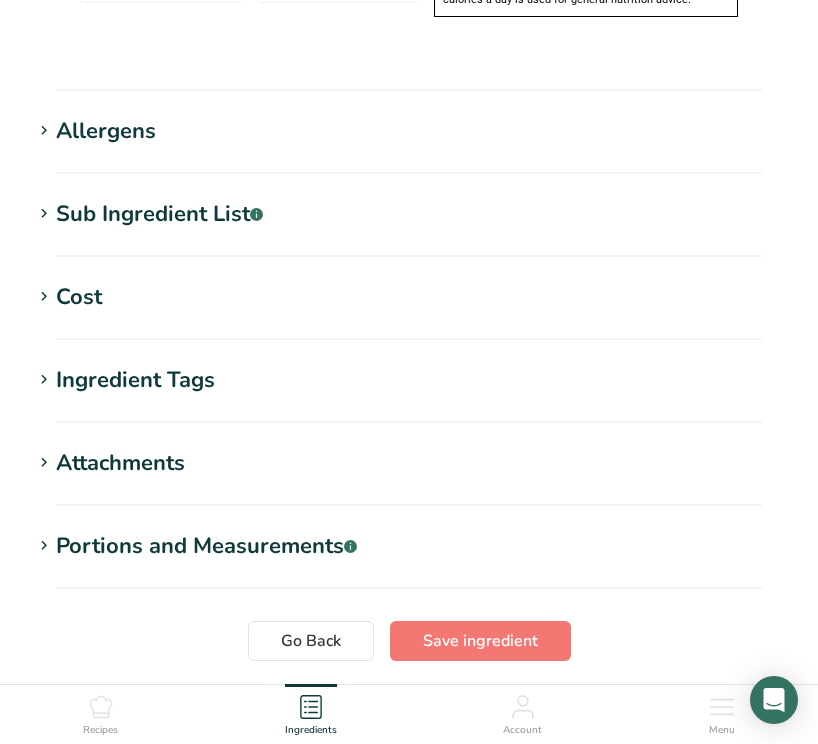 click on "Portions and Measurements
.a-a{fill:#347362;}.b-a{fill:#fff;}" at bounding box center [206, 546] 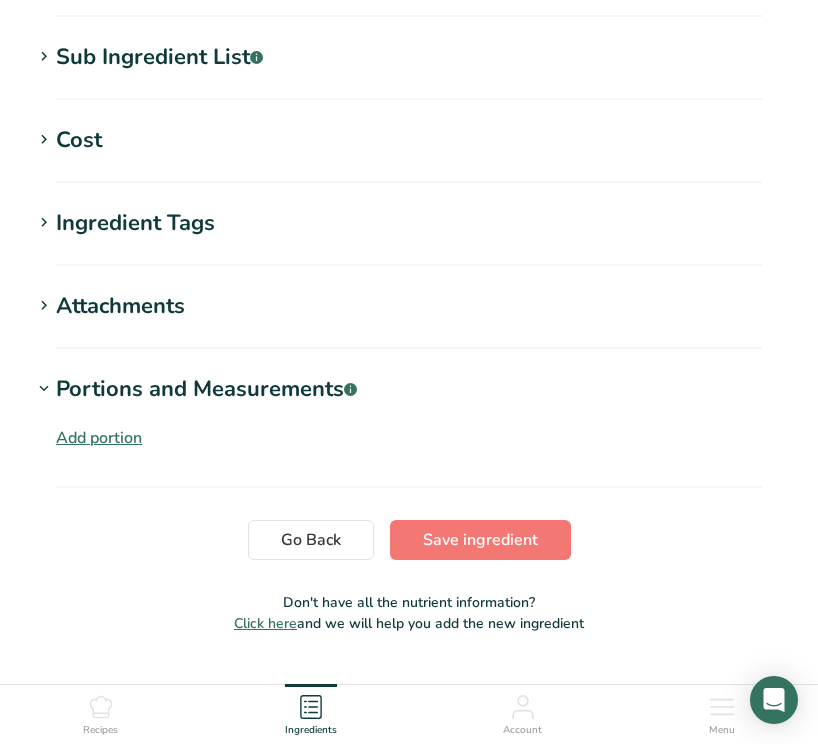 scroll, scrollTop: 1821, scrollLeft: 0, axis: vertical 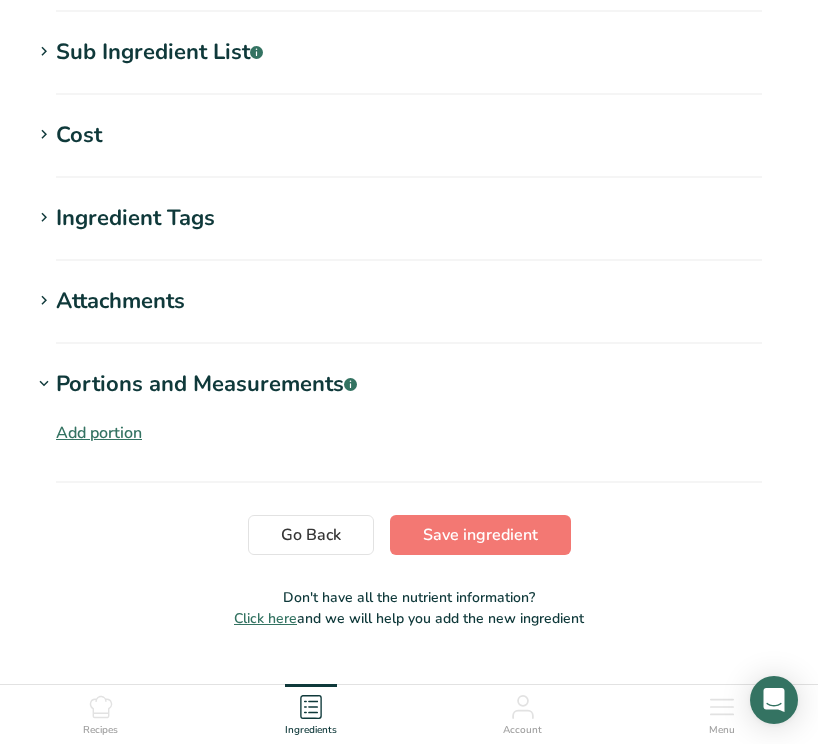click on "Add portion" at bounding box center (99, 433) 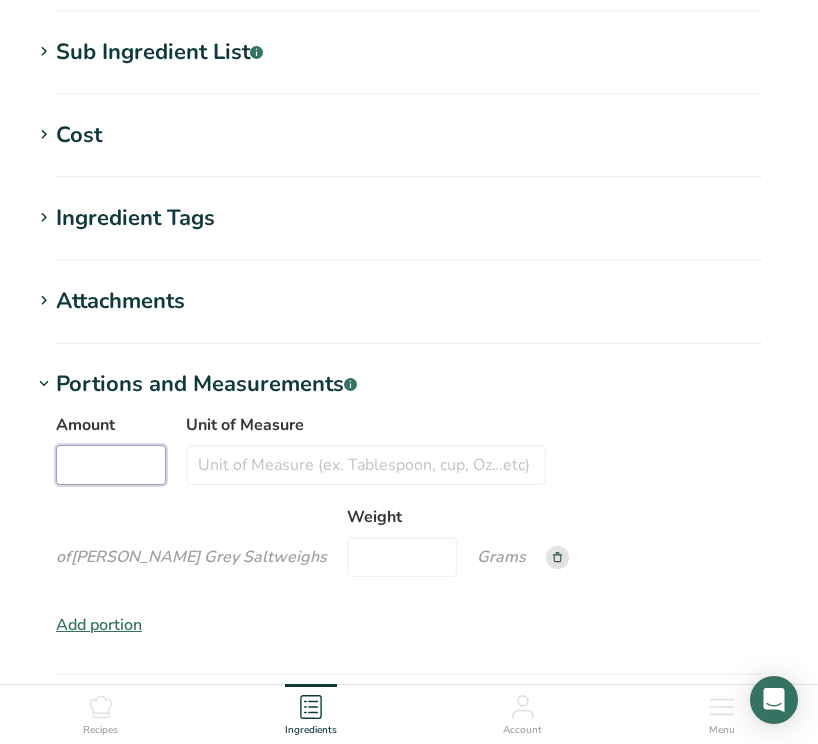 click on "Amount" at bounding box center (111, 465) 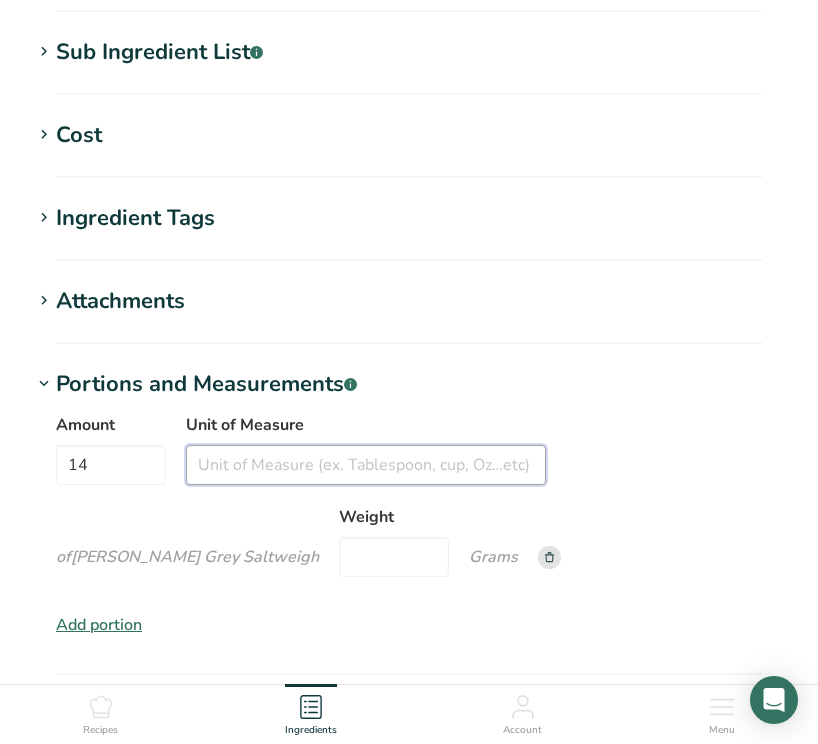 click on "Unit of Measure" at bounding box center (366, 465) 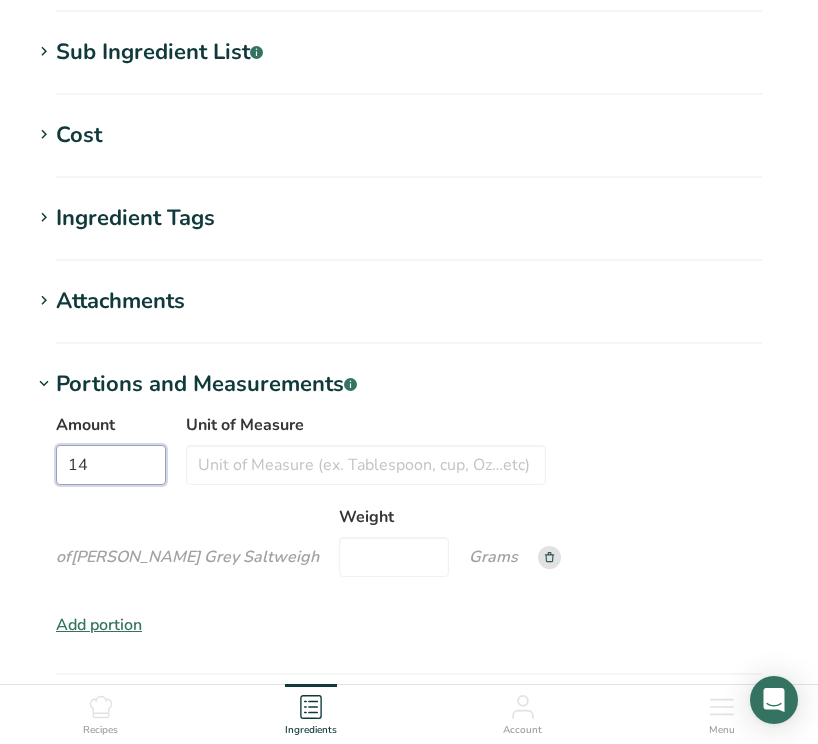 click on "14" at bounding box center [111, 465] 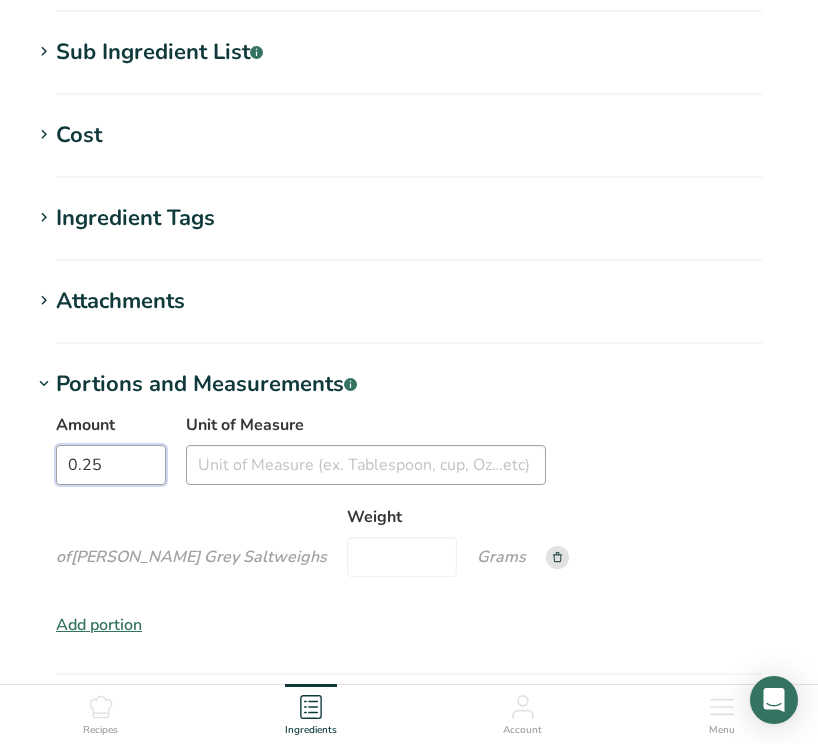 type on "0.25" 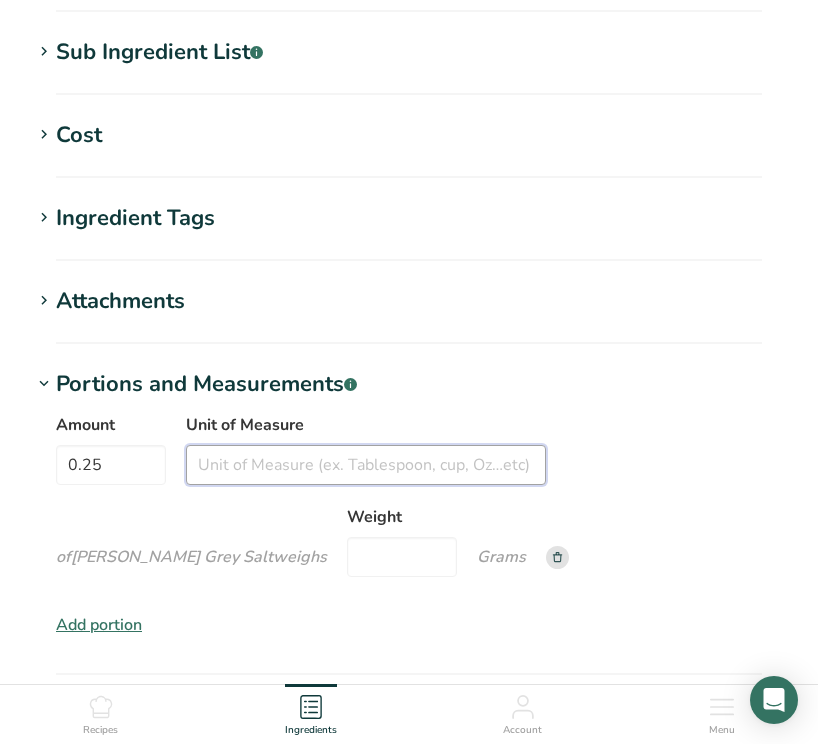 click on "Unit of Measure" at bounding box center [366, 465] 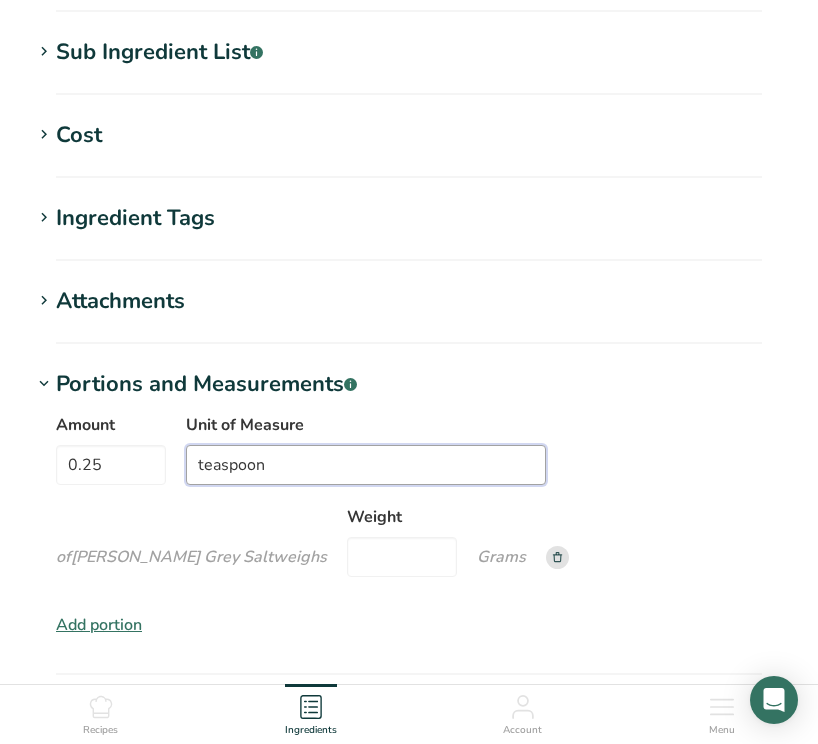 type on "teaspoon" 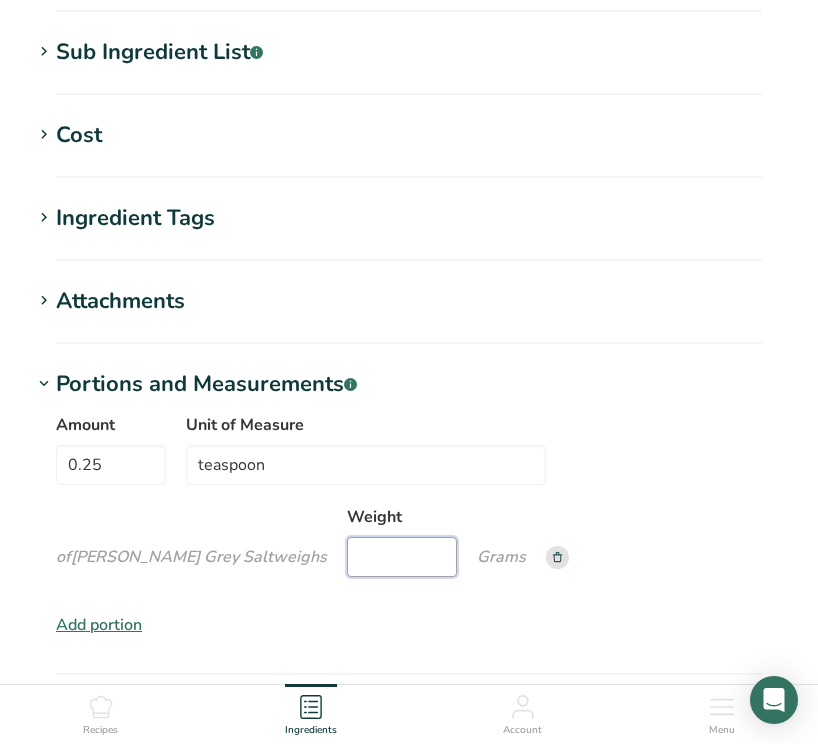 click on "Weight" at bounding box center [402, 557] 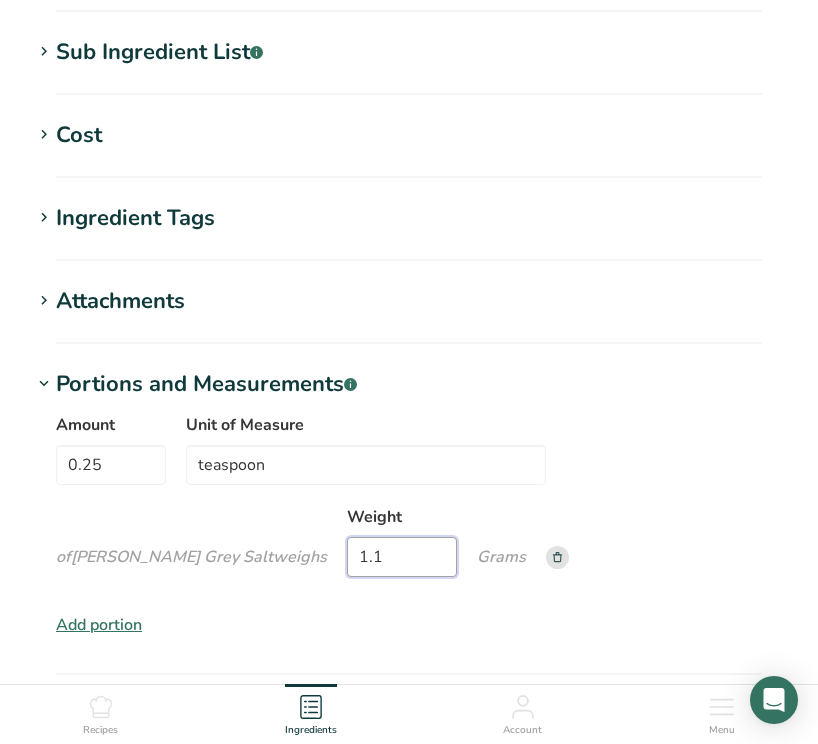 type on "1.1" 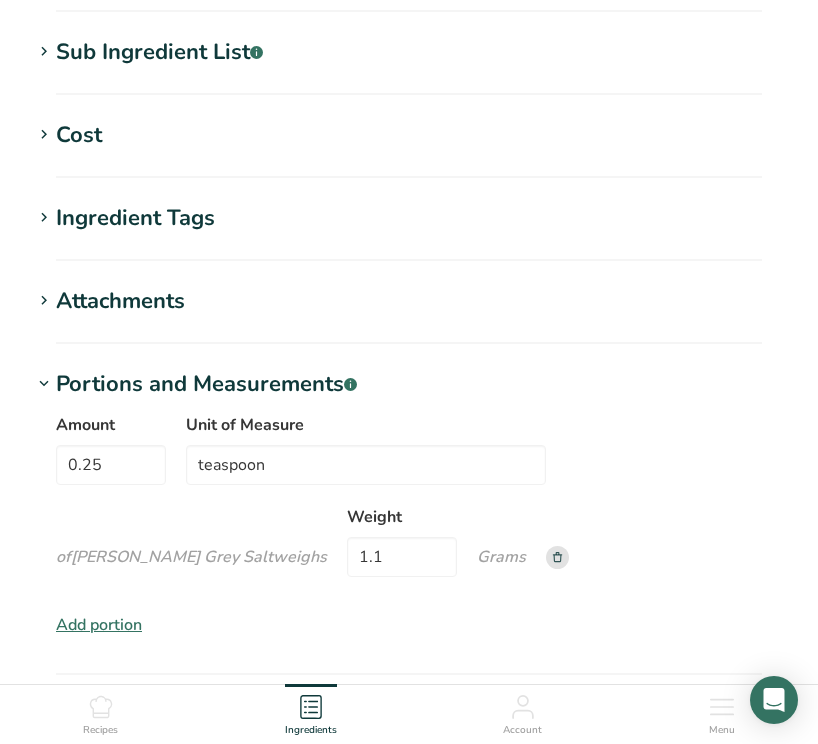 click on "Amount 0.25
Unit of Measure
teaspoon    of
[PERSON_NAME] Grey Salt
weigh s   Weight 1.1   Grams
Add portion" at bounding box center (409, 525) 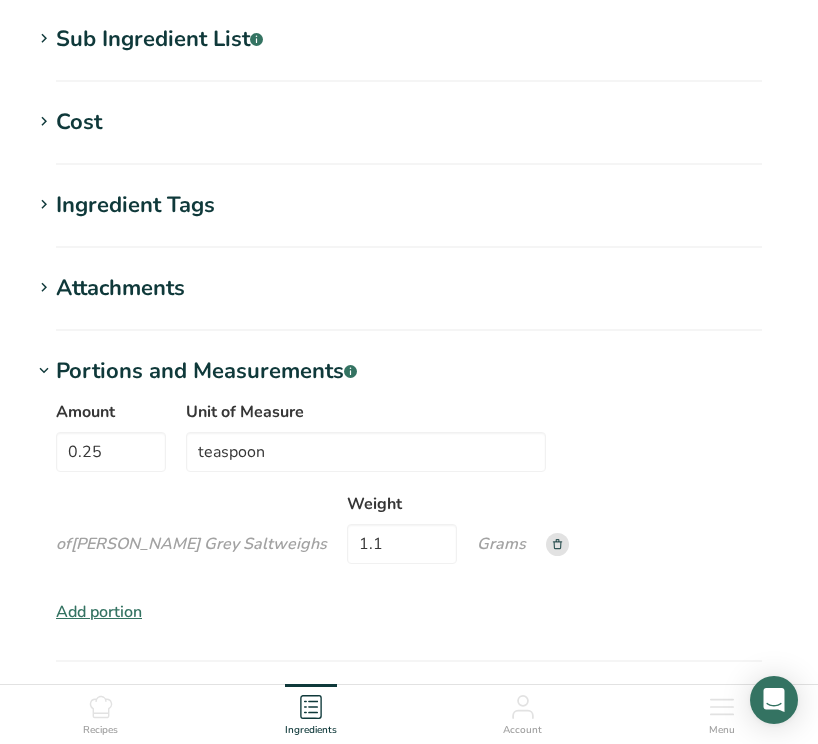 scroll, scrollTop: 1853, scrollLeft: 0, axis: vertical 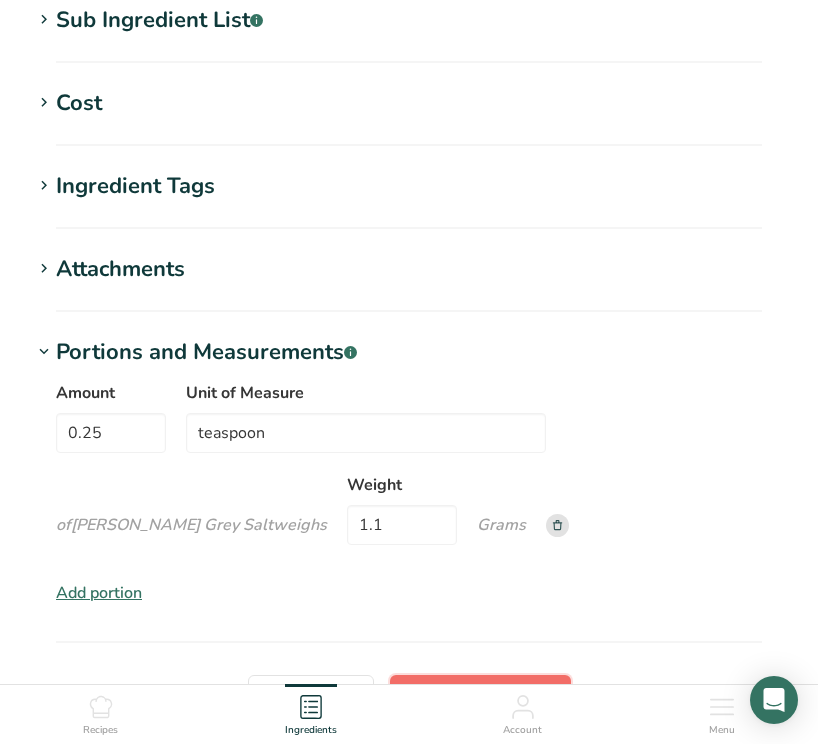 click on "Save ingredient" at bounding box center (480, 695) 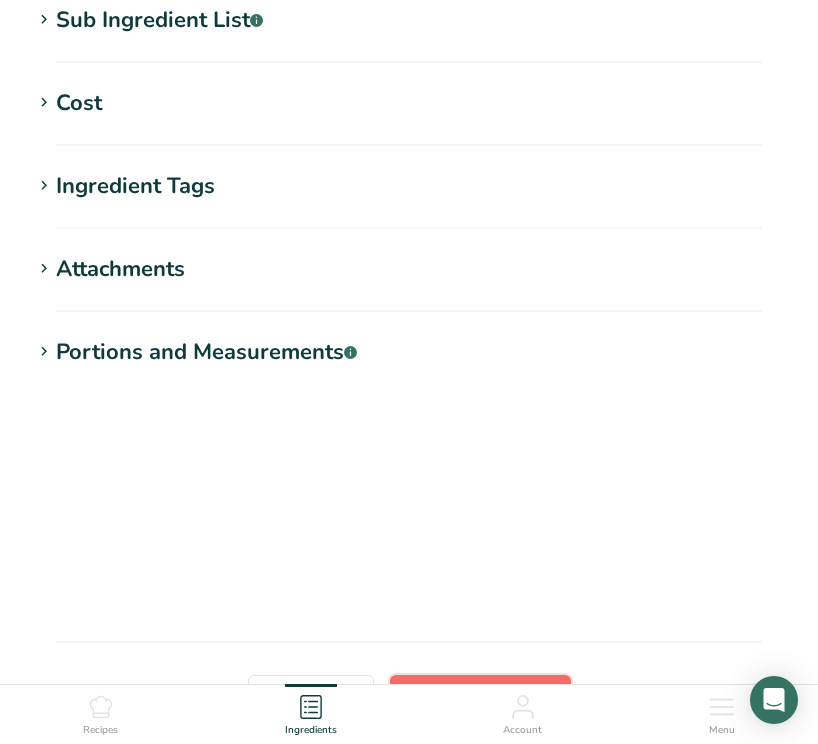 scroll, scrollTop: 374, scrollLeft: 0, axis: vertical 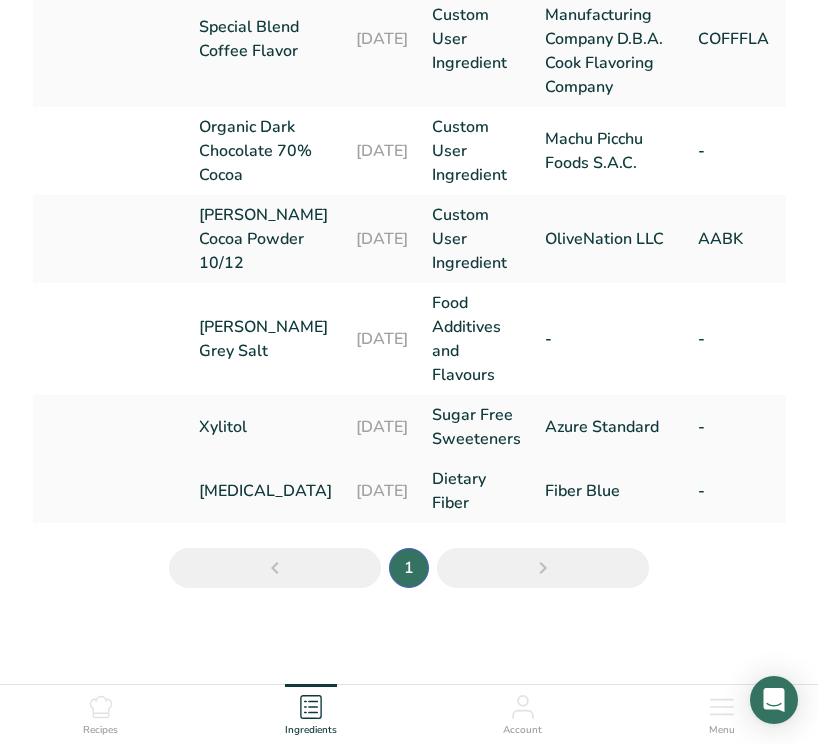 click on "[MEDICAL_DATA]" at bounding box center [265, 491] 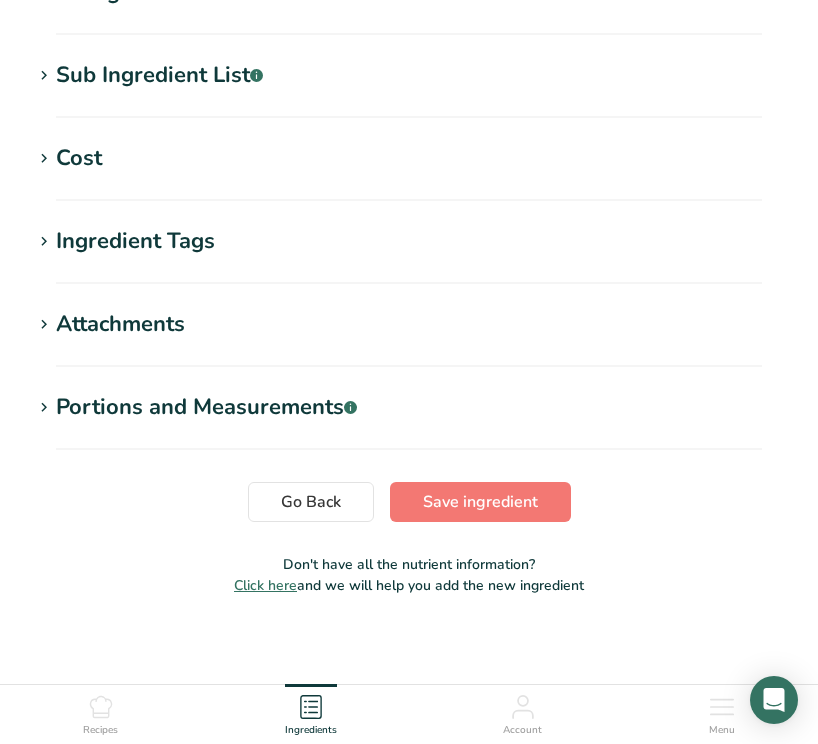 scroll, scrollTop: 0, scrollLeft: 0, axis: both 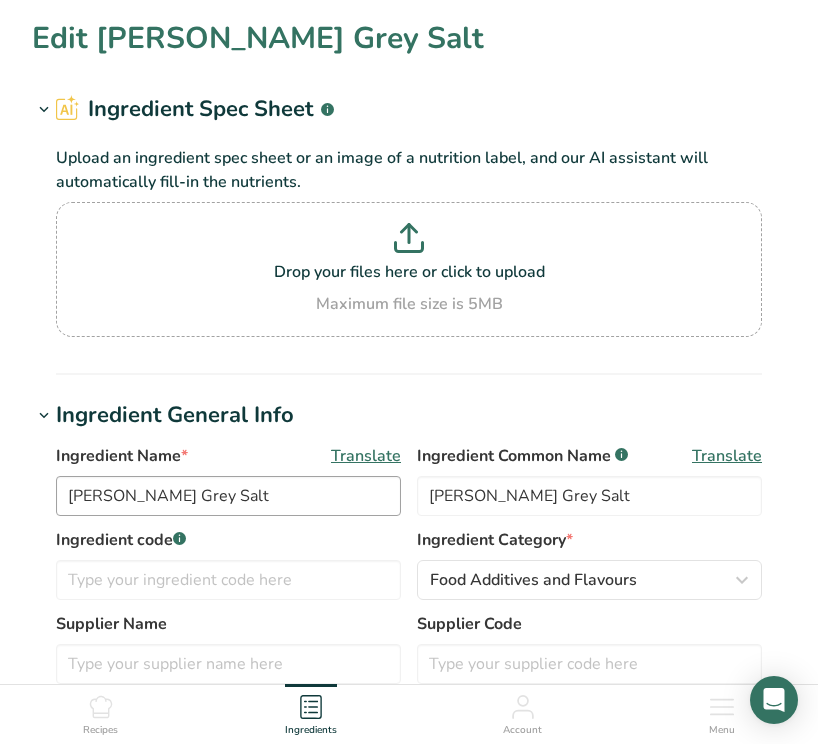 type on "[MEDICAL_DATA]" 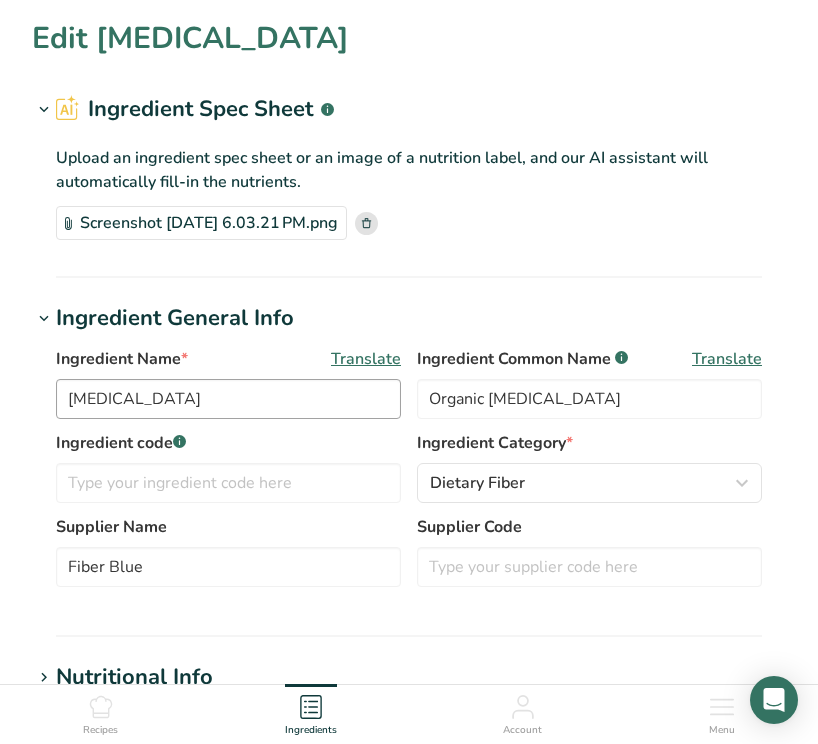 scroll, scrollTop: 12, scrollLeft: 0, axis: vertical 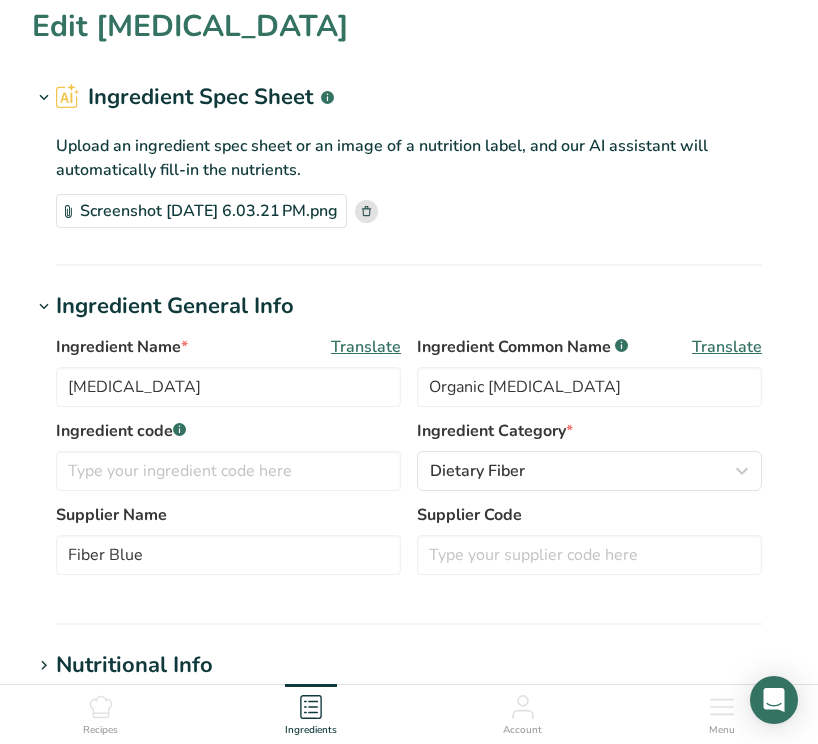 click on "Screenshot [DATE] 6.03.21 PM.png" at bounding box center [201, 211] 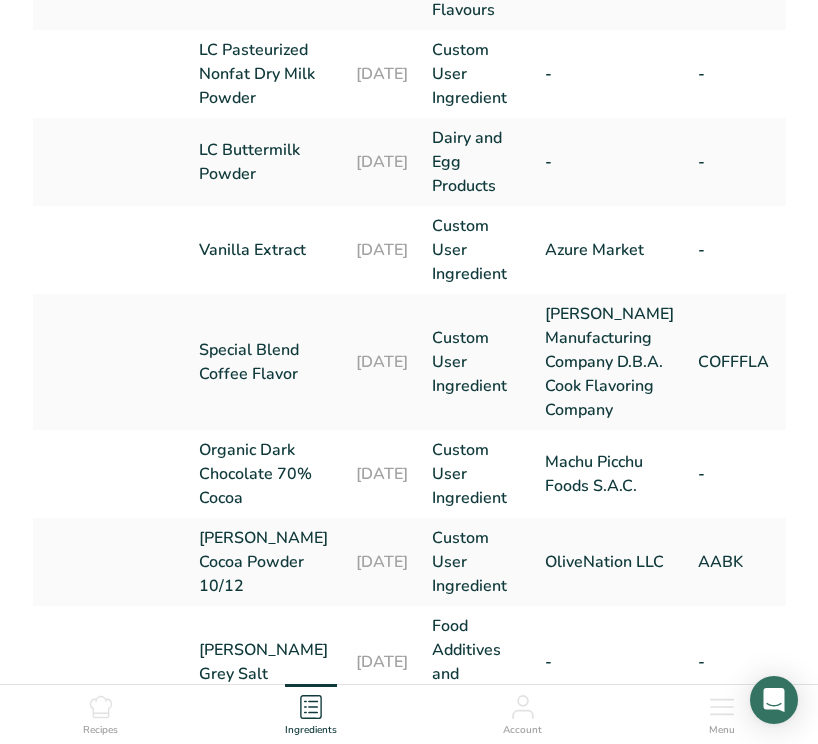 scroll, scrollTop: 865, scrollLeft: 0, axis: vertical 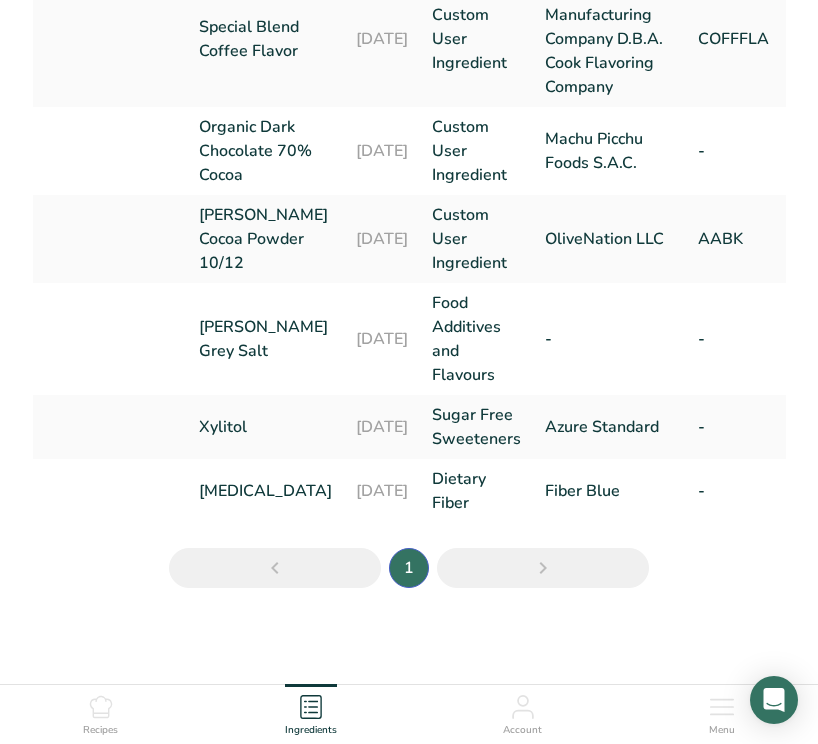 click on "Xylitol" at bounding box center (265, 427) 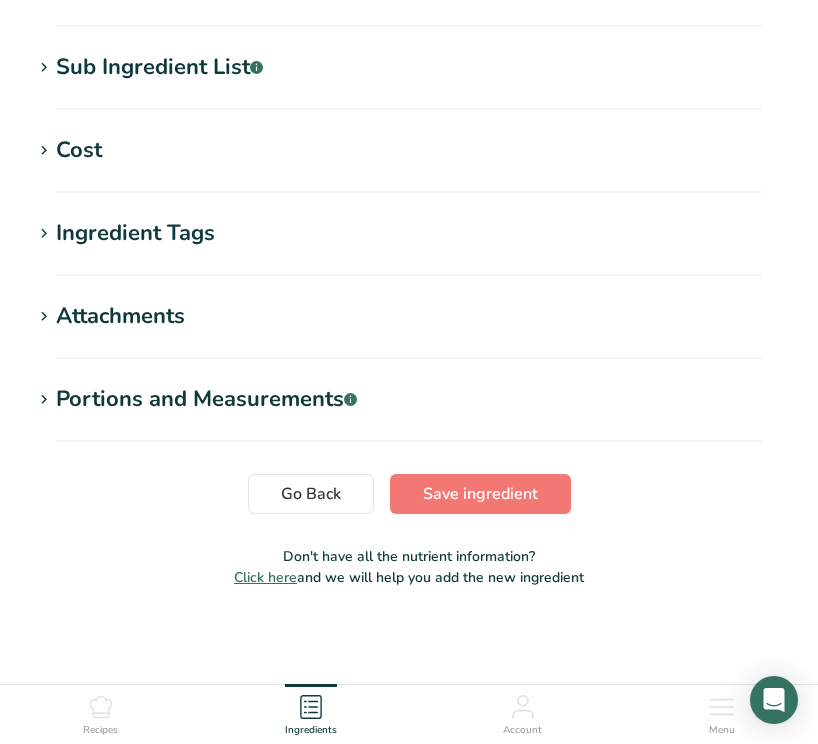 scroll, scrollTop: 0, scrollLeft: 0, axis: both 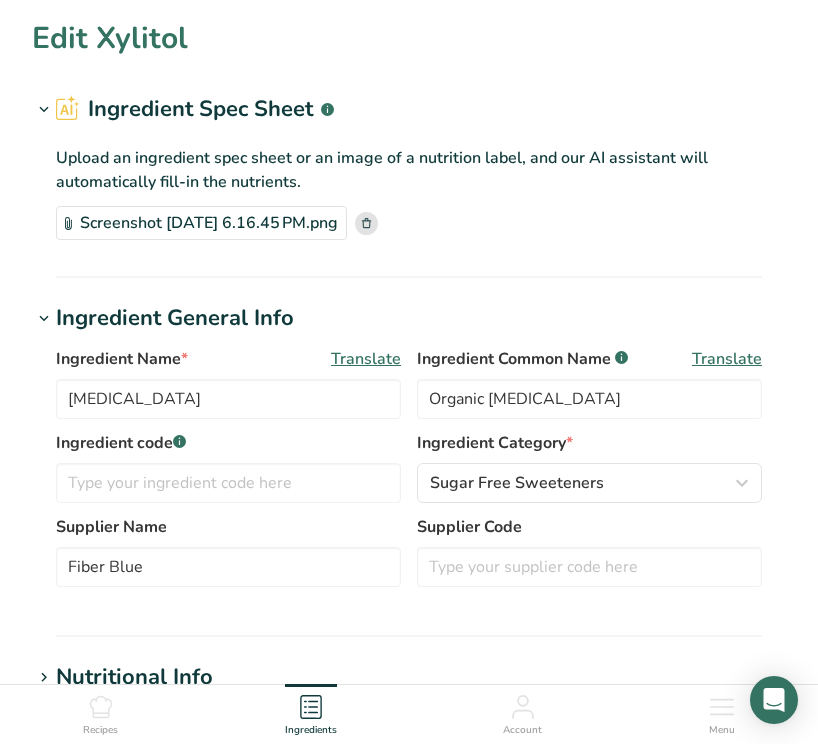 type on "Xylitol" 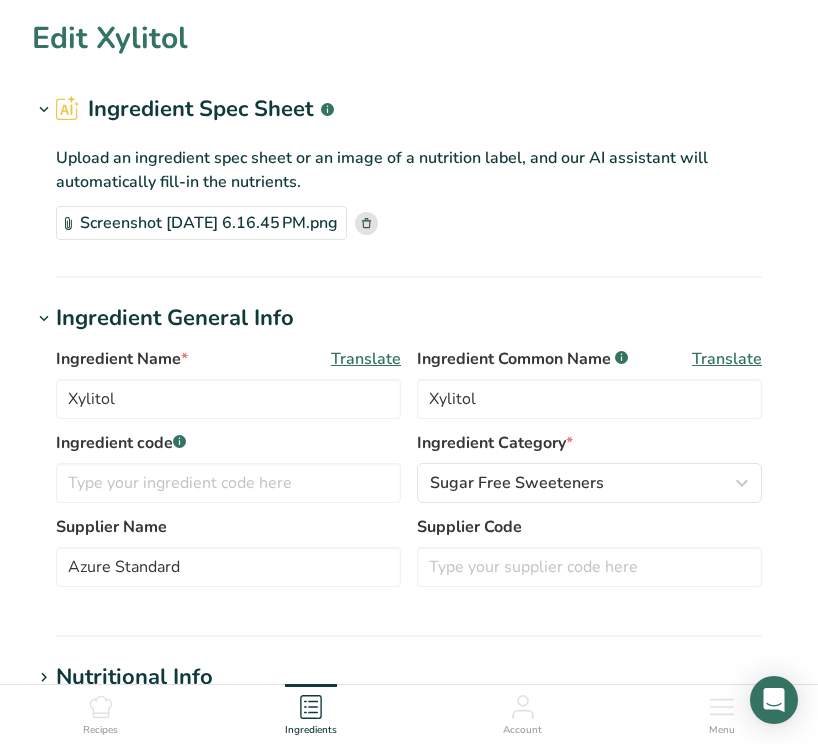 click on "Screenshot [DATE] 6.16.45 PM.png" at bounding box center [201, 223] 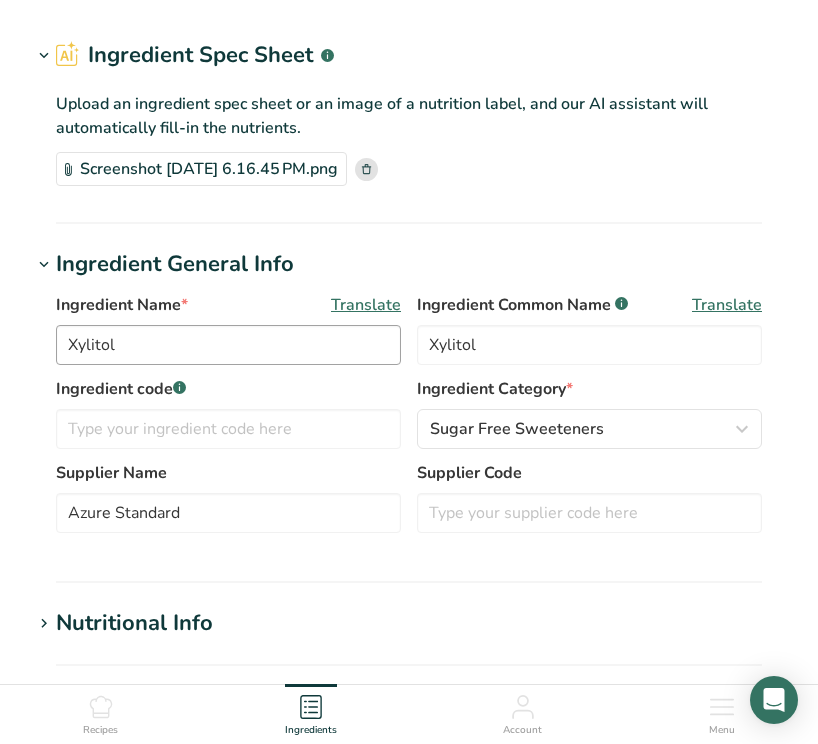 scroll, scrollTop: 0, scrollLeft: 0, axis: both 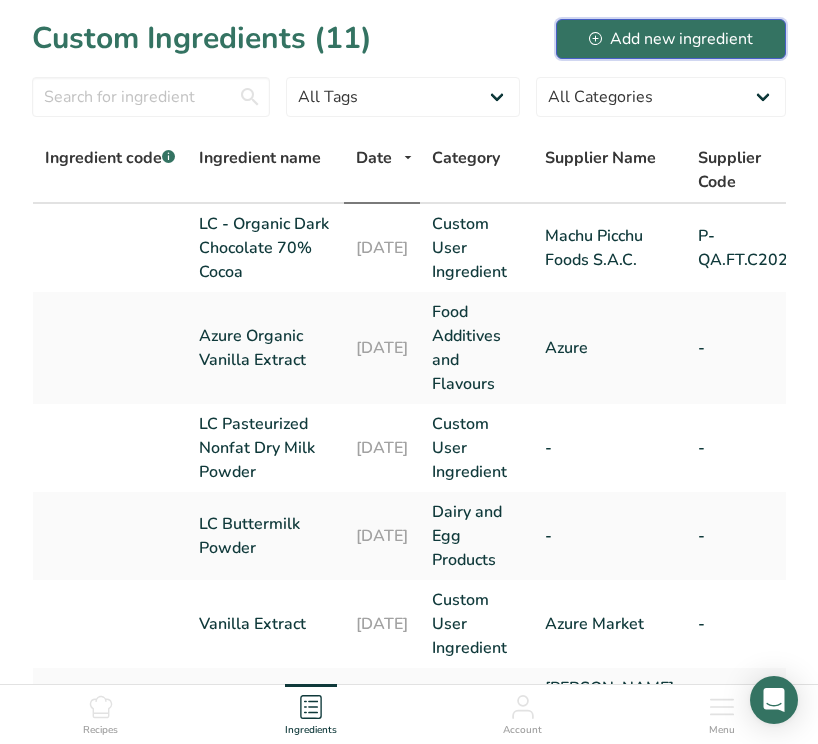 click on "Add new ingredient" at bounding box center [671, 39] 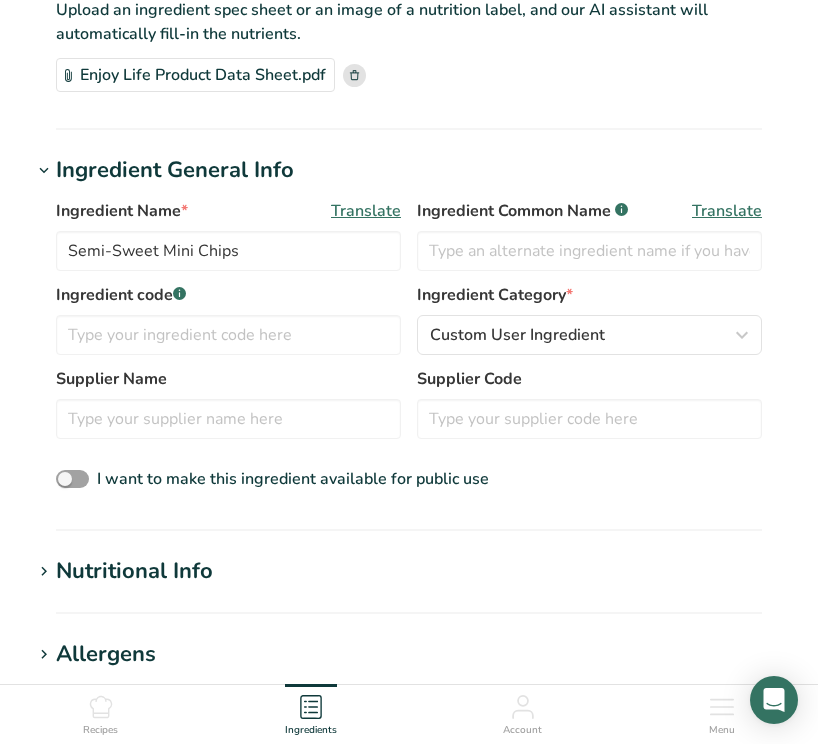 scroll, scrollTop: 157, scrollLeft: 0, axis: vertical 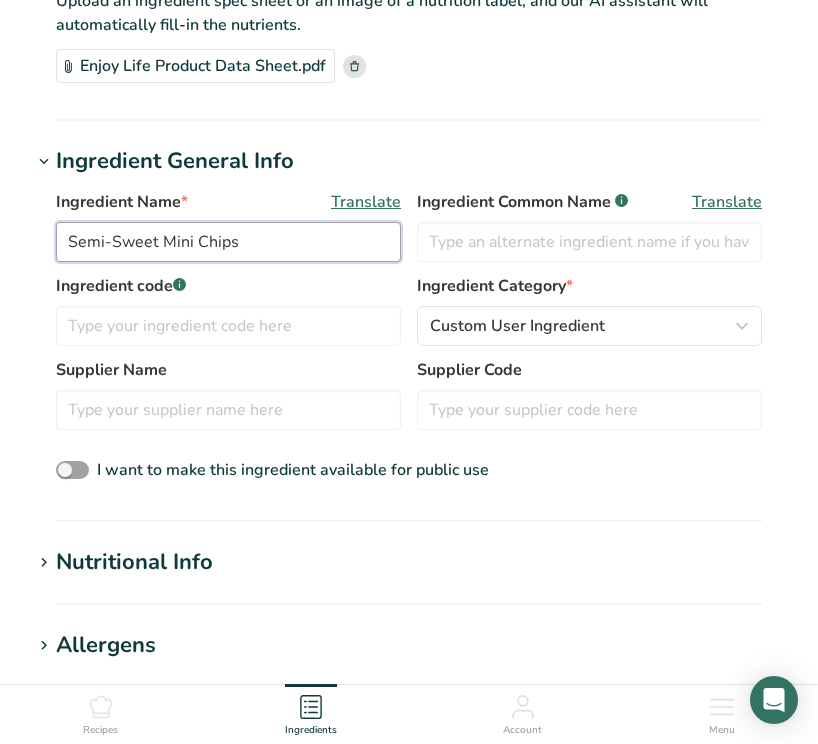 click on "Semi-Sweet Mini Chips" at bounding box center (228, 242) 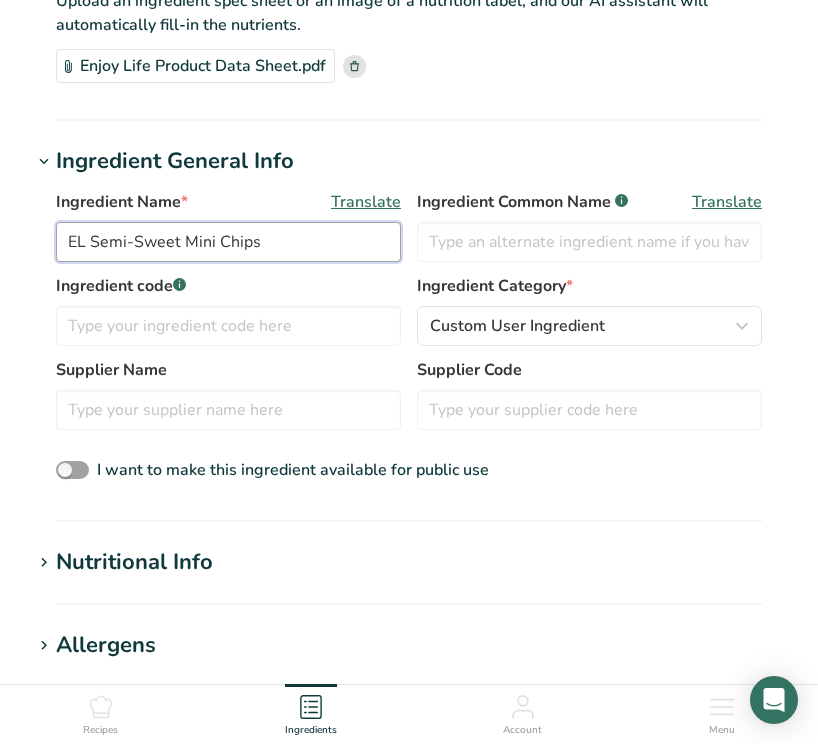 click on "EL Semi-Sweet Mini Chips" at bounding box center [228, 242] 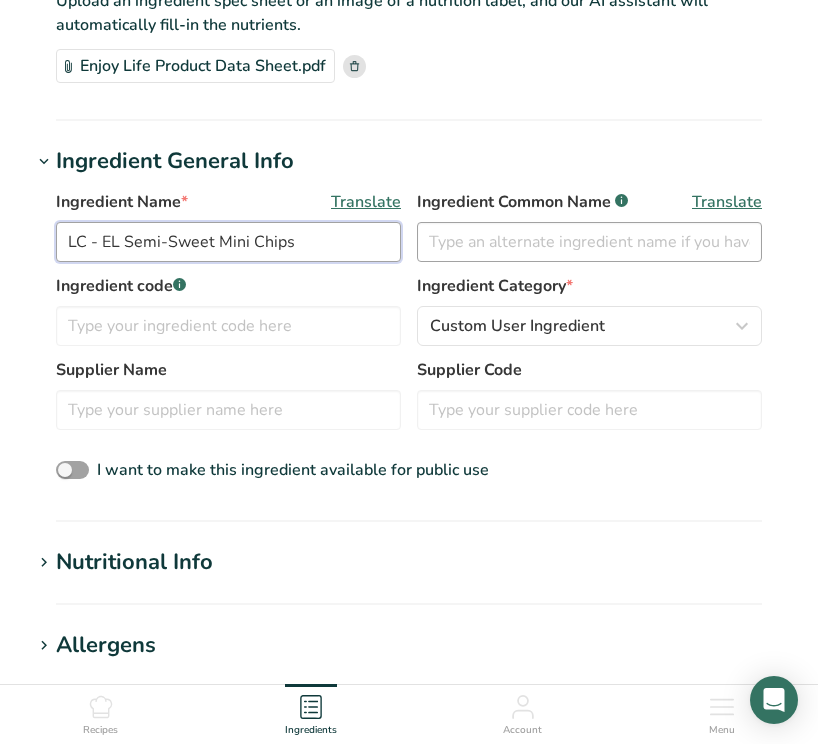 type on "LC - EL Semi-Sweet Mini Chips" 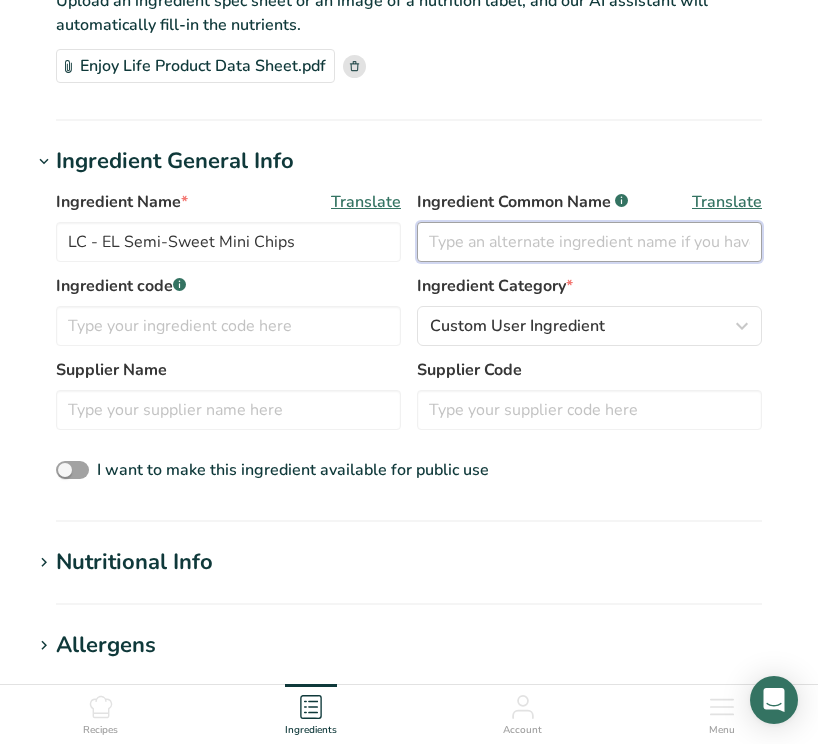 click at bounding box center (589, 242) 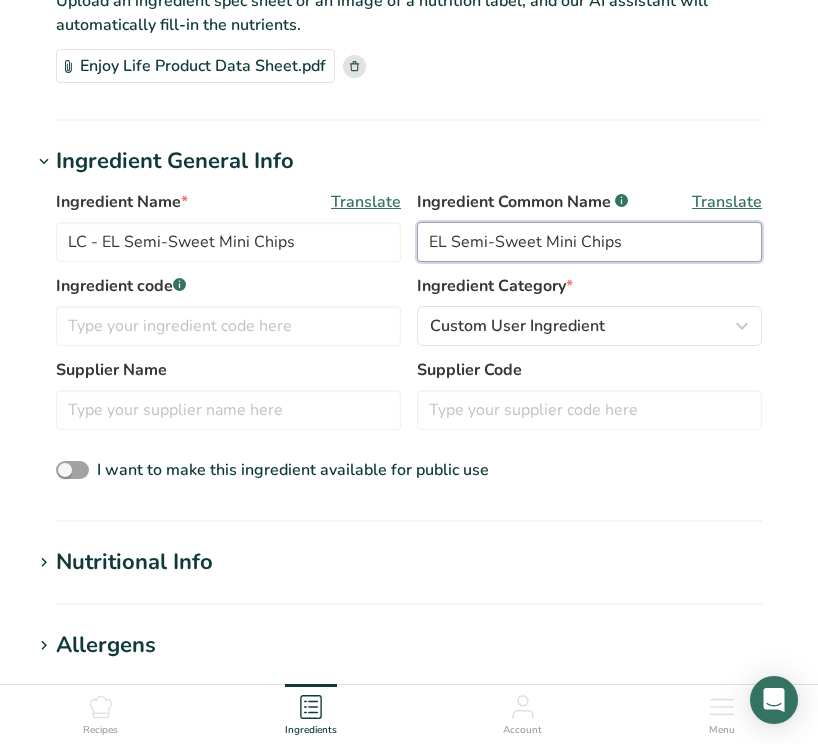 click on "EL Semi-Sweet Mini Chips" at bounding box center (589, 242) 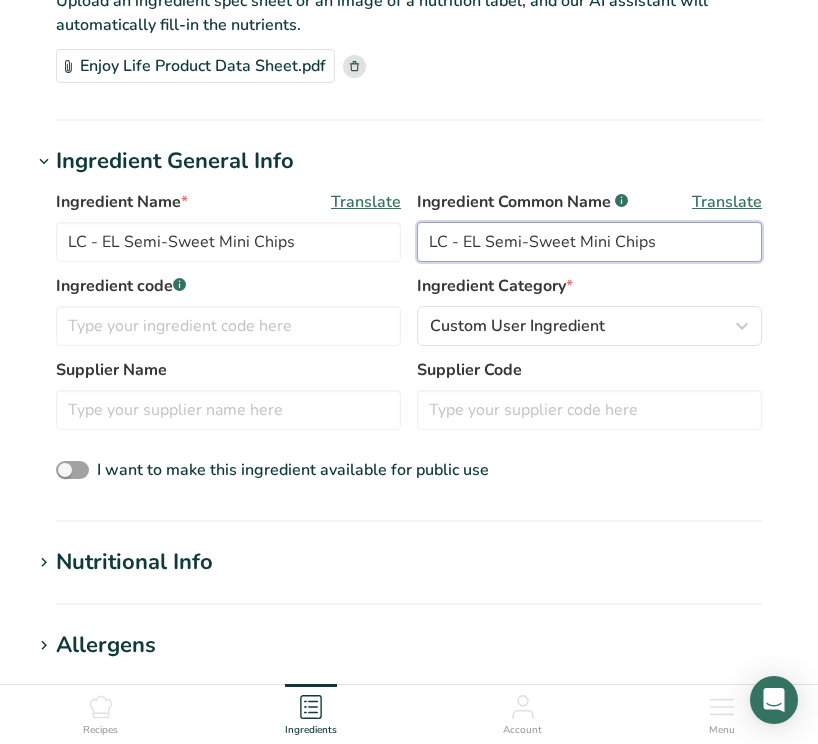 type on "LC - EL Semi-Sweet Mini Chips" 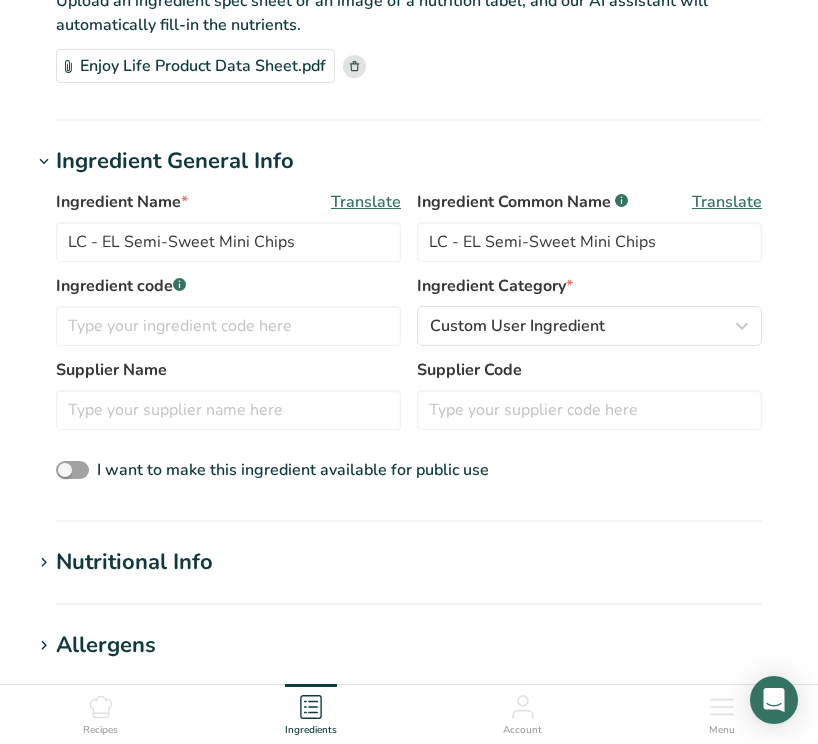 click on "Ingredient Name *
Translate
LC - EL Semi-Sweet Mini Chips
Ingredient Common Name
.a-a{fill:#347362;}.b-a{fill:#fff;}
Translate
LC - EL Semi-Sweet Mini Chips
Ingredient code
.a-a{fill:#347362;}.b-a{fill:#fff;}
Ingredient Category *
Custom User Ingredient
Standard Categories
Custom Categories
.a-a{fill:#347362;}.b-a{fill:#fff;}
[DEMOGRAPHIC_DATA]/[US_STATE][DEMOGRAPHIC_DATA] Foods
Baby Foods
Baked Products
Beef Products
[GEOGRAPHIC_DATA]
Branded Food Products Database
Breakfast Cereals
Cereal Grains and Pasta" at bounding box center (409, 337) 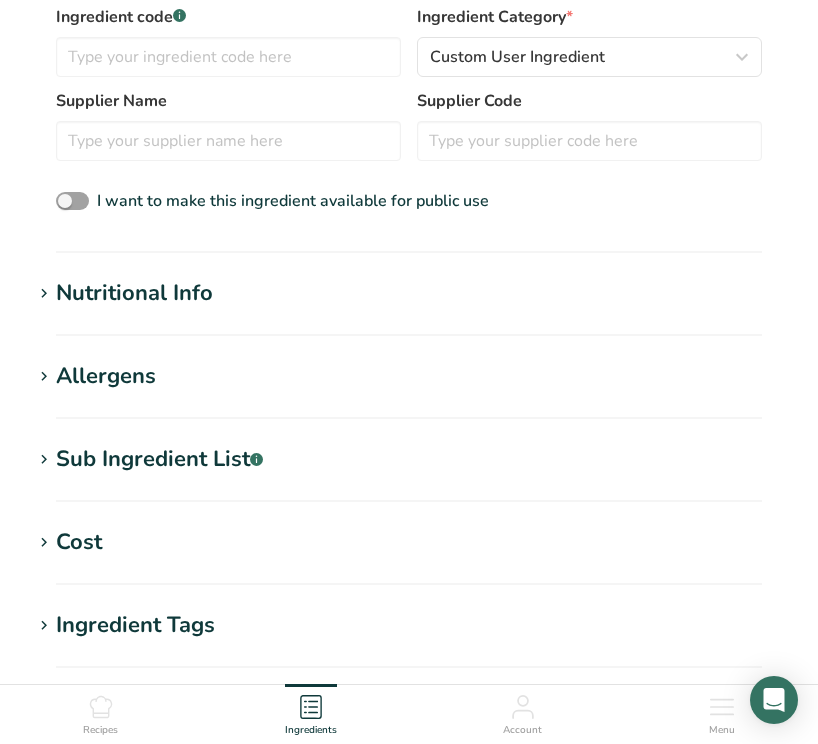 scroll, scrollTop: 439, scrollLeft: 0, axis: vertical 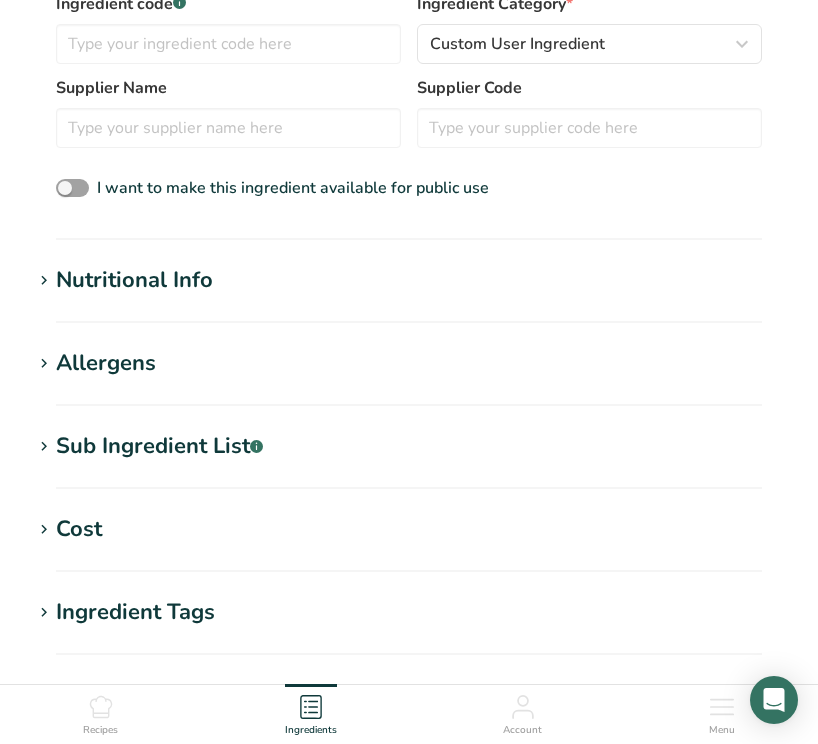 click on "Nutritional Info" at bounding box center [134, 280] 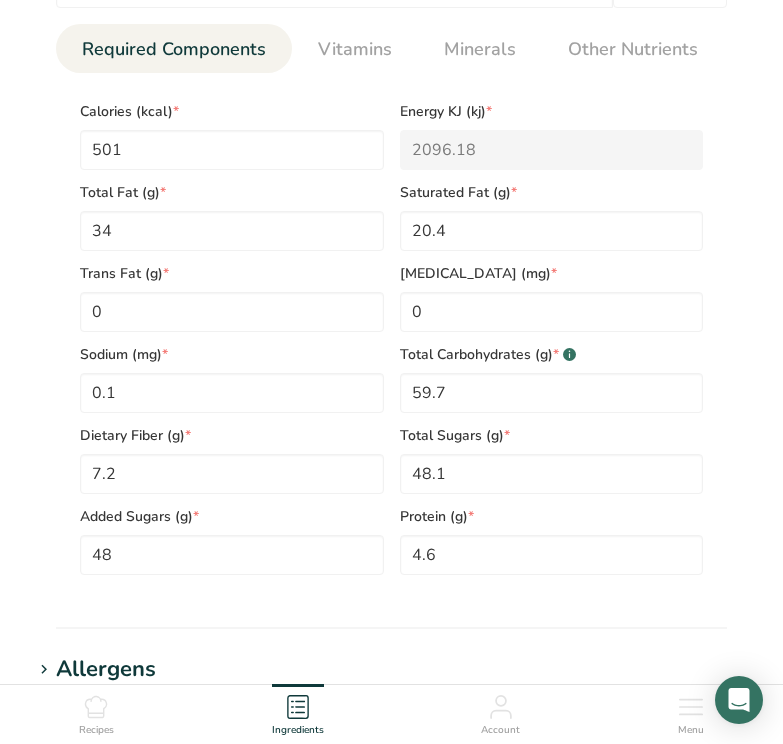 scroll, scrollTop: 815, scrollLeft: 0, axis: vertical 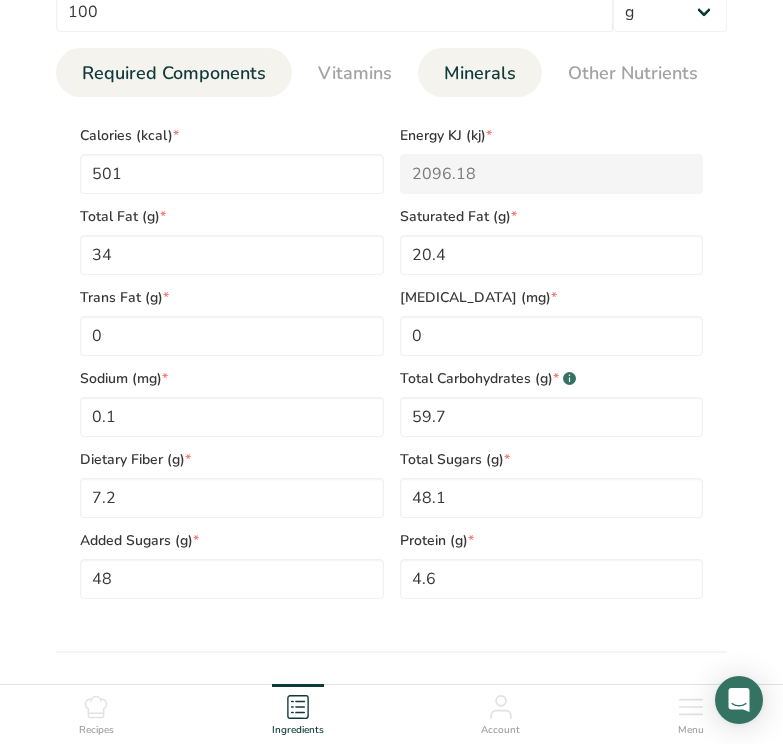 click on "Minerals" at bounding box center (480, 73) 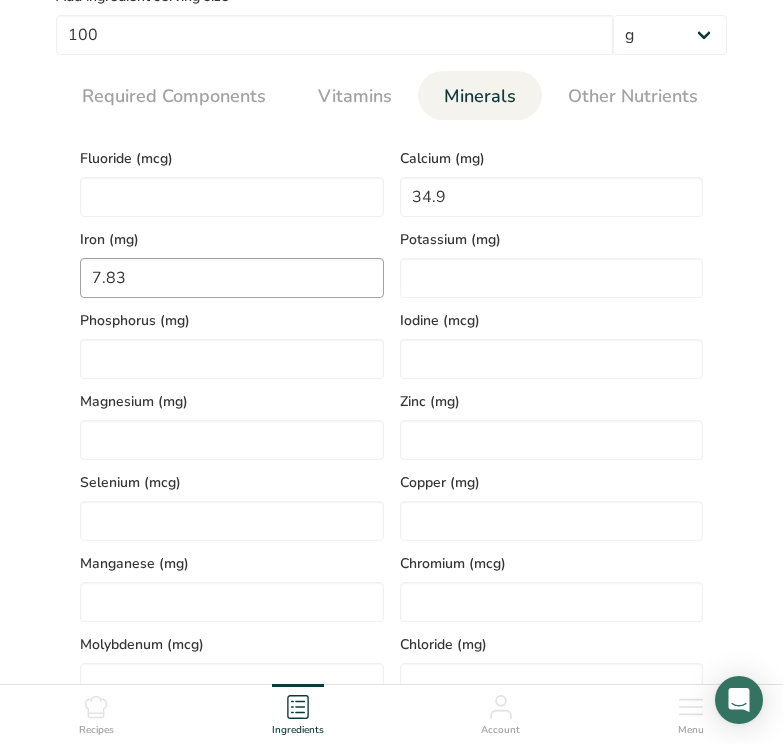 scroll, scrollTop: 786, scrollLeft: 0, axis: vertical 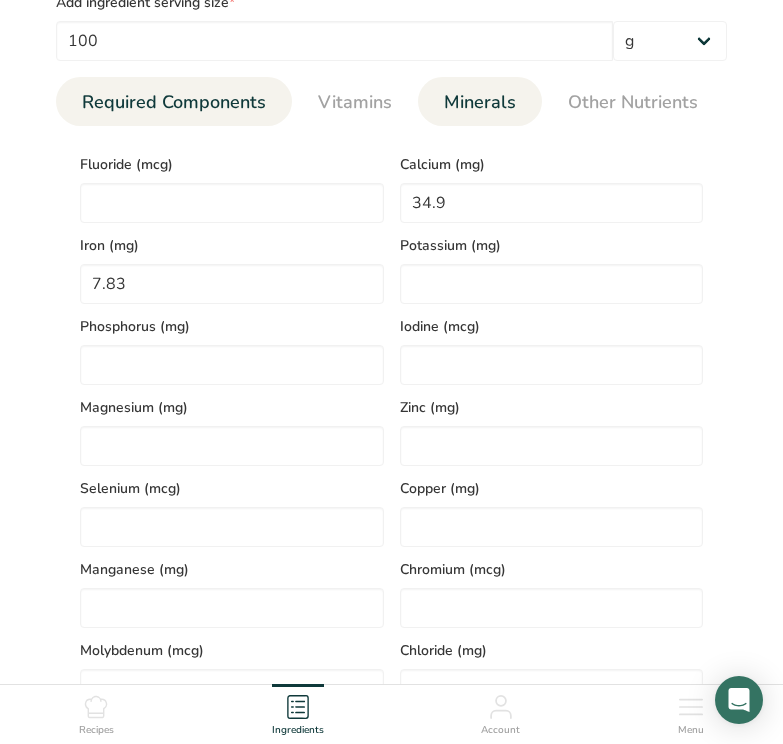 click on "Required Components" at bounding box center (174, 102) 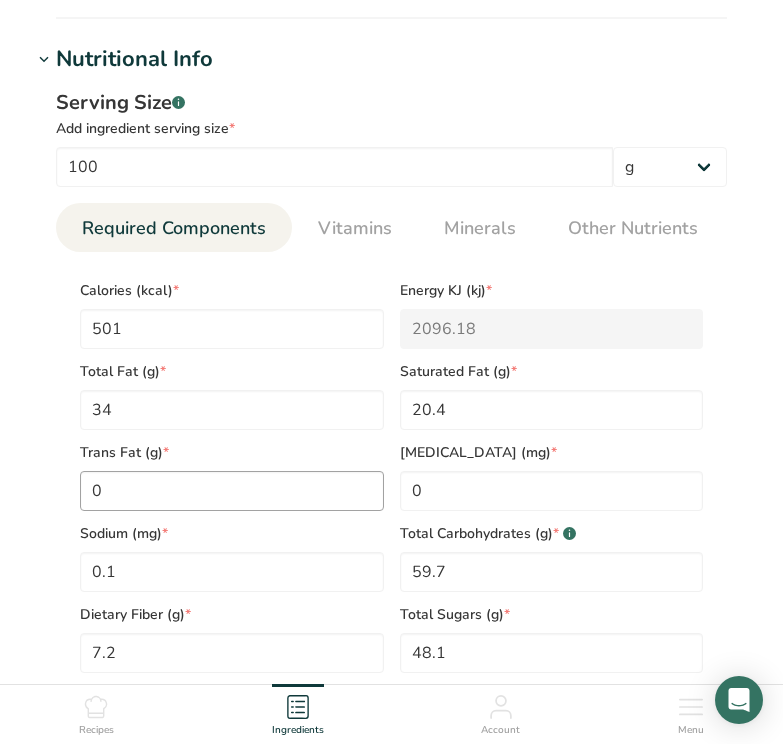 scroll, scrollTop: 548, scrollLeft: 0, axis: vertical 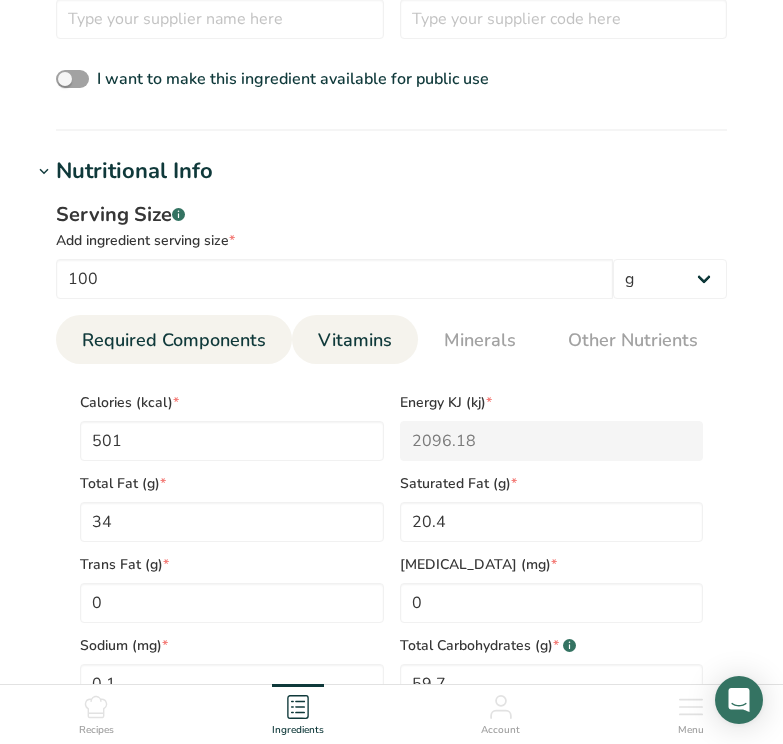 click on "Vitamins" at bounding box center (355, 340) 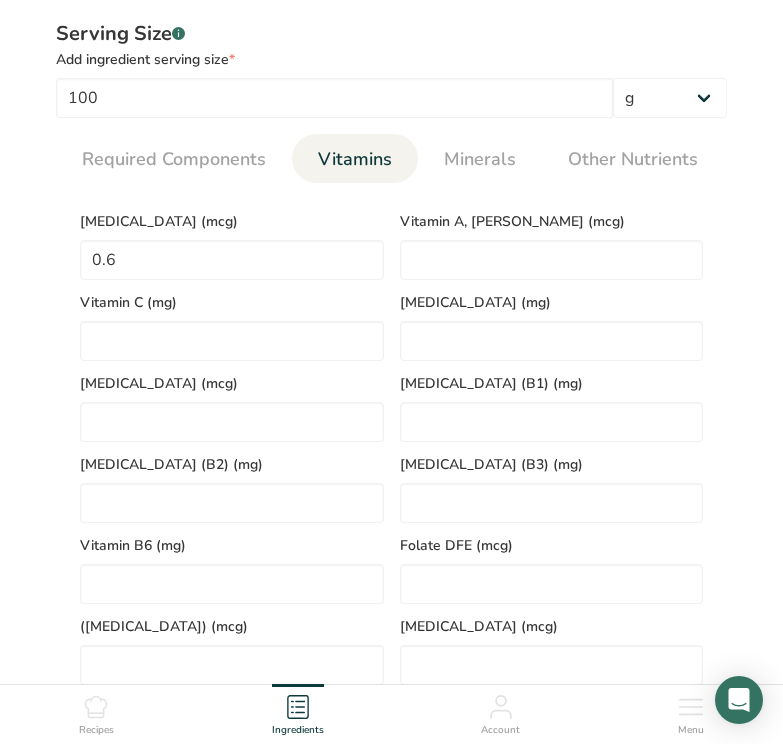 scroll, scrollTop: 701, scrollLeft: 0, axis: vertical 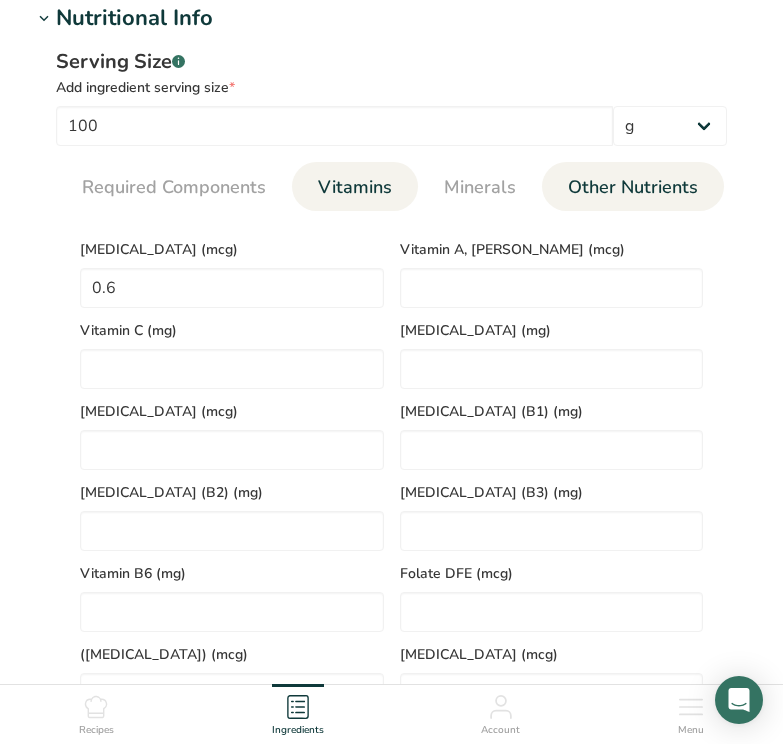 click on "Other Nutrients" at bounding box center [633, 187] 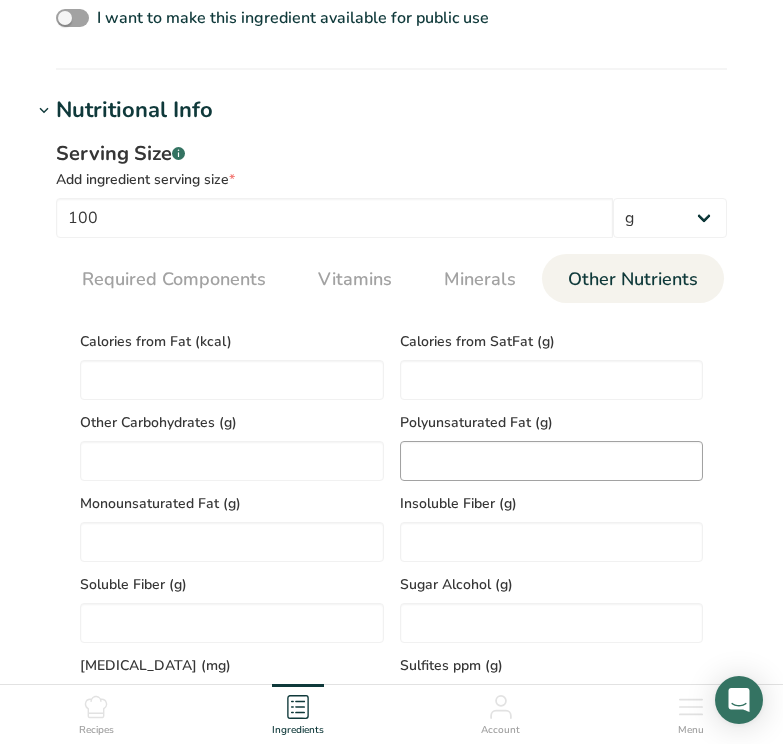 scroll, scrollTop: 560, scrollLeft: 0, axis: vertical 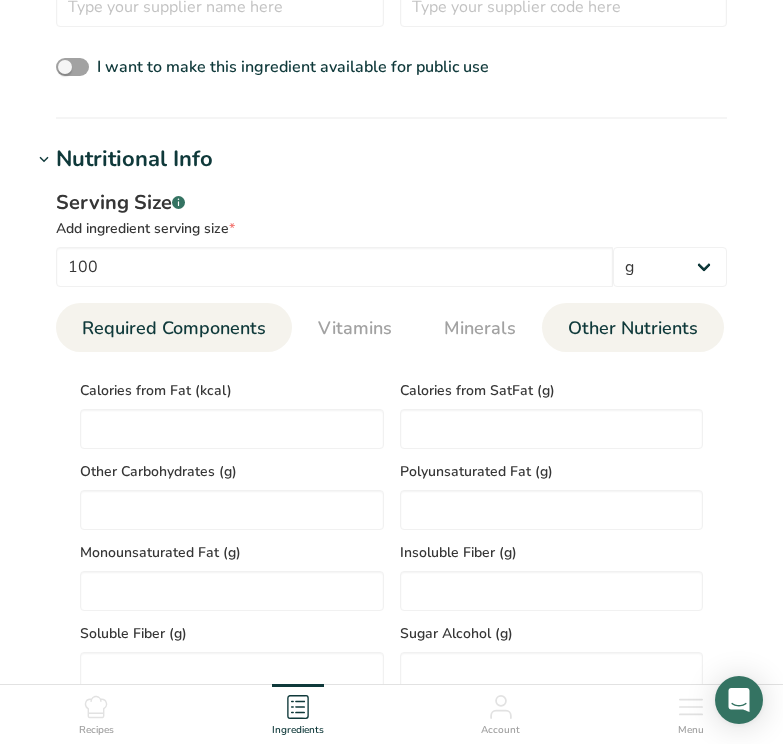 click on "Required Components" at bounding box center [174, 328] 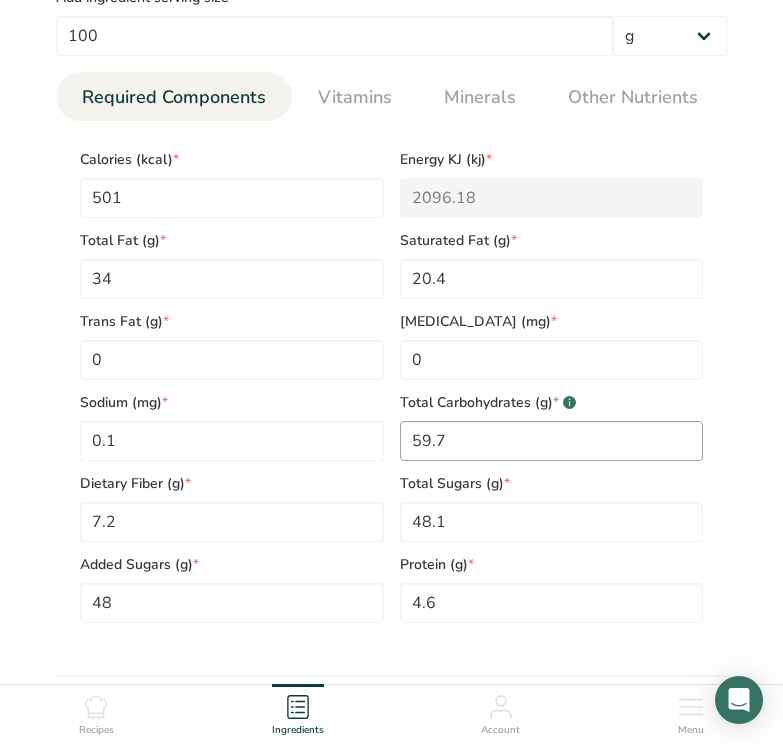scroll, scrollTop: 786, scrollLeft: 0, axis: vertical 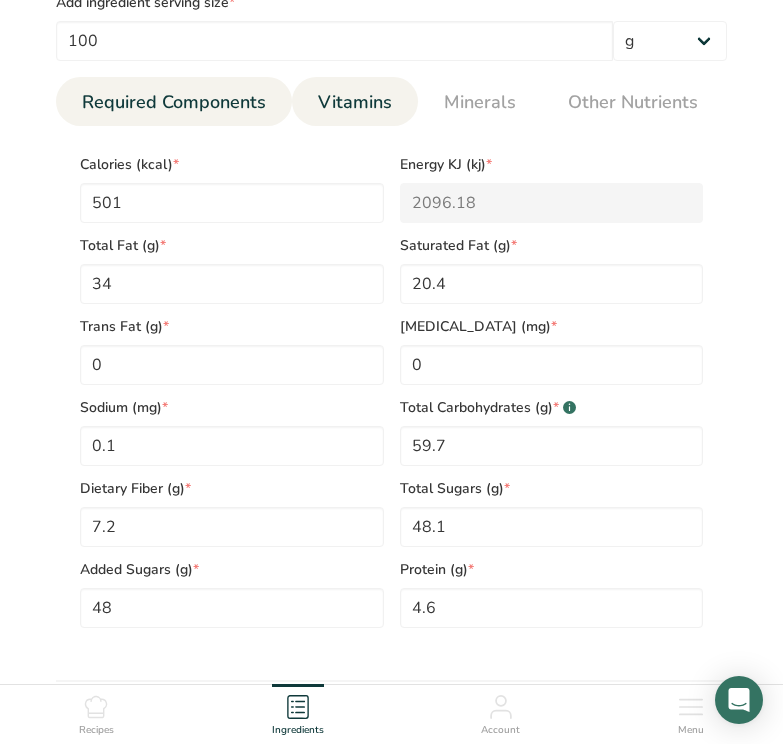 click on "Vitamins" at bounding box center [355, 102] 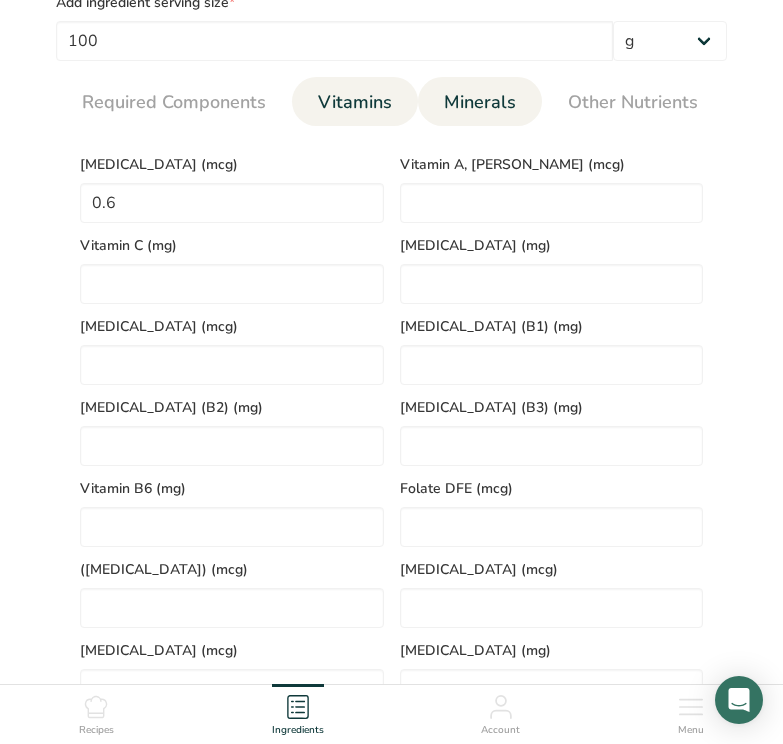 click on "Minerals" at bounding box center [480, 101] 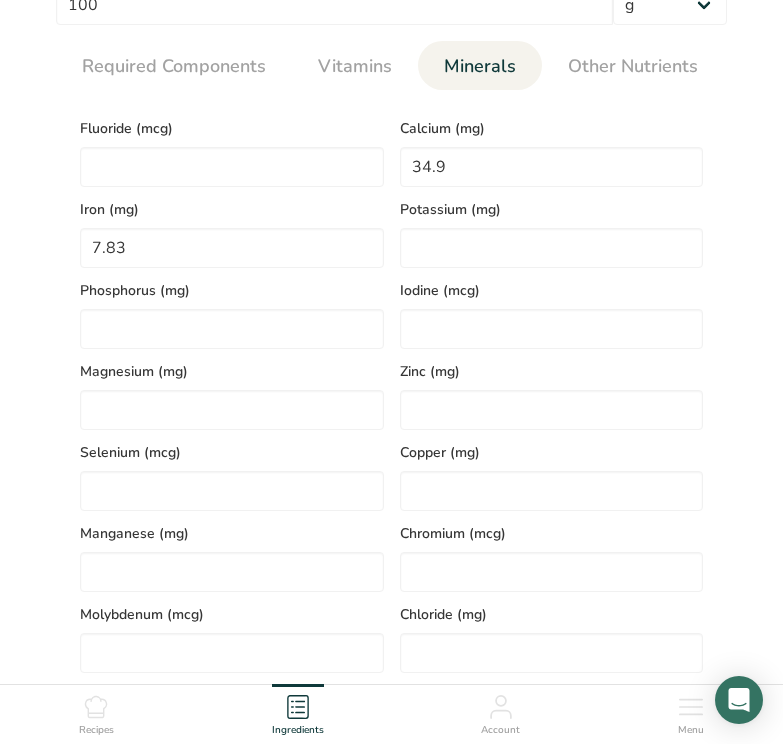 scroll, scrollTop: 823, scrollLeft: 0, axis: vertical 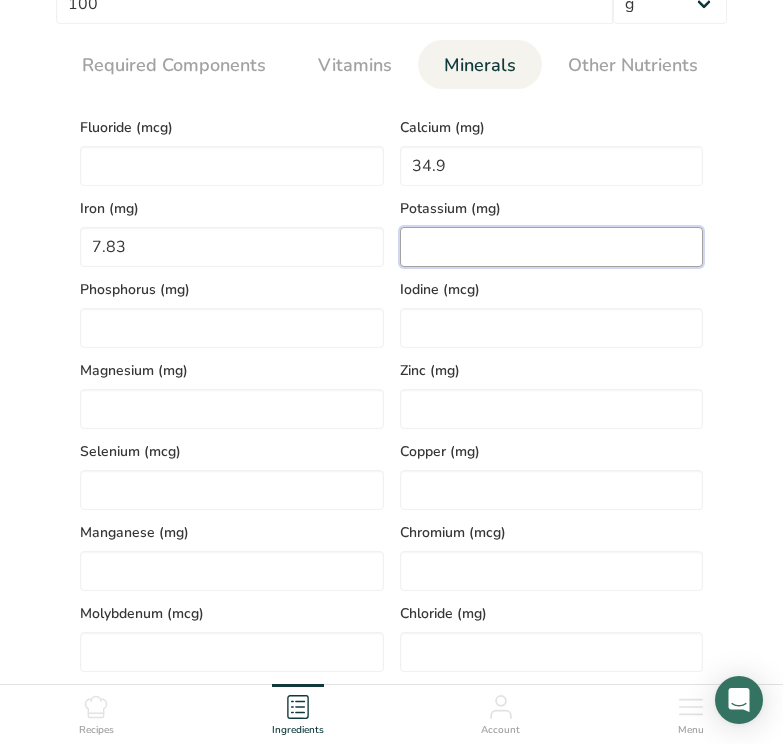 click at bounding box center (552, 247) 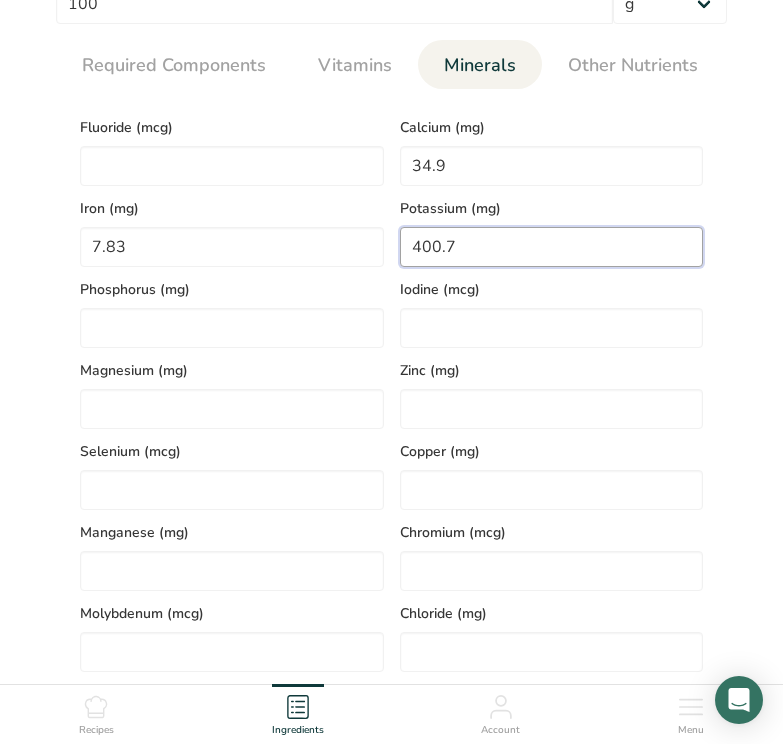 type on "400.7" 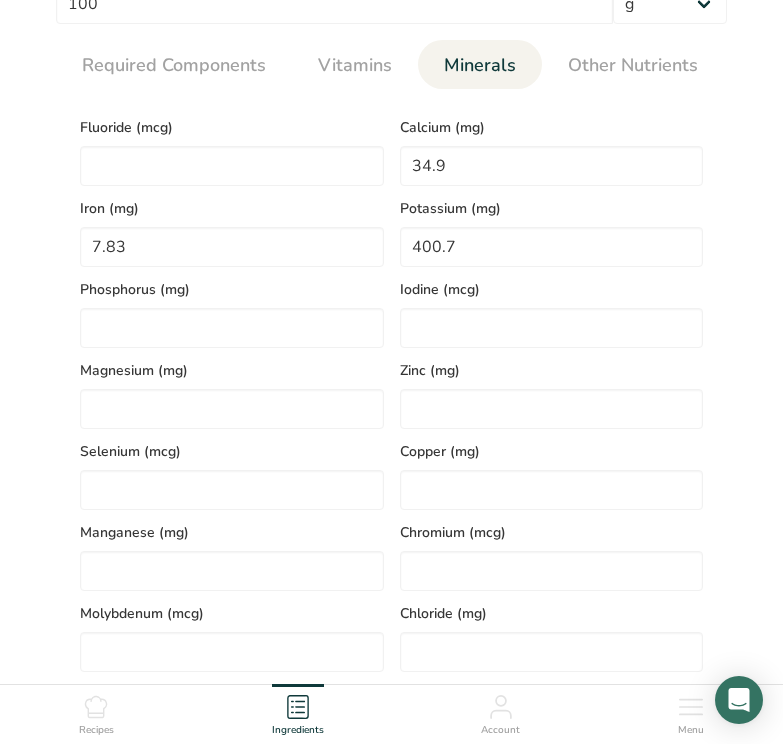 click on "Add new ingredient
Ingredient Spec Sheet
.a-a{fill:#347362;}.b-a{fill:#fff;}
Upload an ingredient spec sheet or an image of a nutrition label, and our AI assistant will automatically fill-in the nutrients.
Enjoy Life Product Data Sheet.pdf
Hold Tight!
Our AI tool is busy reading your ingredient spec sheet and [MEDICAL_DATA] all the juicy details.
Just a moment, and we'll have everything sorted for you!
Ingredient General Info
Ingredient Name *
Translate
LC - EL Semi-Sweet Mini Chips
Ingredient Common Name
.a-a{fill:#347362;}.b-a{fill:#fff;}
Translate
LC - EL Semi-Sweet Mini Chips
Ingredient code
.a-a{fill:#347362;}.b-a{fill:#fff;}             *" at bounding box center [391, 289] 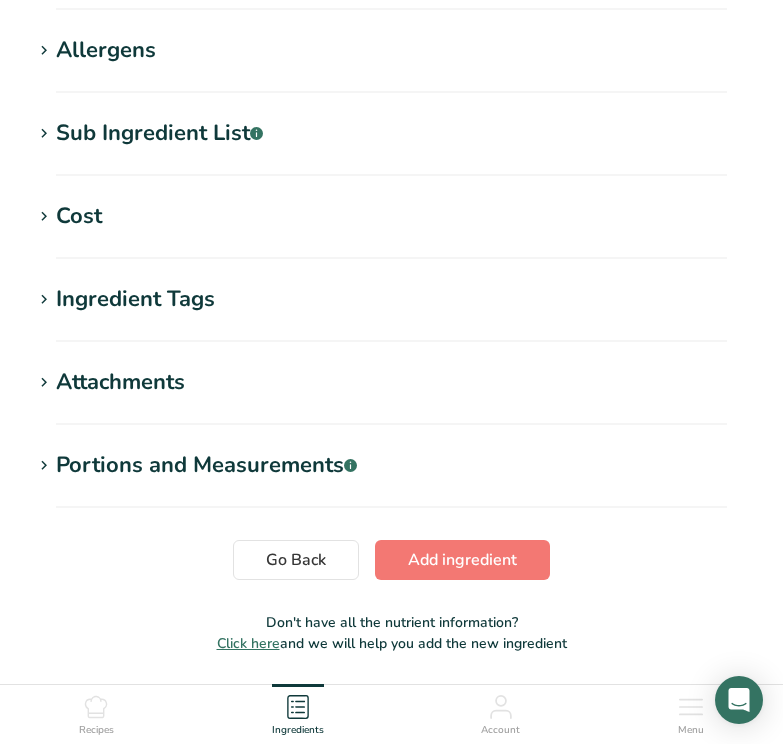 scroll, scrollTop: 1545, scrollLeft: 0, axis: vertical 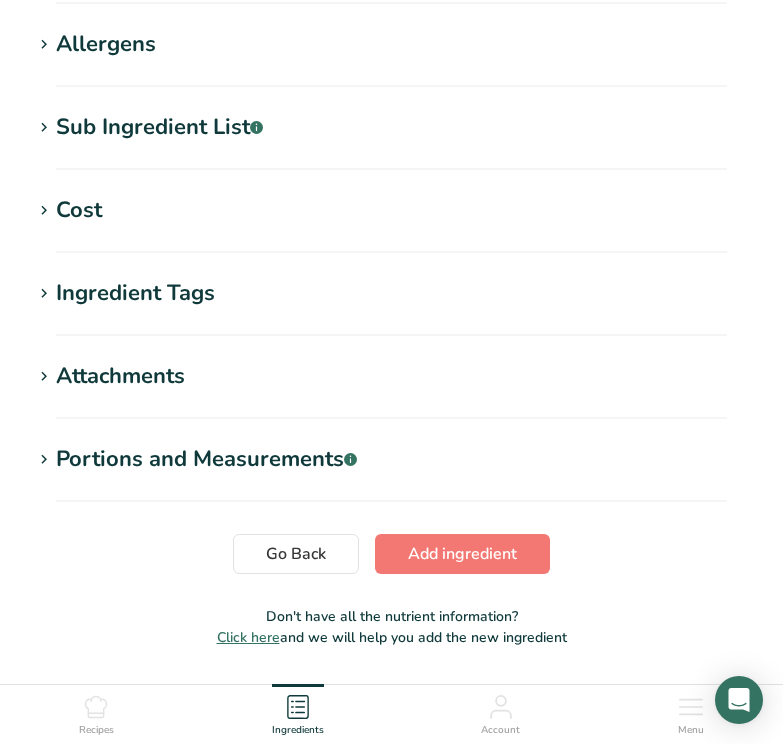 click at bounding box center (44, 460) 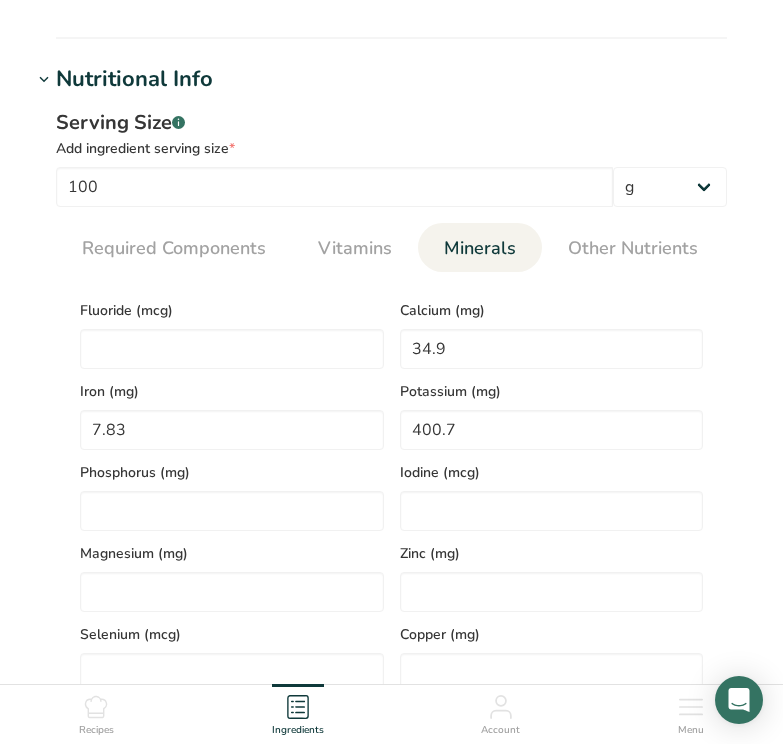 scroll, scrollTop: 647, scrollLeft: 0, axis: vertical 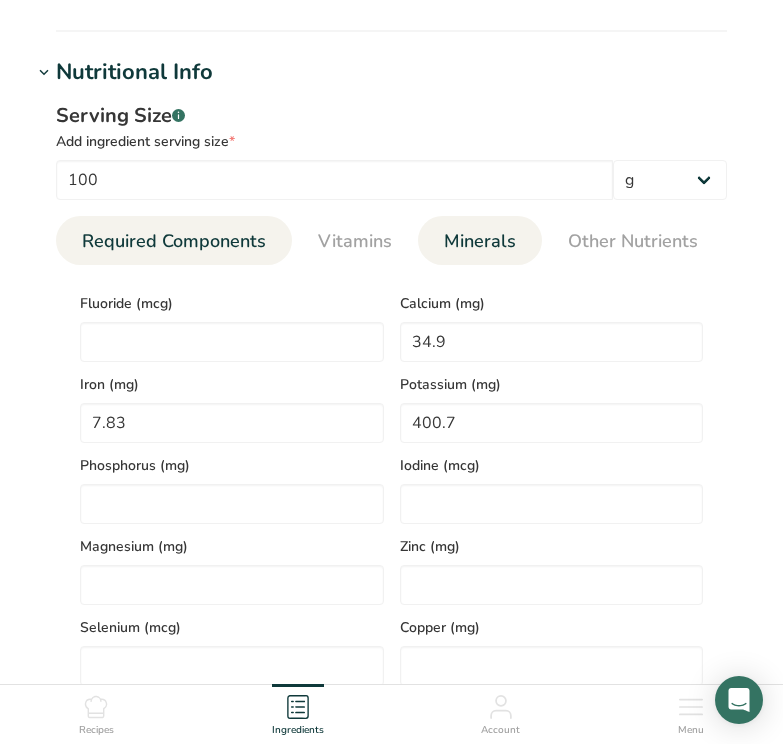 click on "Required Components" at bounding box center [174, 241] 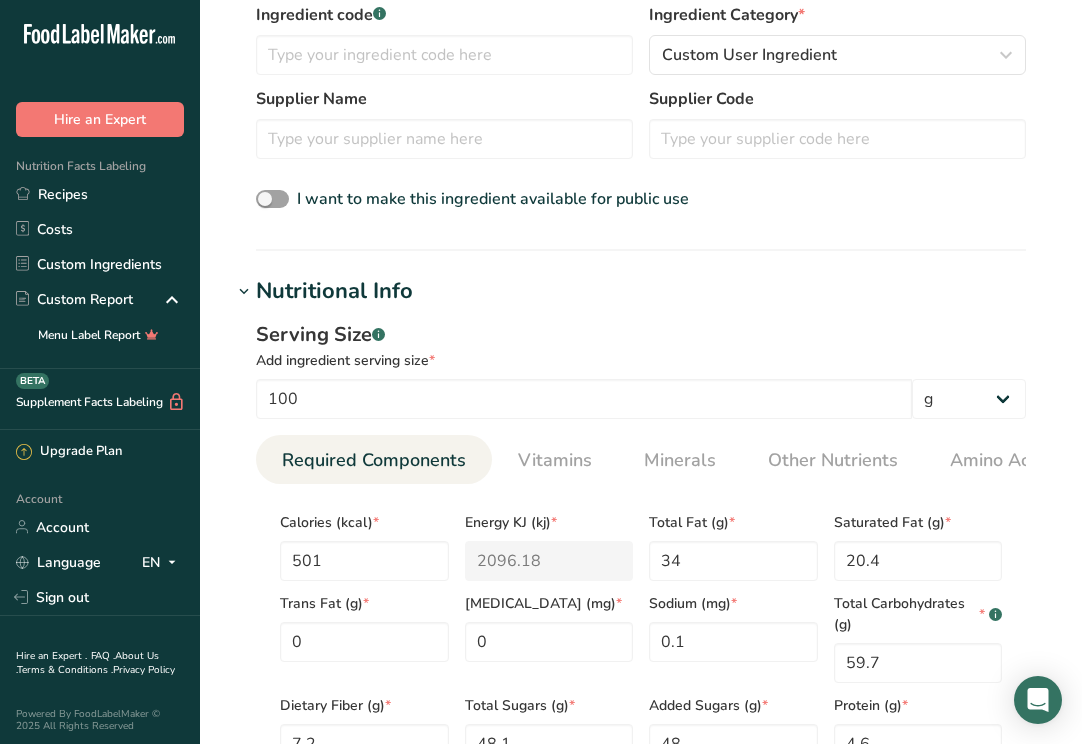 scroll, scrollTop: 383, scrollLeft: 0, axis: vertical 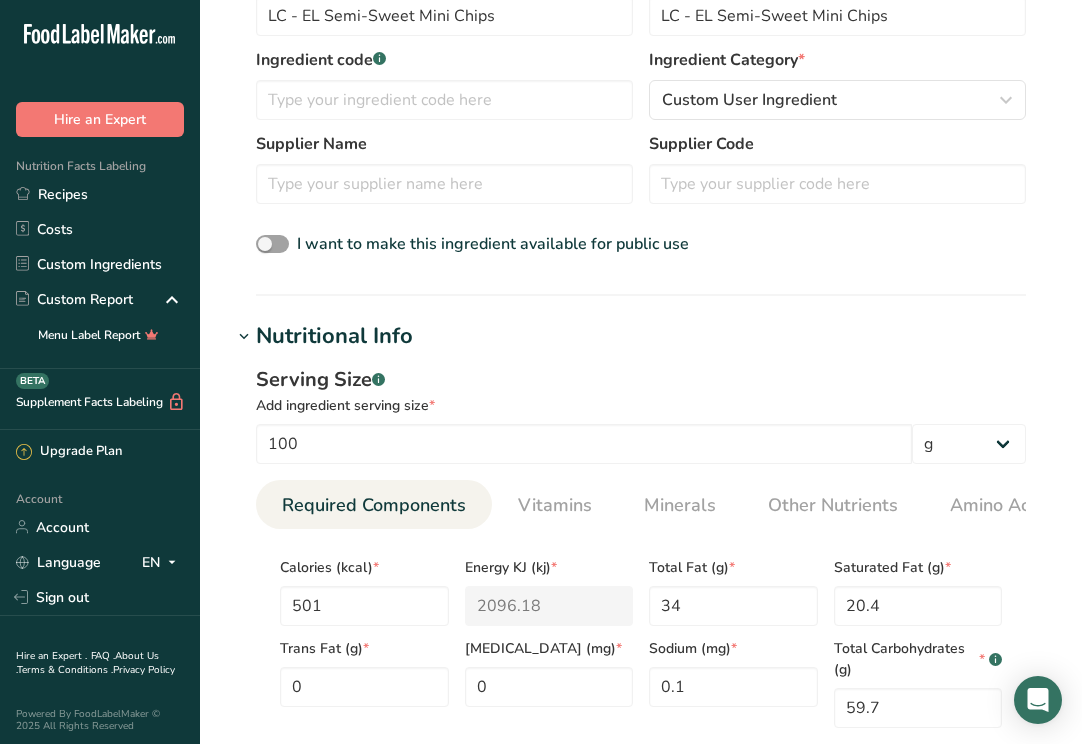 click at bounding box center (244, 337) 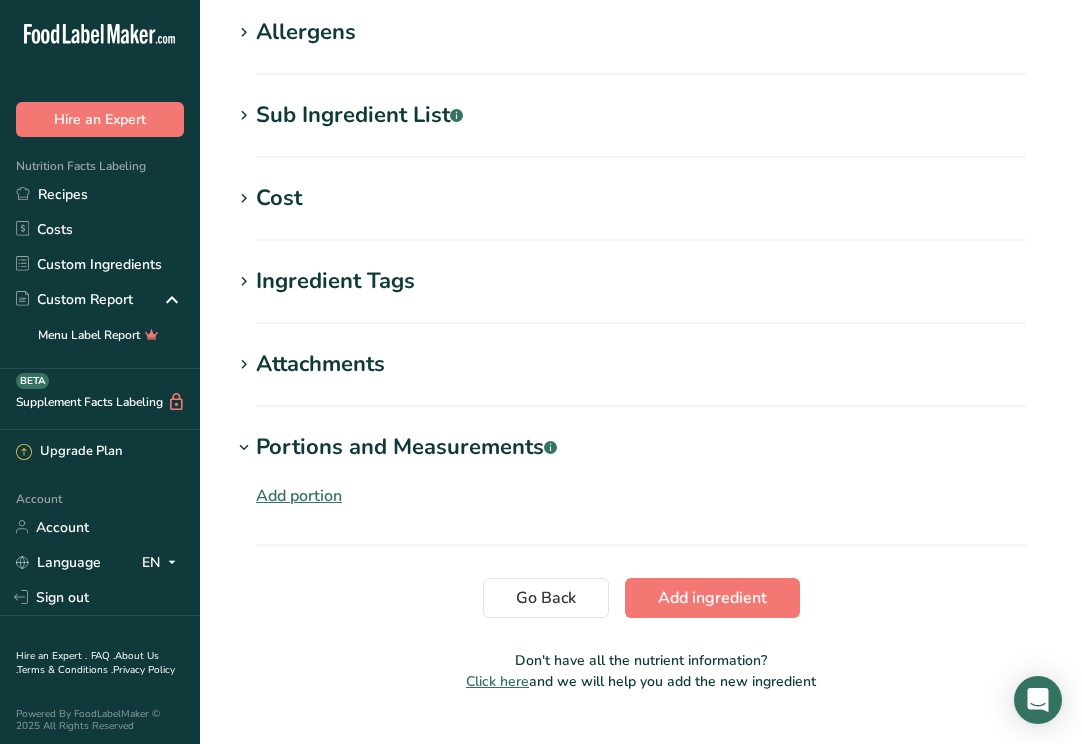 scroll, scrollTop: 814, scrollLeft: 0, axis: vertical 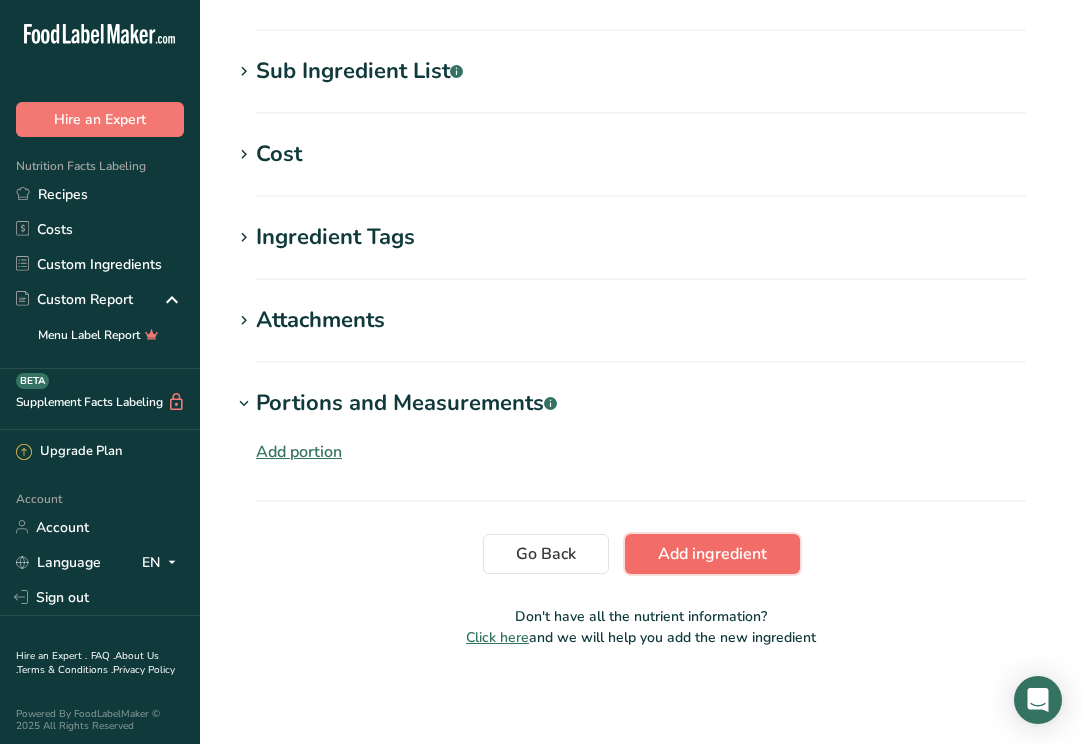 click on "Add ingredient" at bounding box center [712, 554] 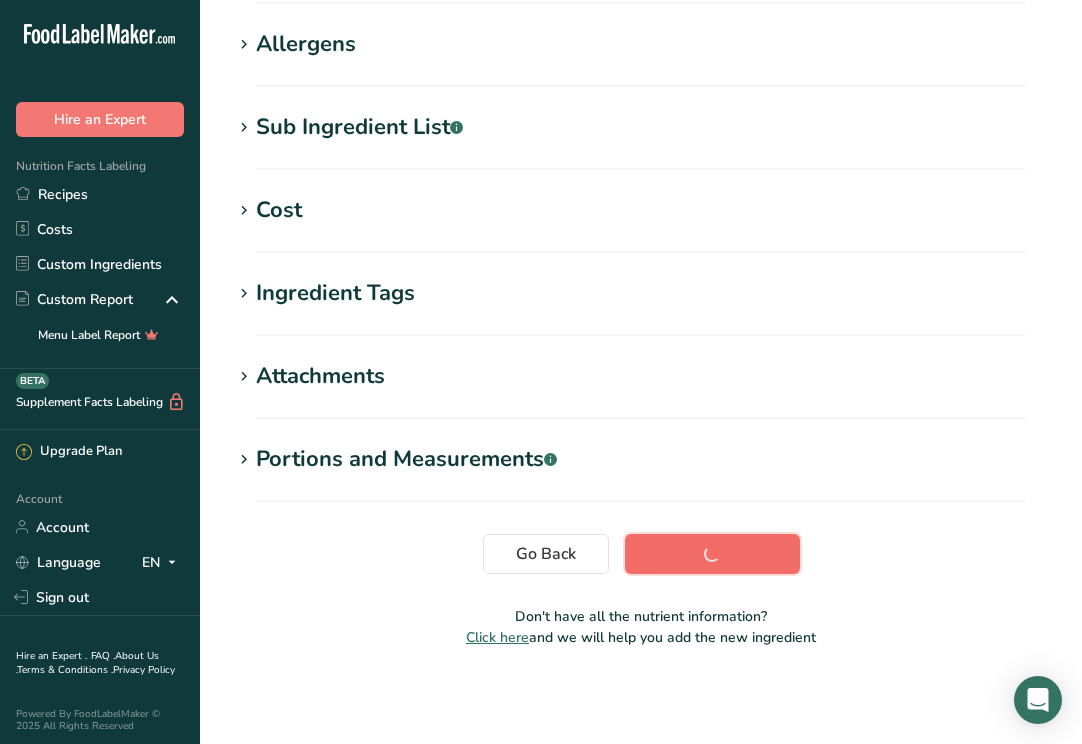 scroll, scrollTop: 314, scrollLeft: 0, axis: vertical 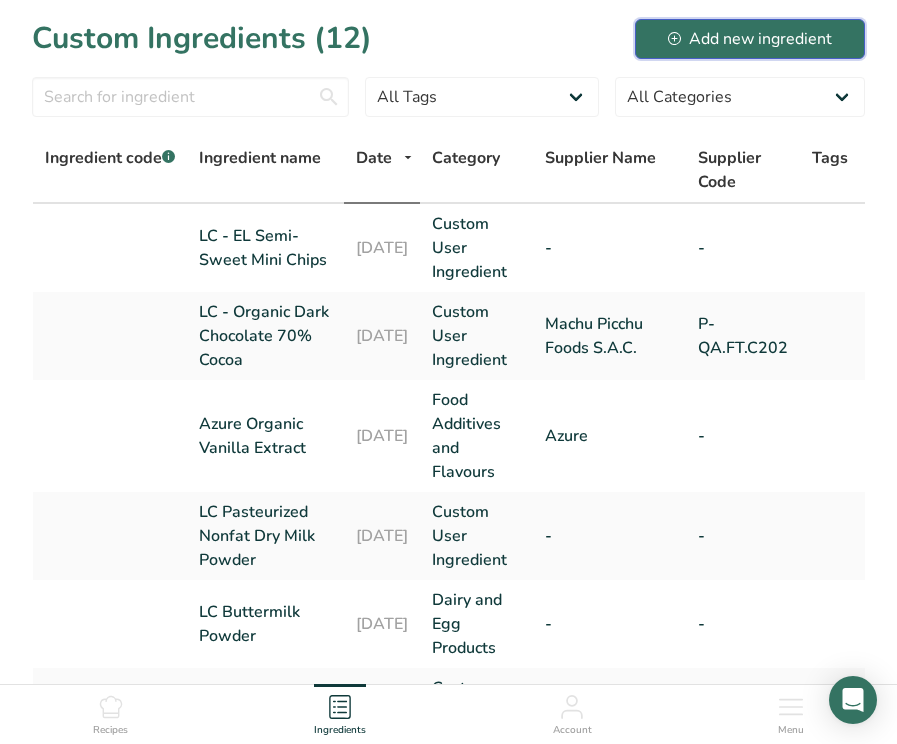 click on "Add new ingredient" at bounding box center (750, 39) 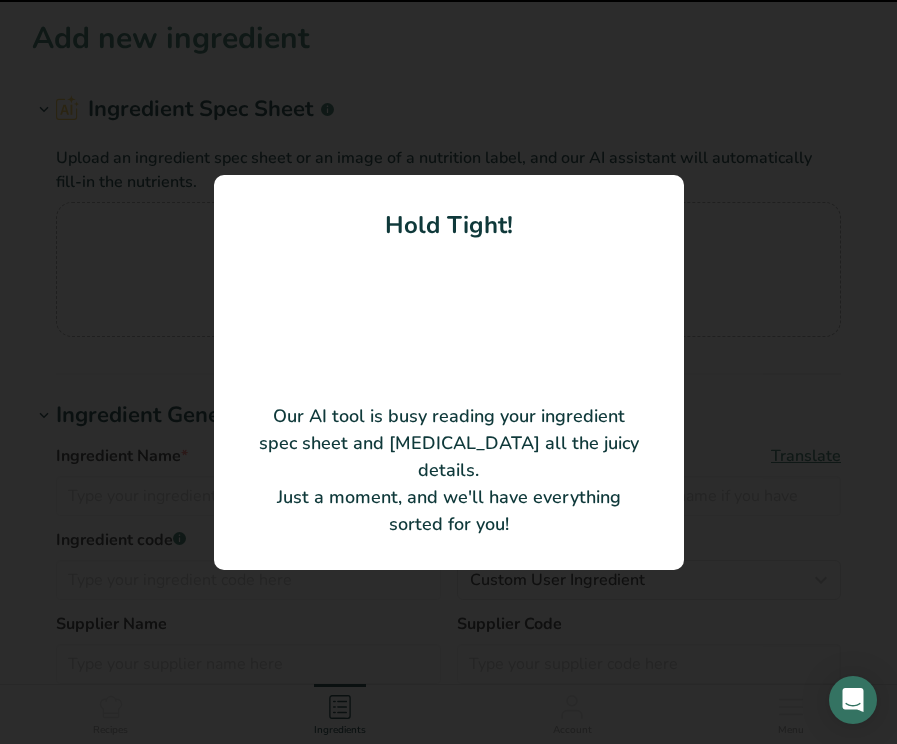 type 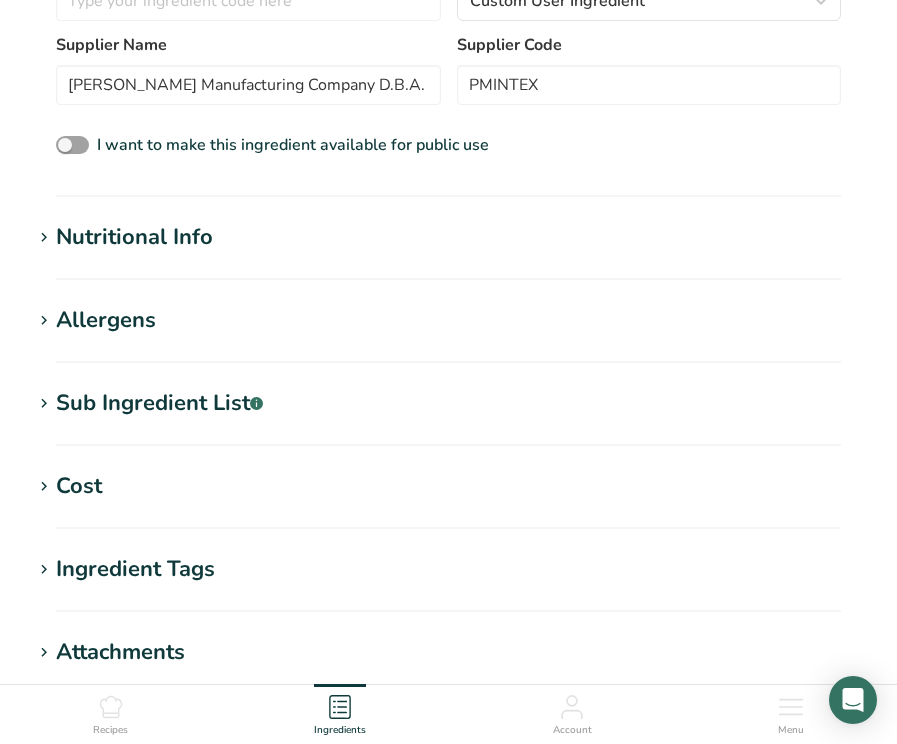 scroll, scrollTop: 490, scrollLeft: 0, axis: vertical 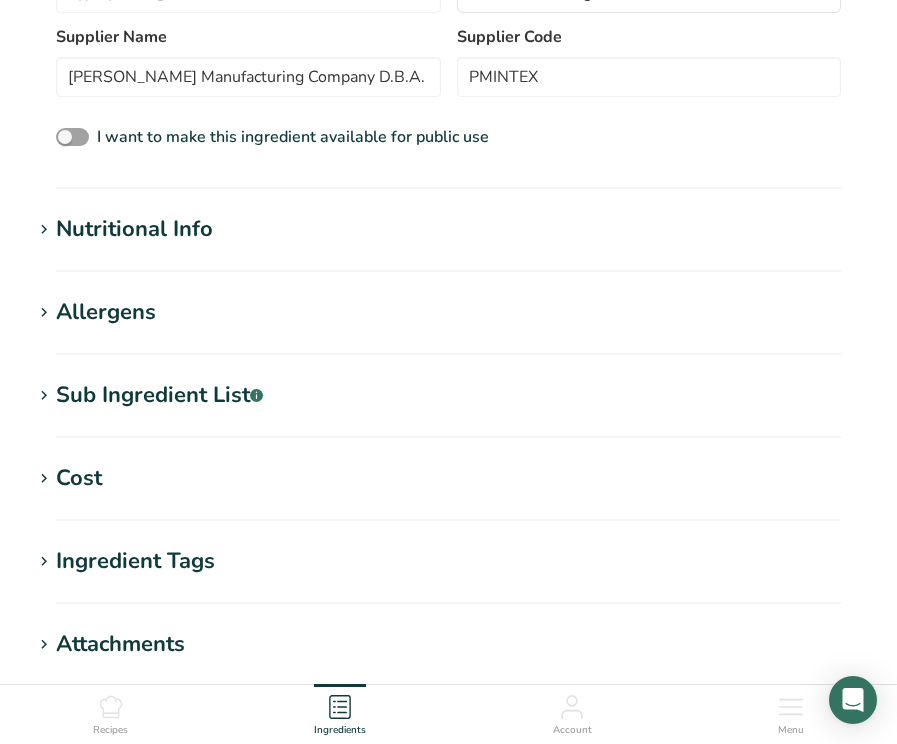 click on "Nutritional Info" at bounding box center (134, 229) 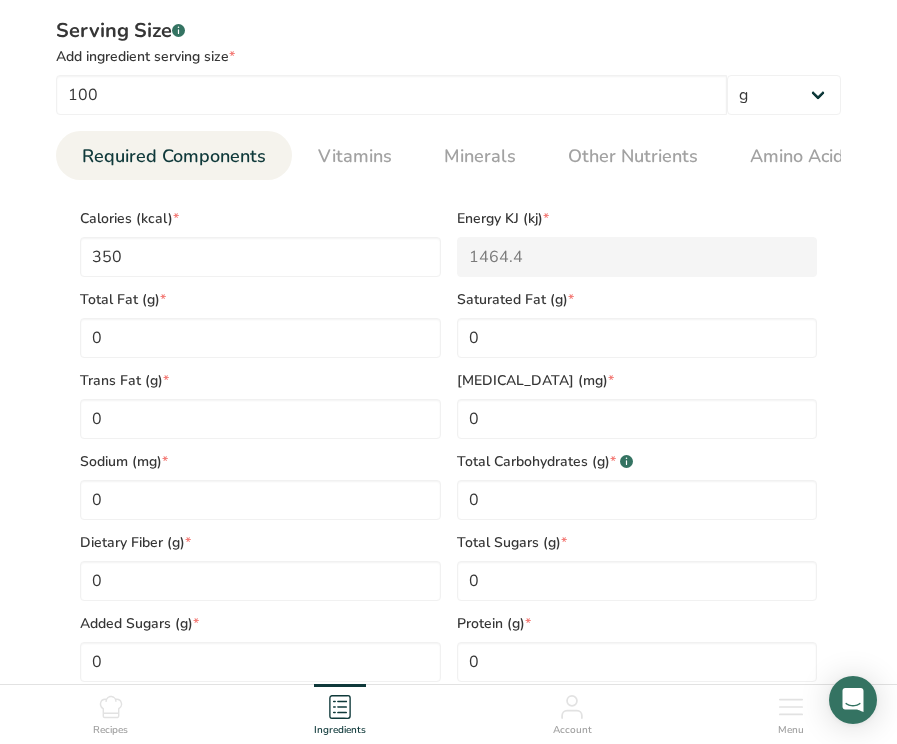scroll, scrollTop: 762, scrollLeft: 0, axis: vertical 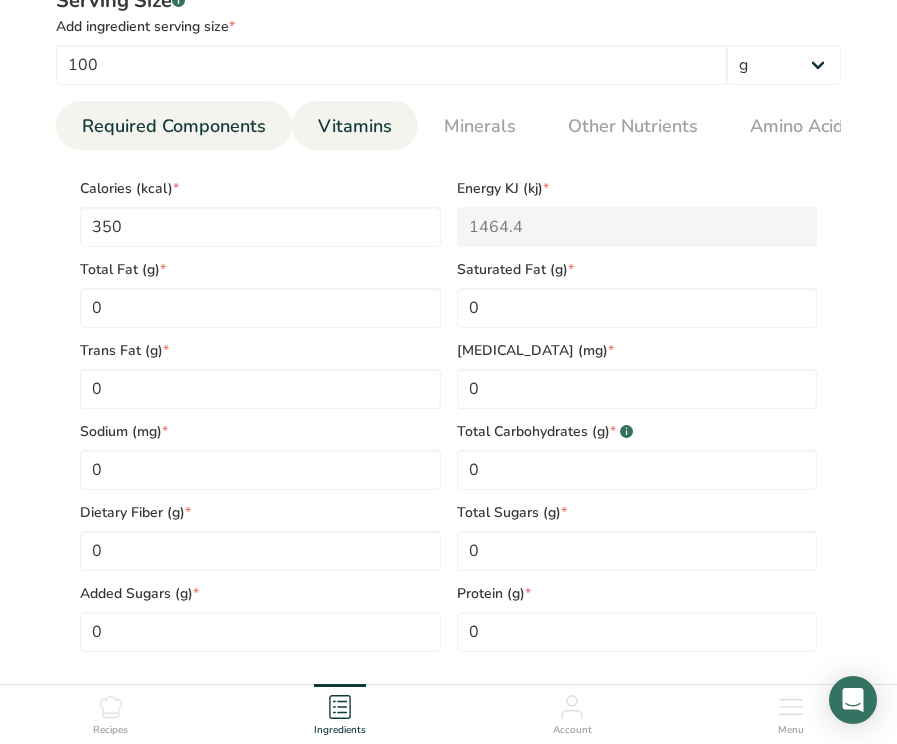 click on "Vitamins" at bounding box center (355, 126) 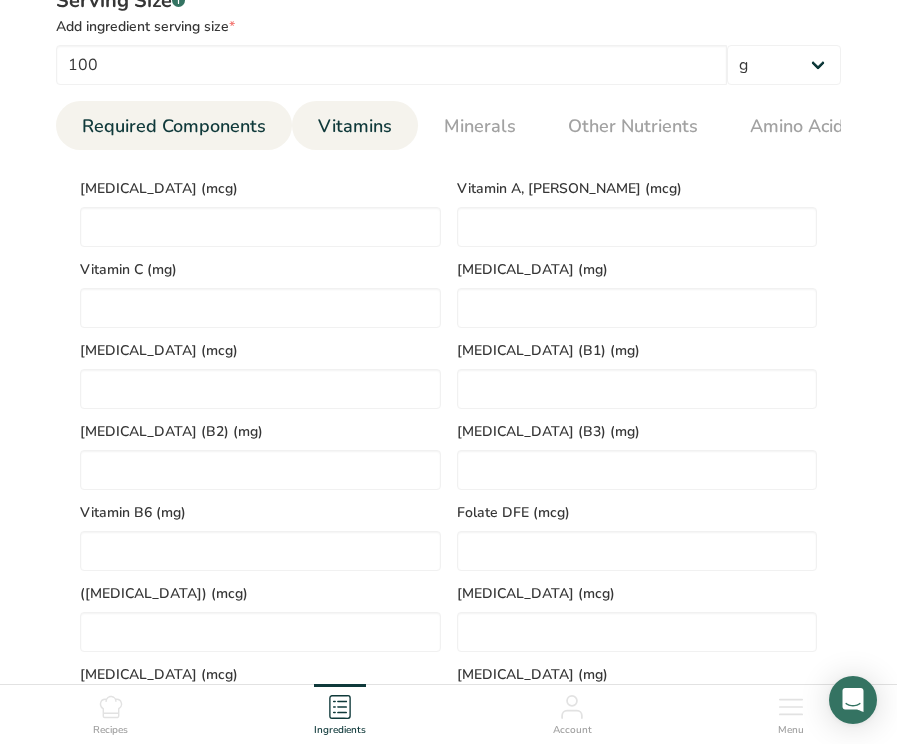 click on "Required Components" at bounding box center [174, 126] 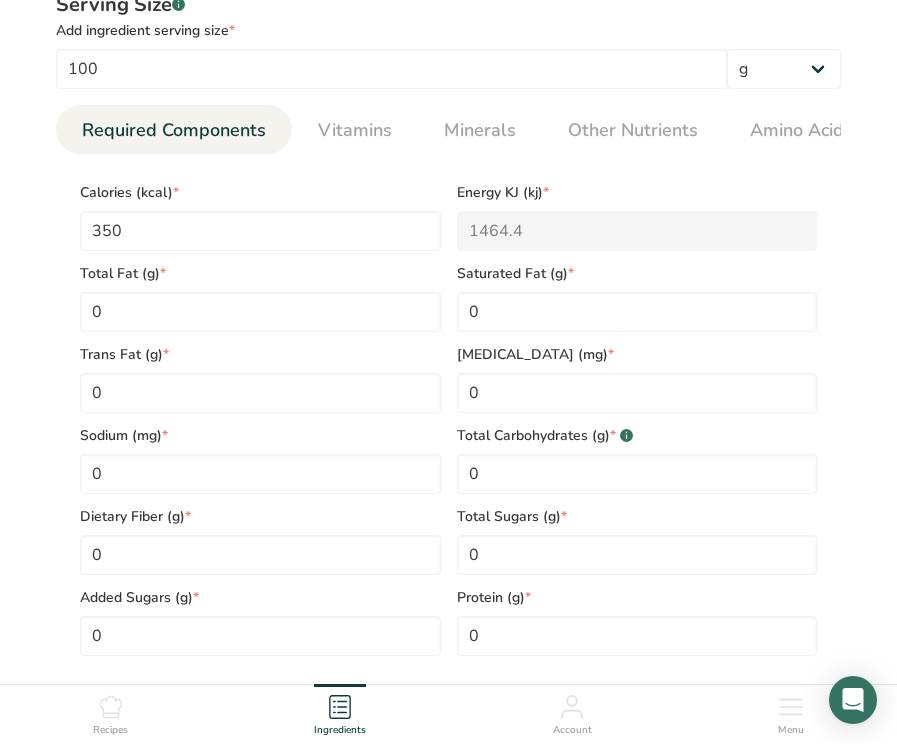 scroll, scrollTop: 674, scrollLeft: 0, axis: vertical 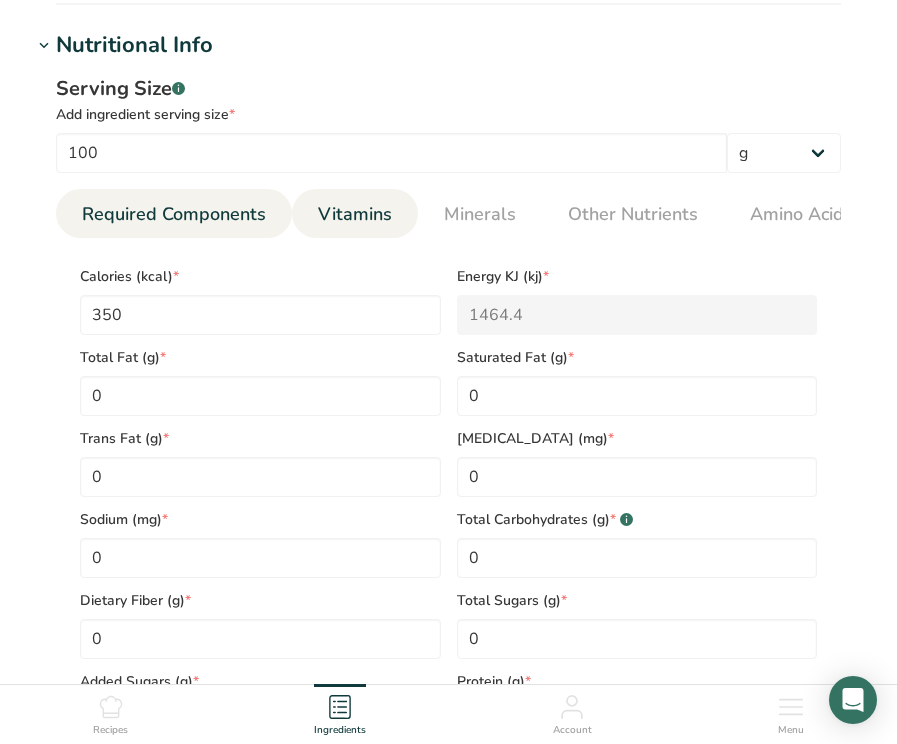 click on "Vitamins" at bounding box center [355, 214] 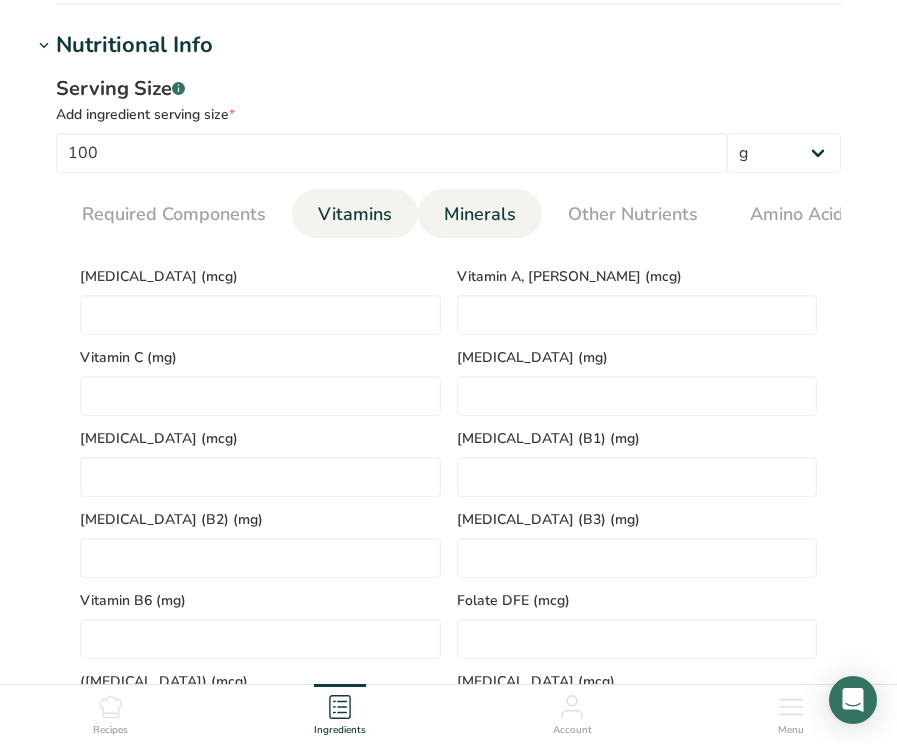 click on "Minerals" at bounding box center (480, 214) 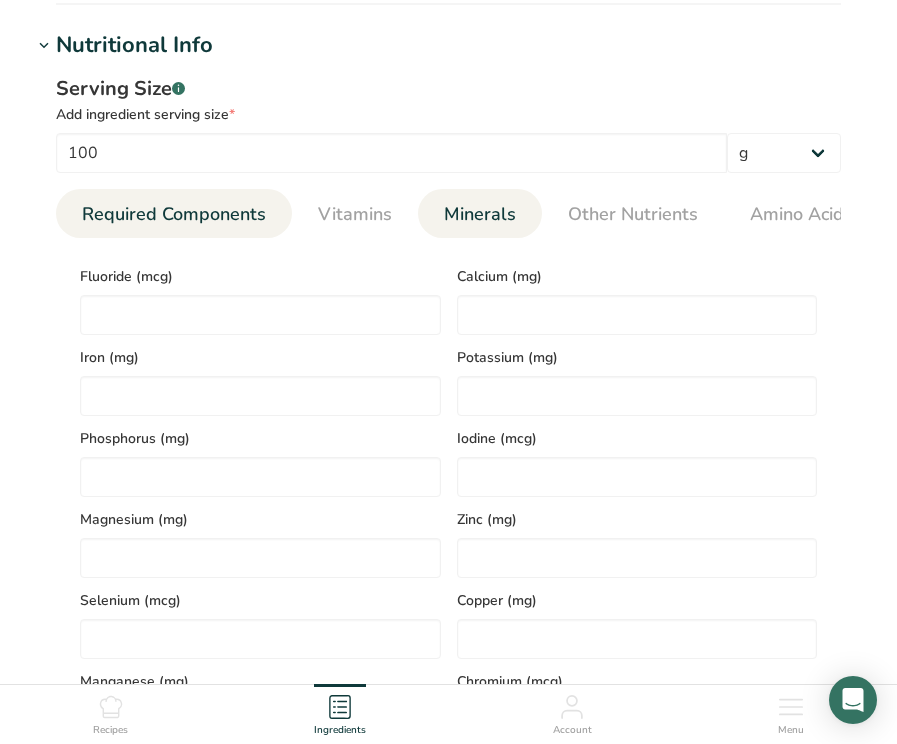 click on "Required Components" at bounding box center [174, 214] 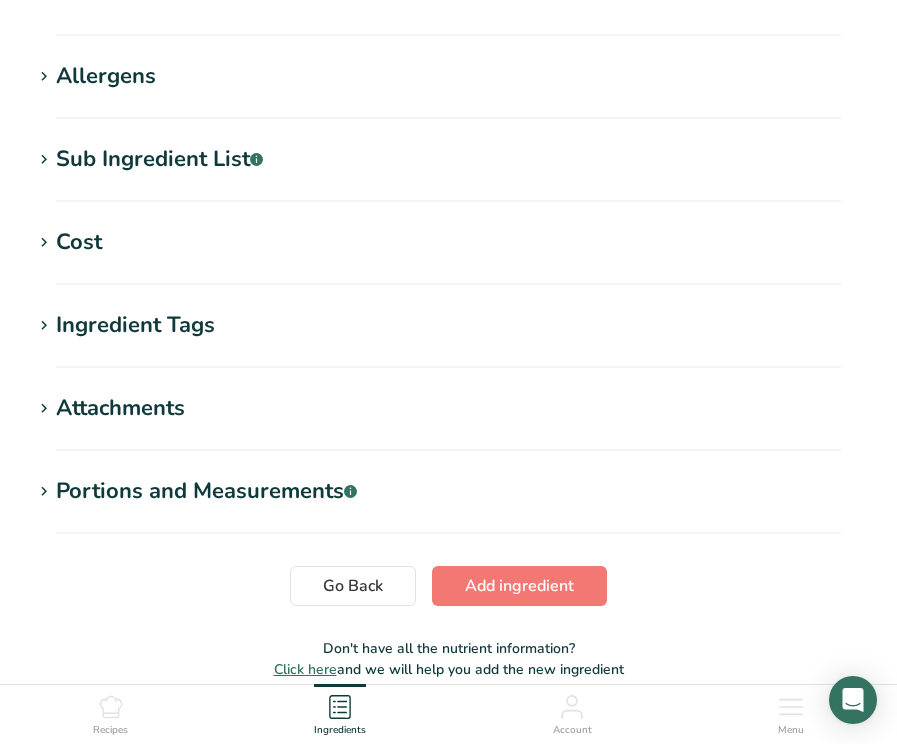 scroll, scrollTop: 1494, scrollLeft: 0, axis: vertical 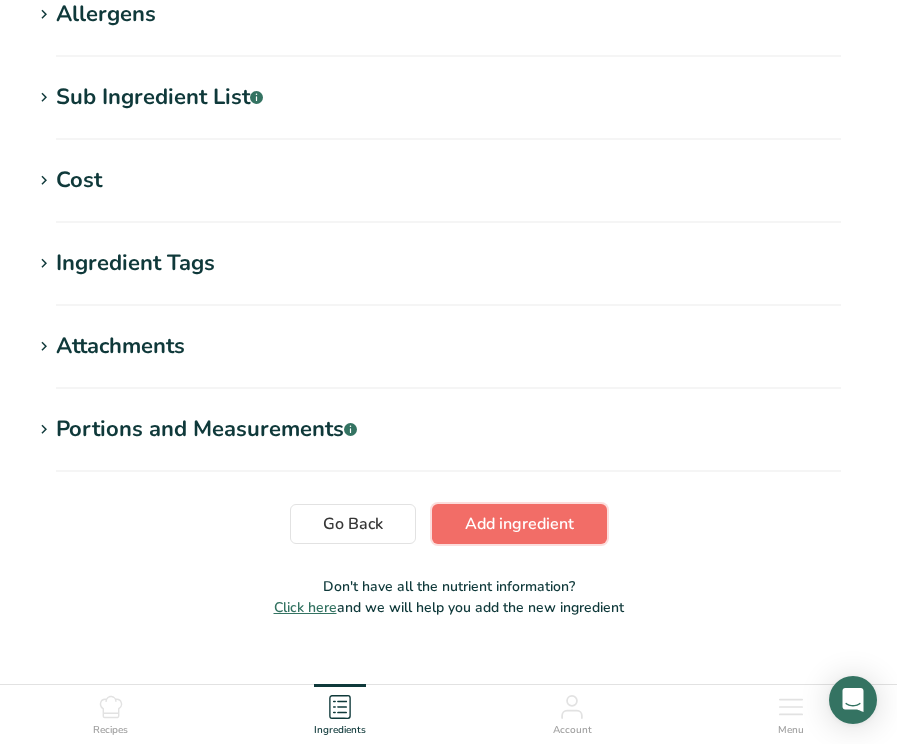click on "Add ingredient" at bounding box center (519, 524) 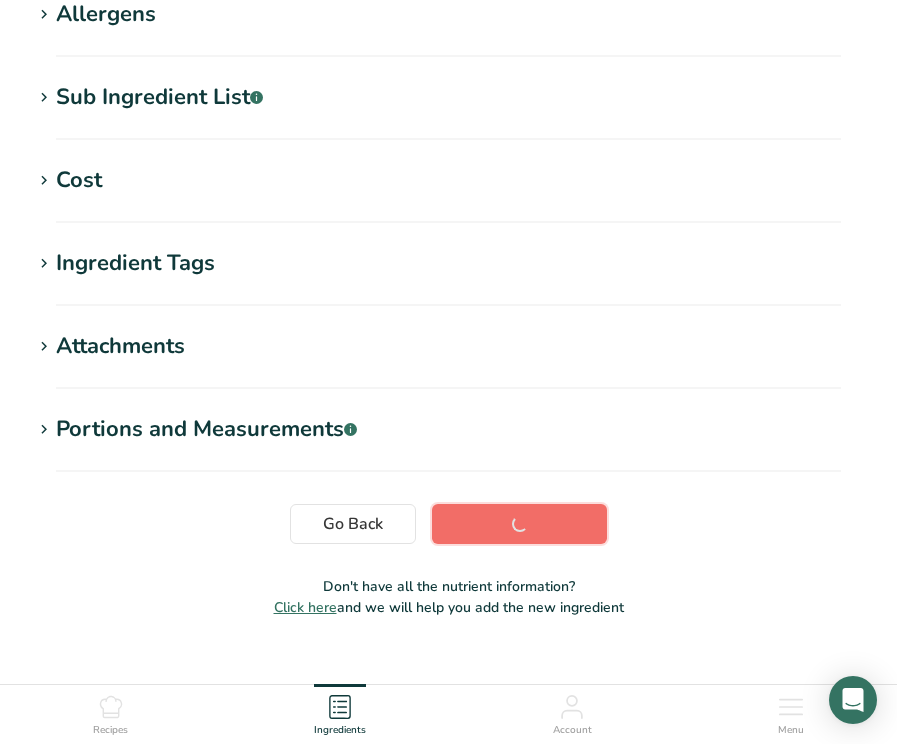 scroll, scrollTop: 339, scrollLeft: 0, axis: vertical 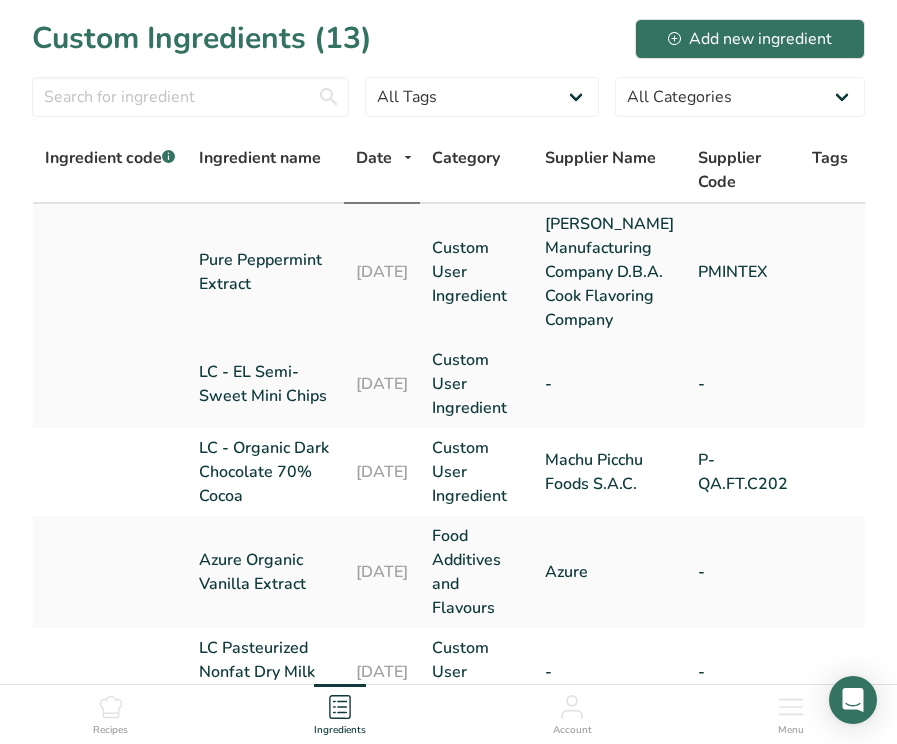 click on "Pure Peppermint Extract" at bounding box center [265, 272] 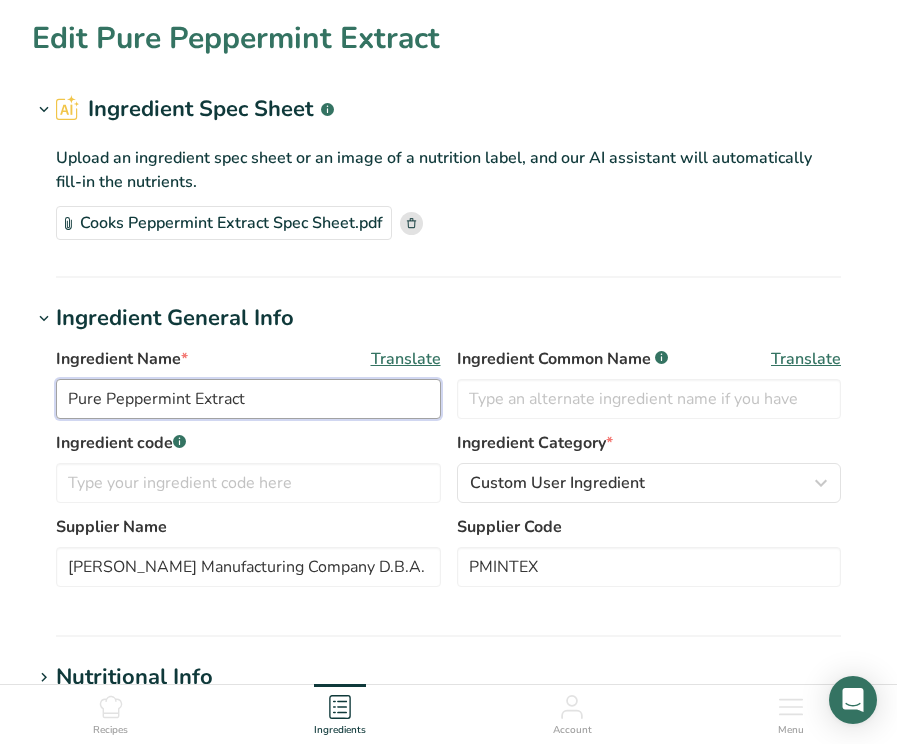 click on "Pure Peppermint Extract" at bounding box center [248, 399] 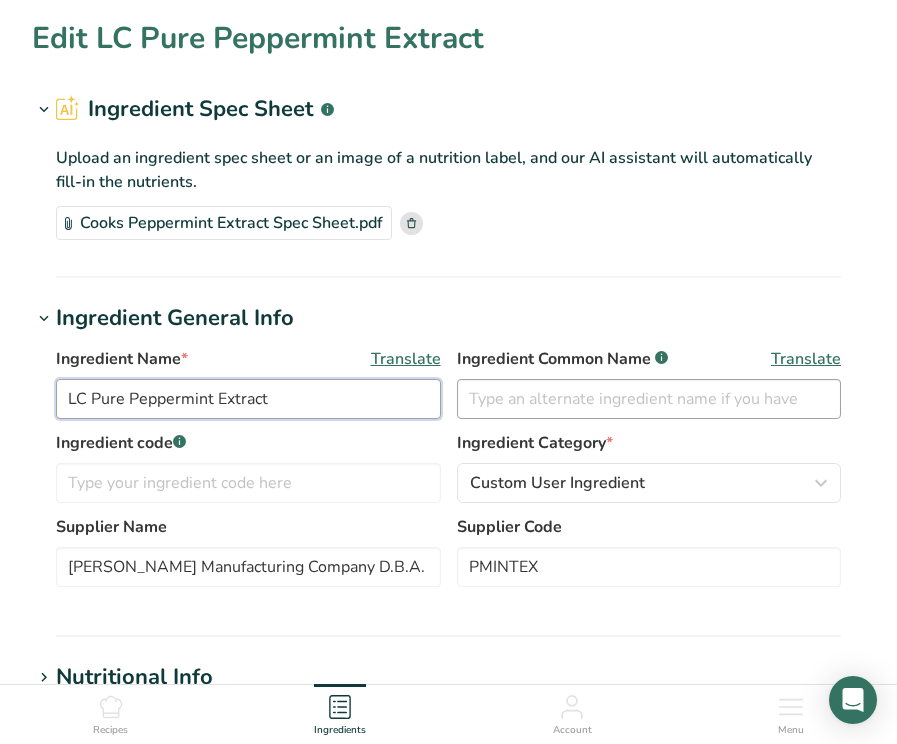 type on "LC Pure Peppermint Extract" 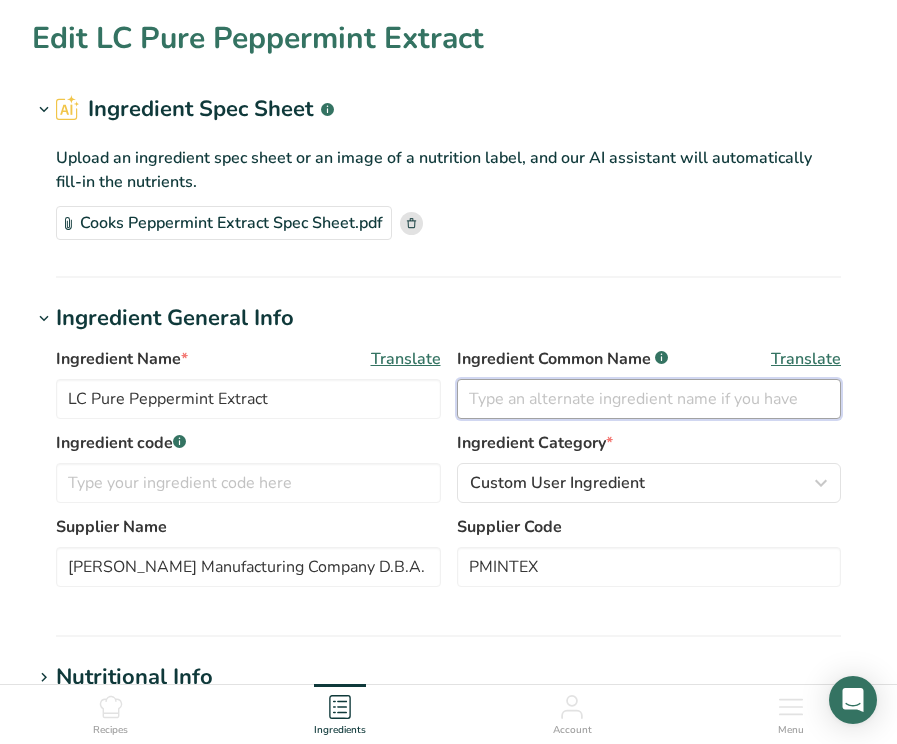 click at bounding box center [649, 399] 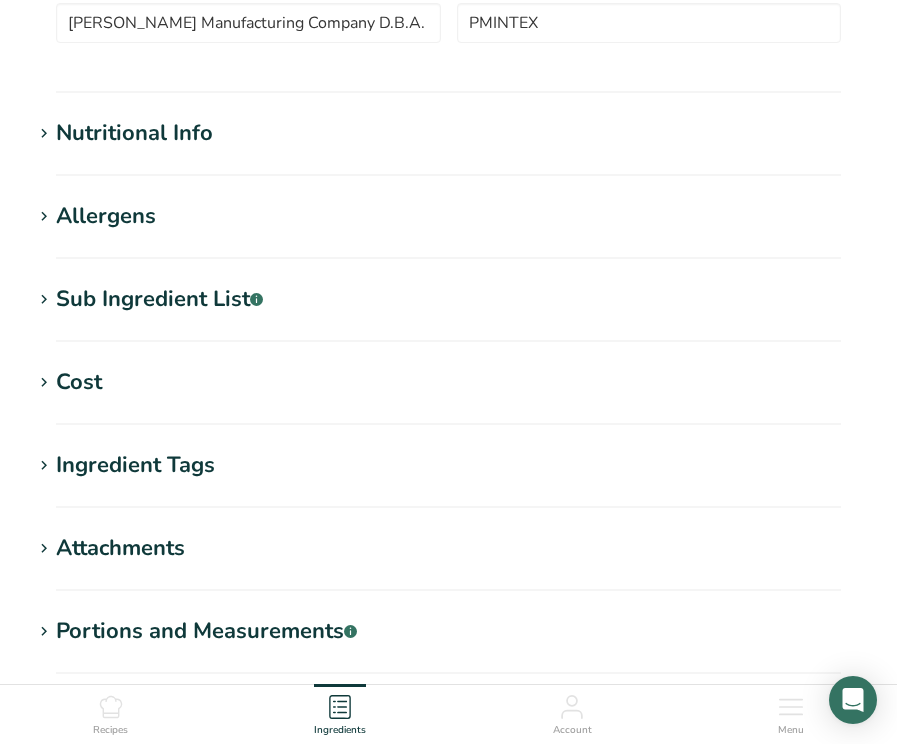 scroll, scrollTop: 776, scrollLeft: 0, axis: vertical 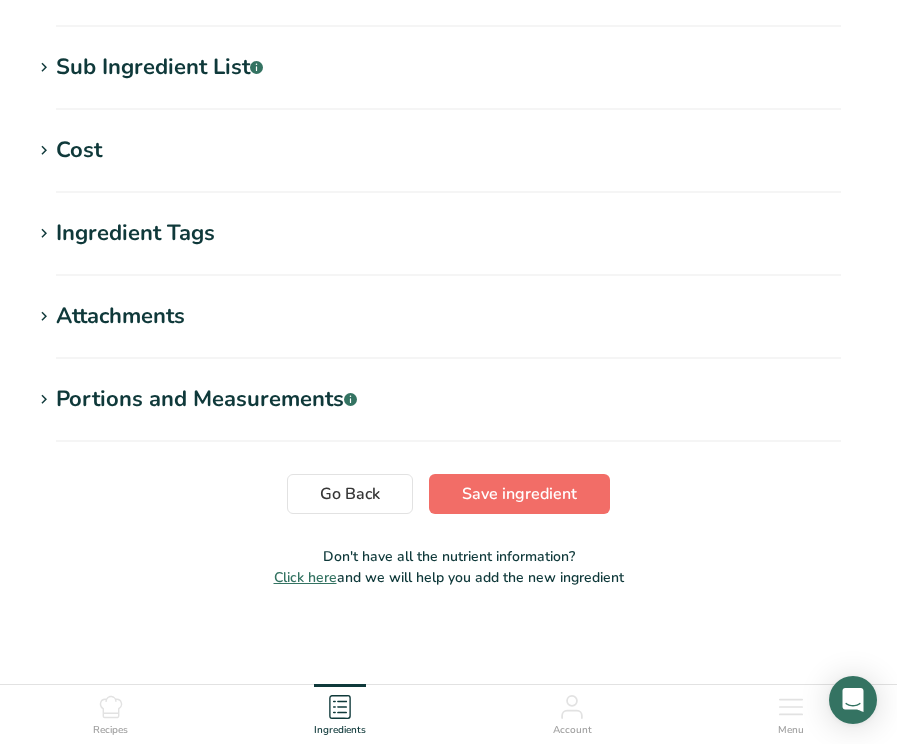 type on "LC Peppermint Extract" 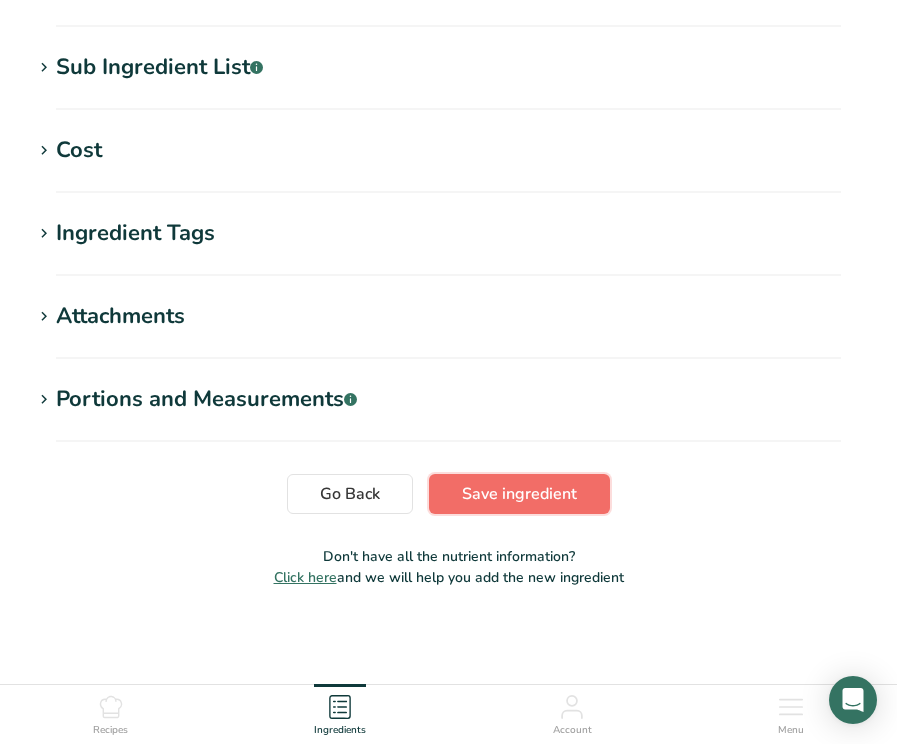 click on "Save ingredient" at bounding box center (519, 494) 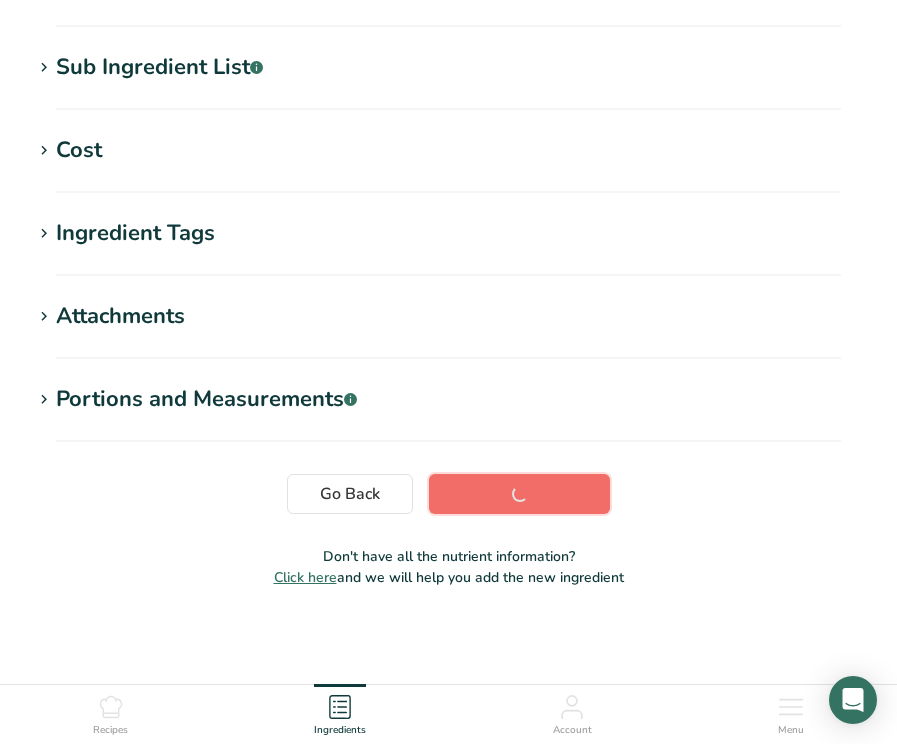 scroll, scrollTop: 374, scrollLeft: 0, axis: vertical 